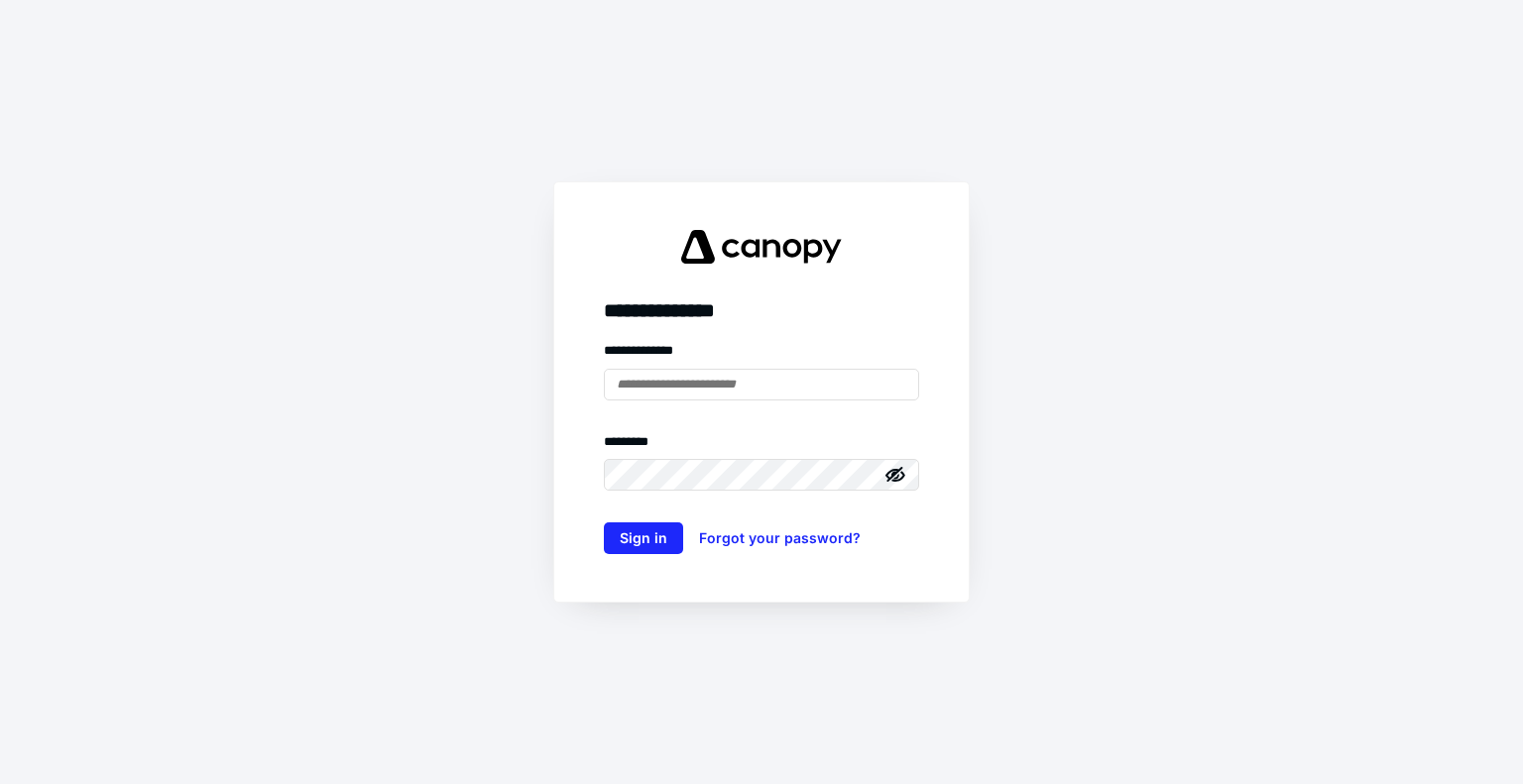 scroll, scrollTop: 0, scrollLeft: 0, axis: both 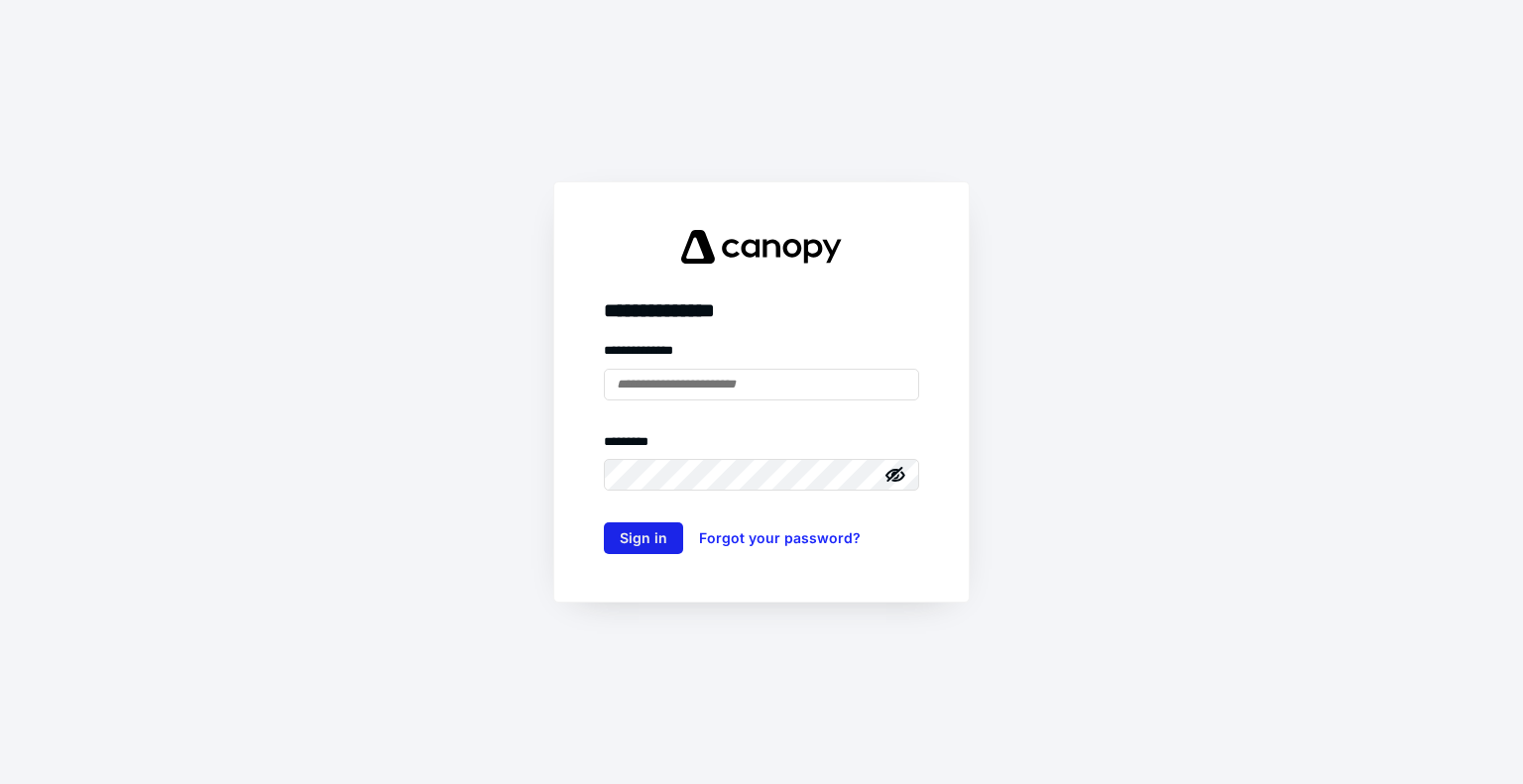 type on "**********" 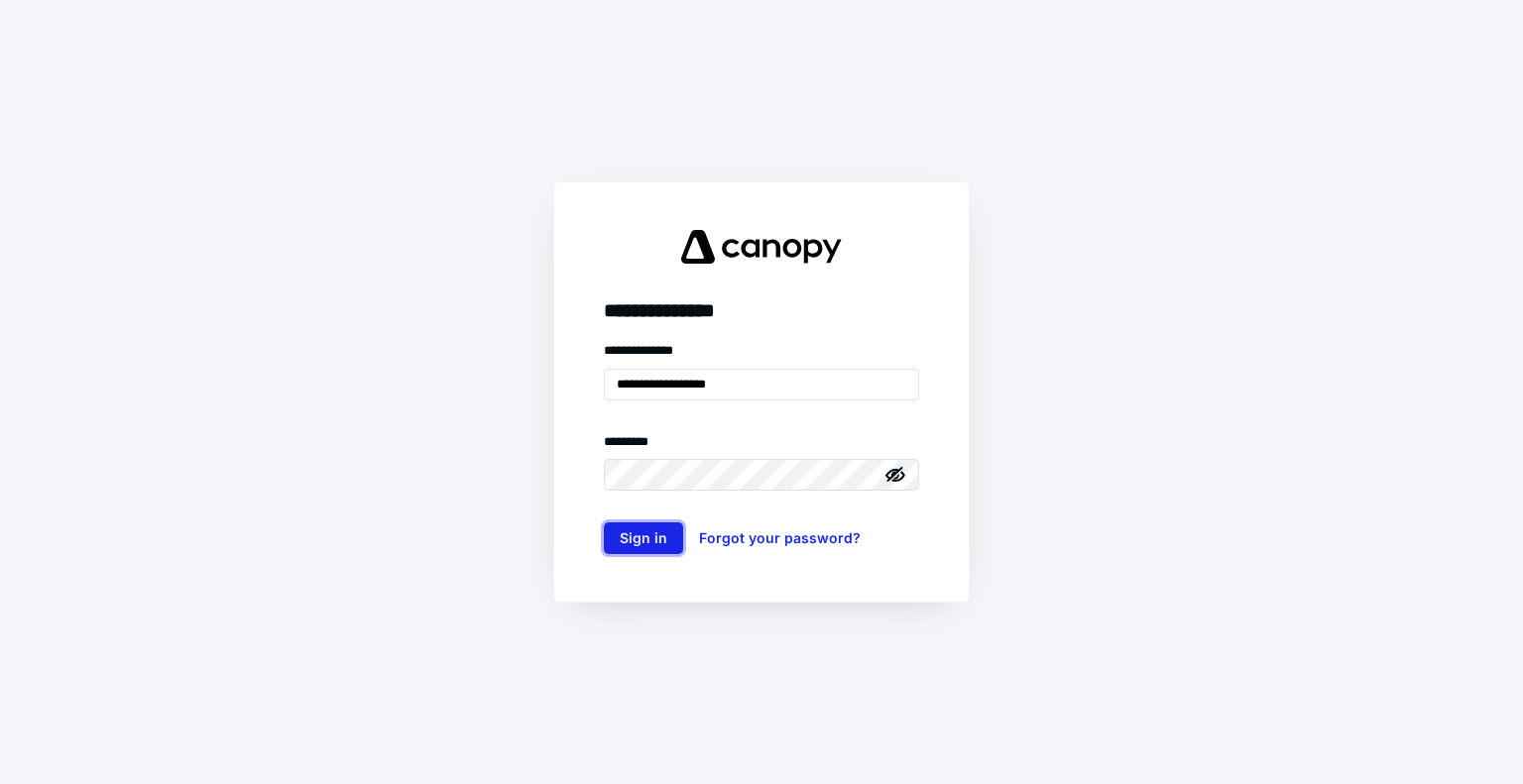 click on "Sign in" at bounding box center (644, 538) 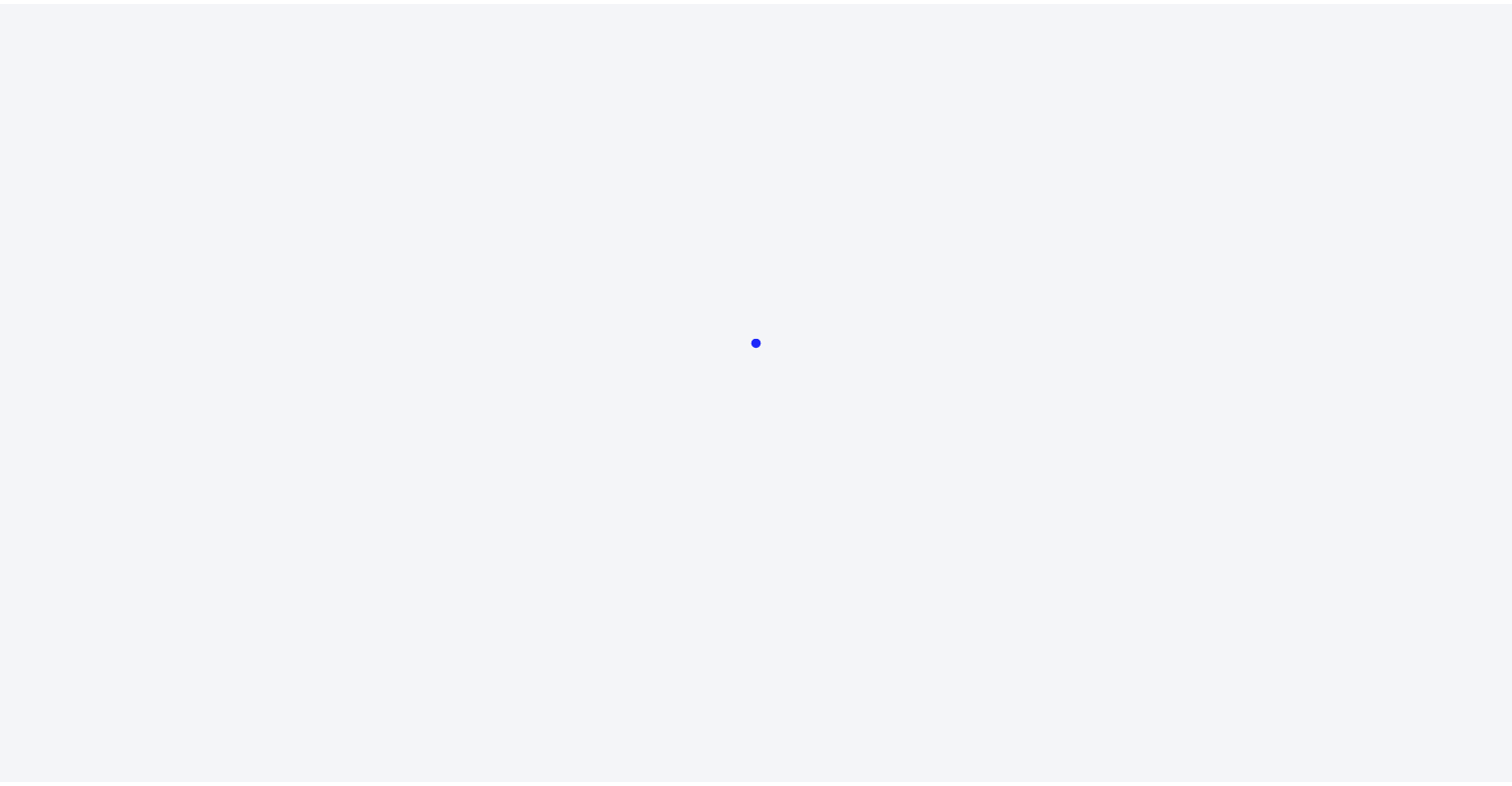 scroll, scrollTop: 0, scrollLeft: 0, axis: both 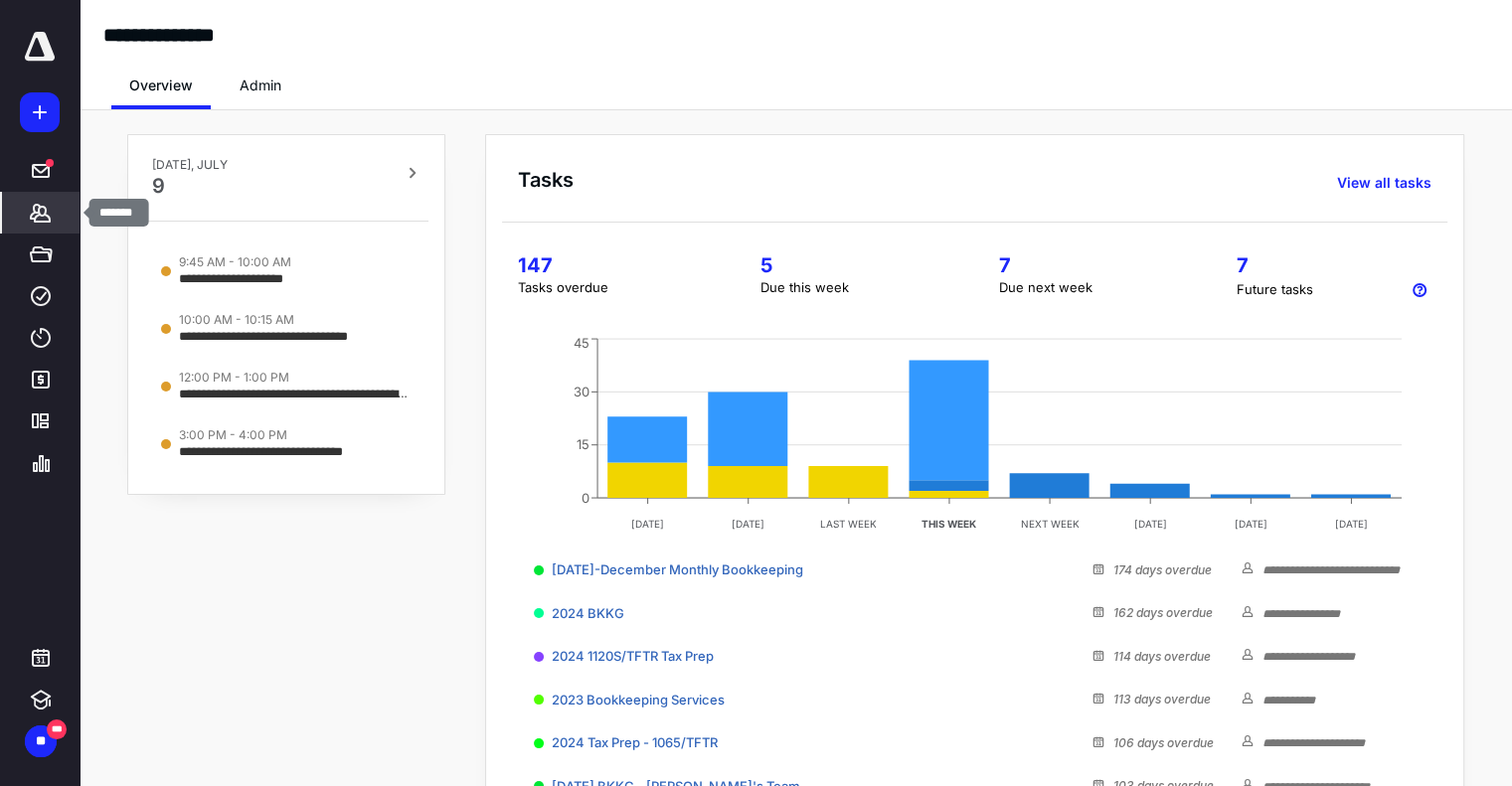 click 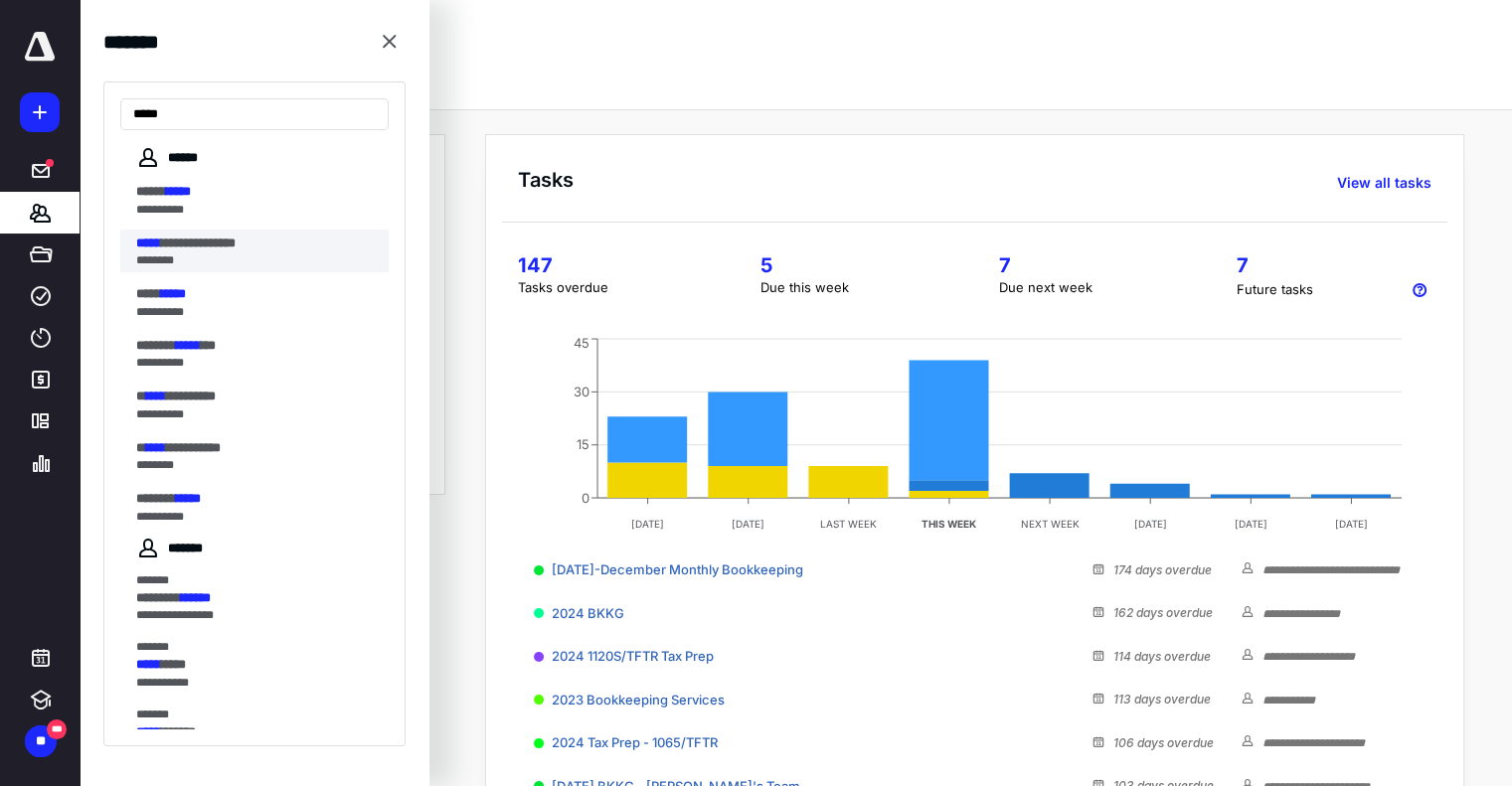 type on "*****" 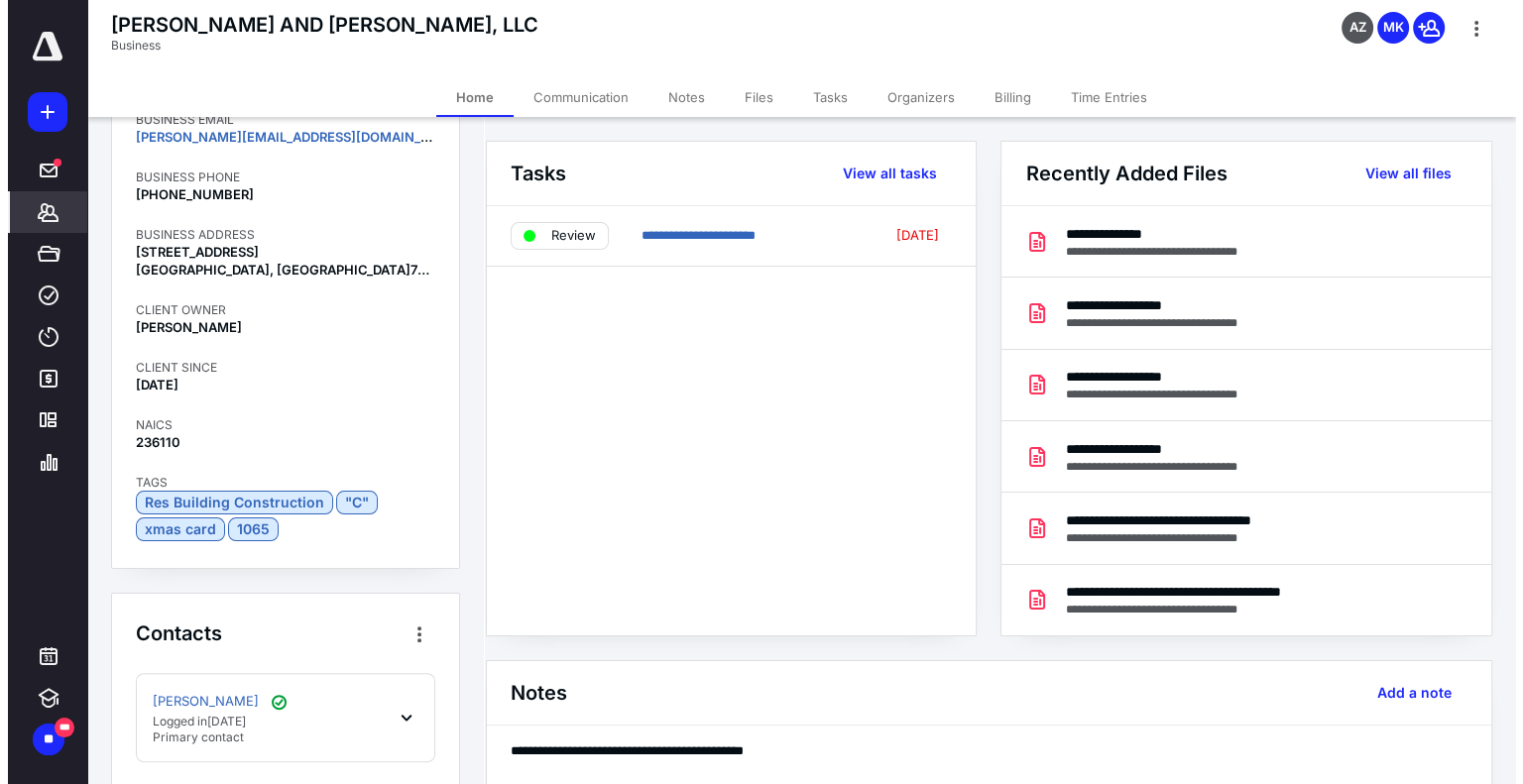 scroll, scrollTop: 583, scrollLeft: 0, axis: vertical 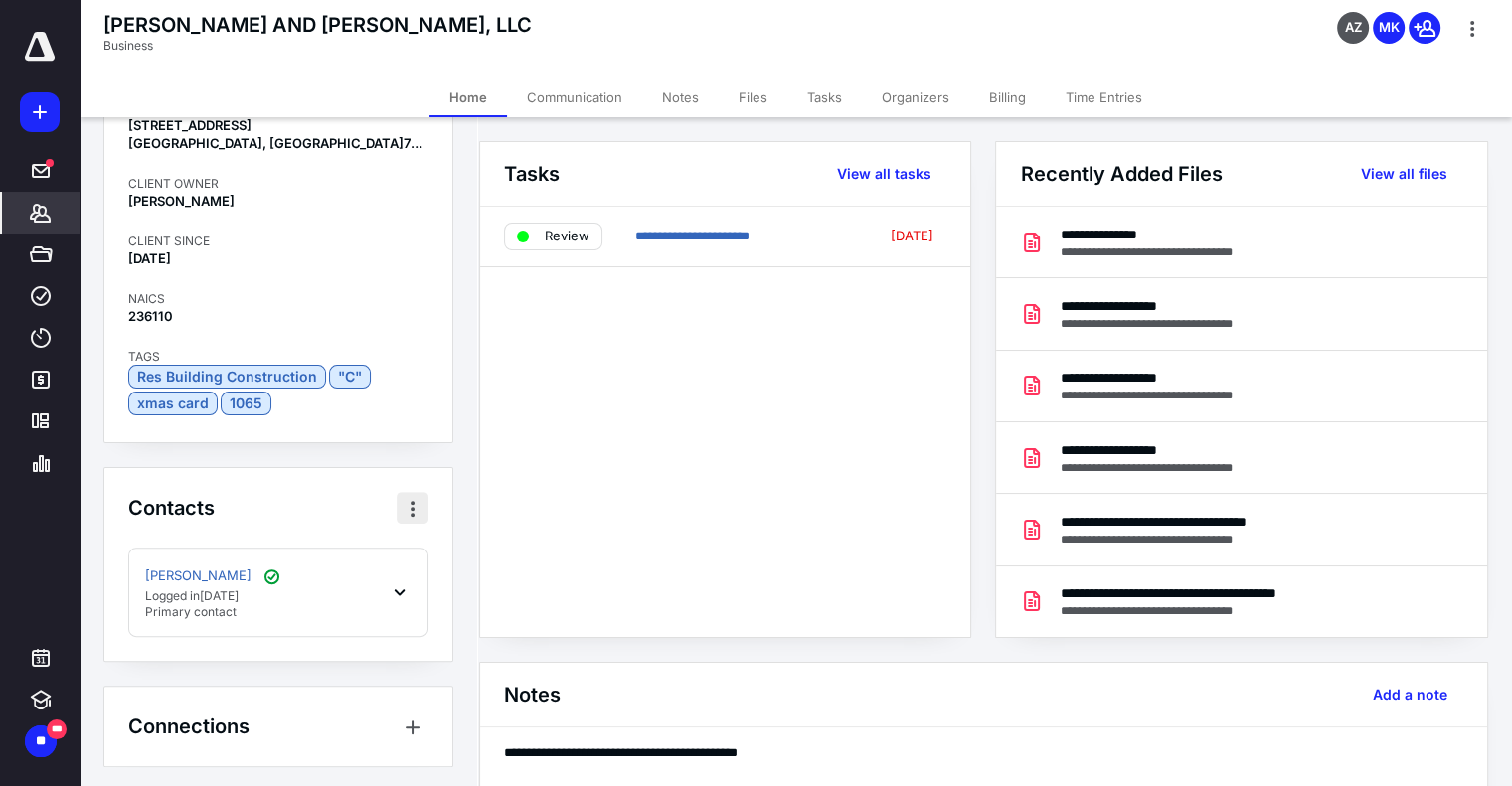 click at bounding box center (413, 508) 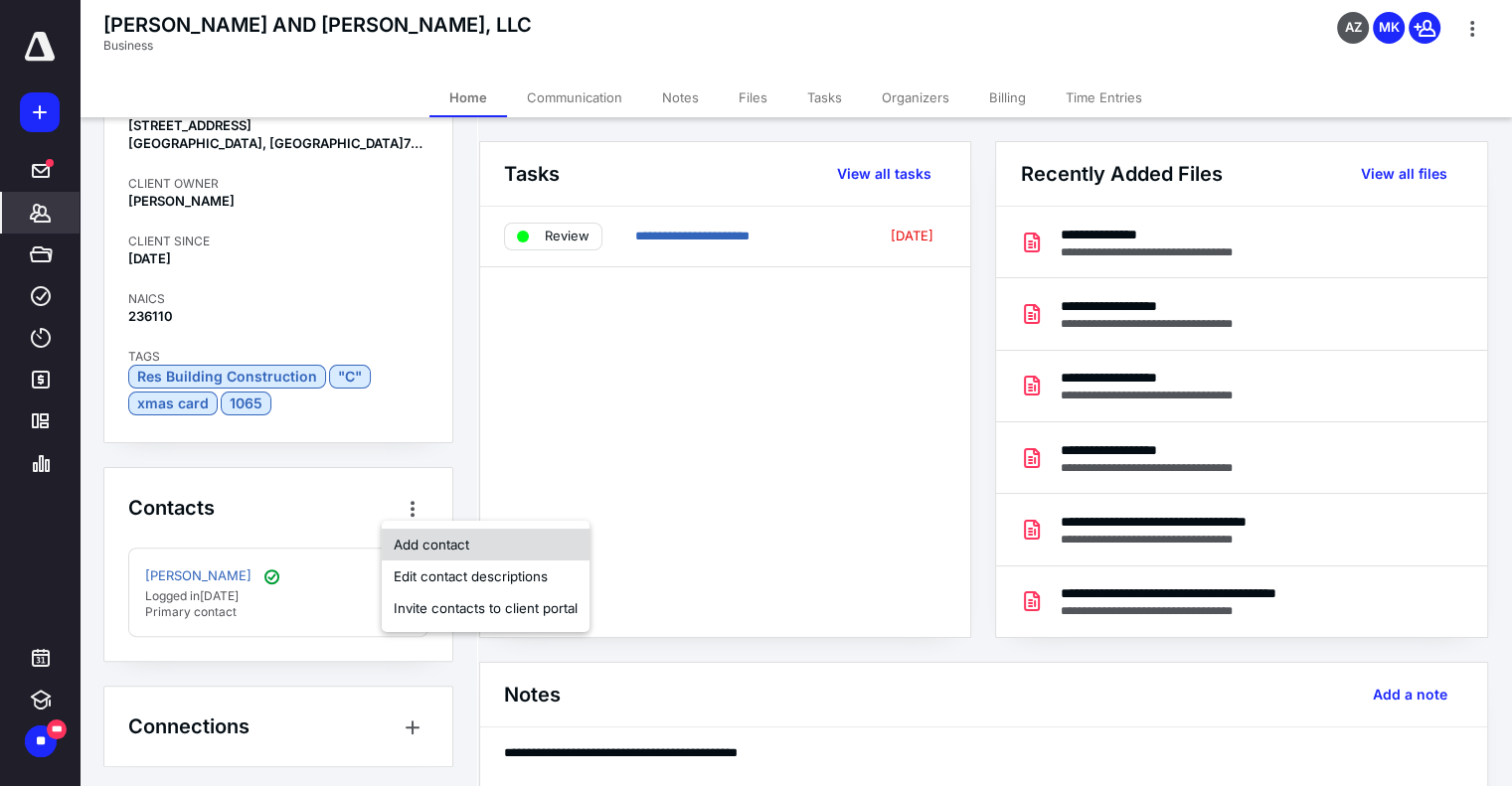 click on "Add contact" at bounding box center (485, 545) 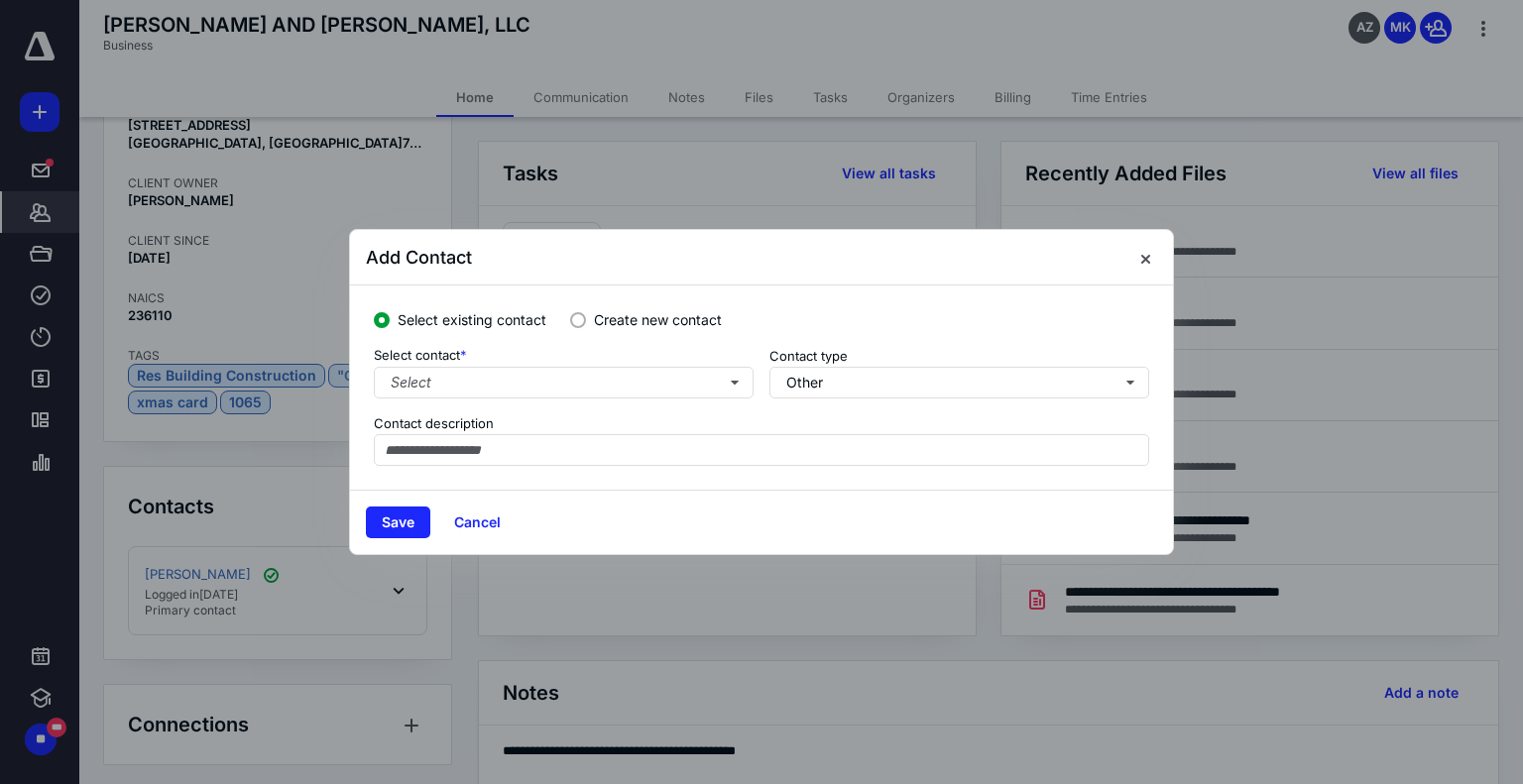 click on "Create new contact" at bounding box center [657, 319] 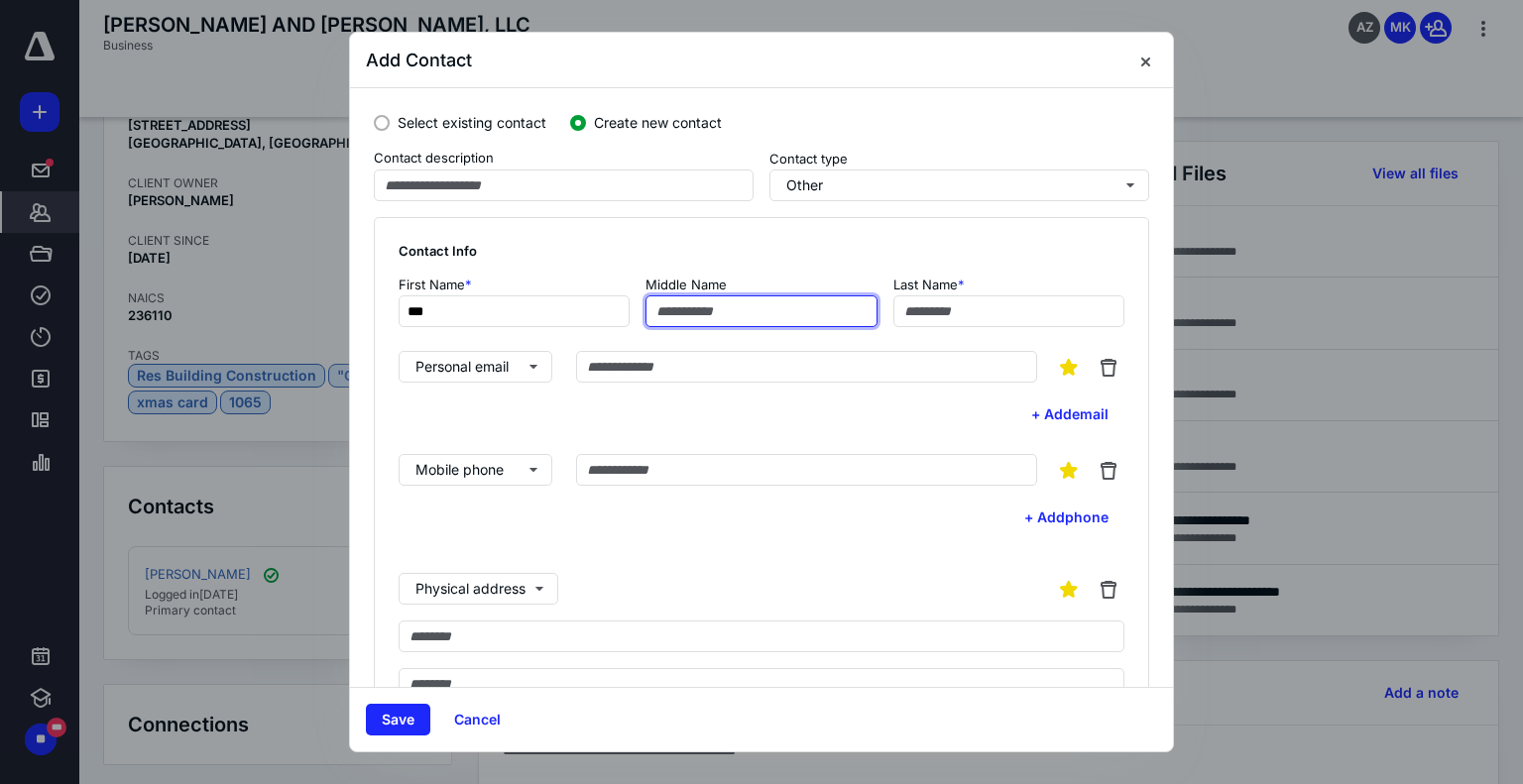 type on "**" 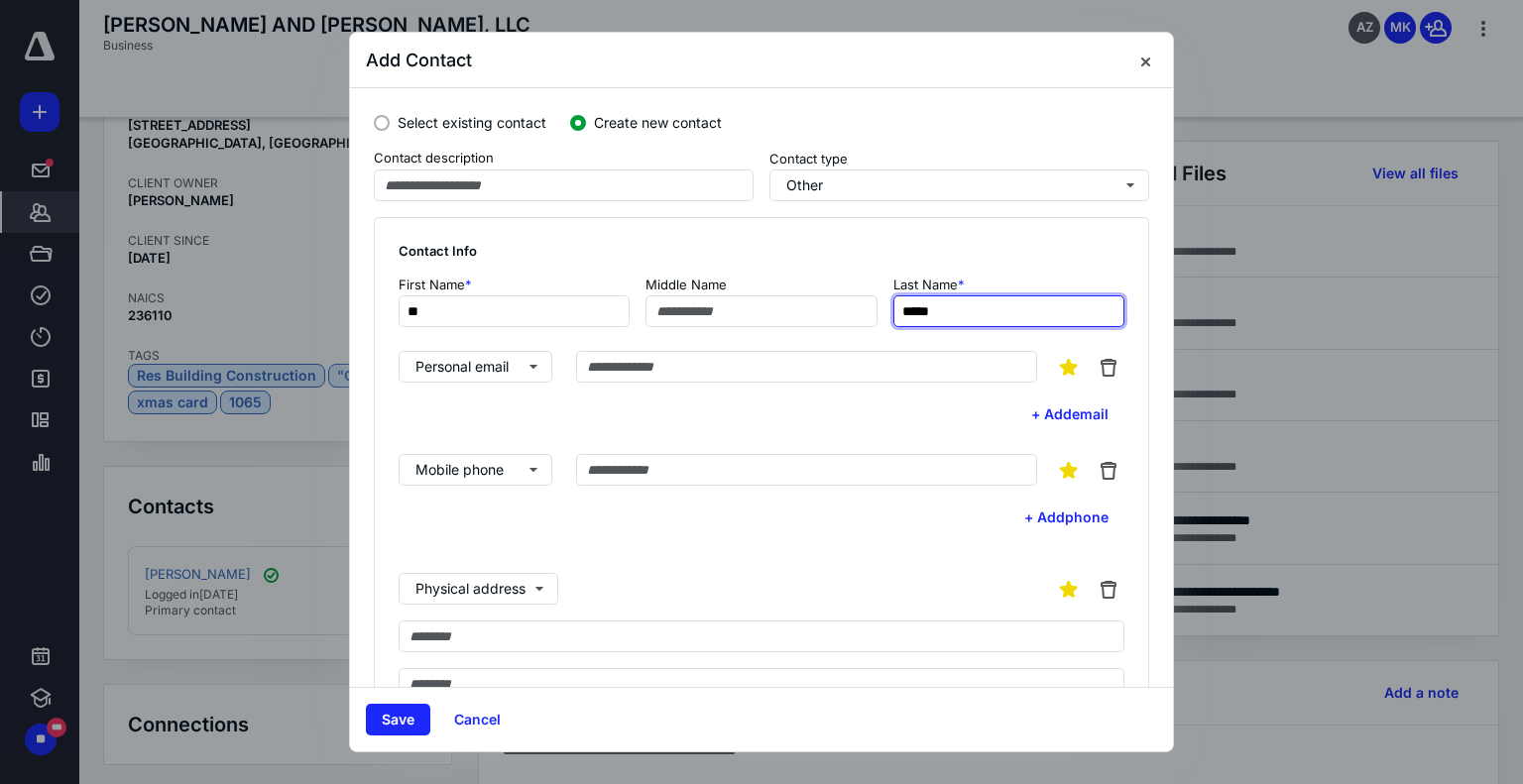 type on "*****" 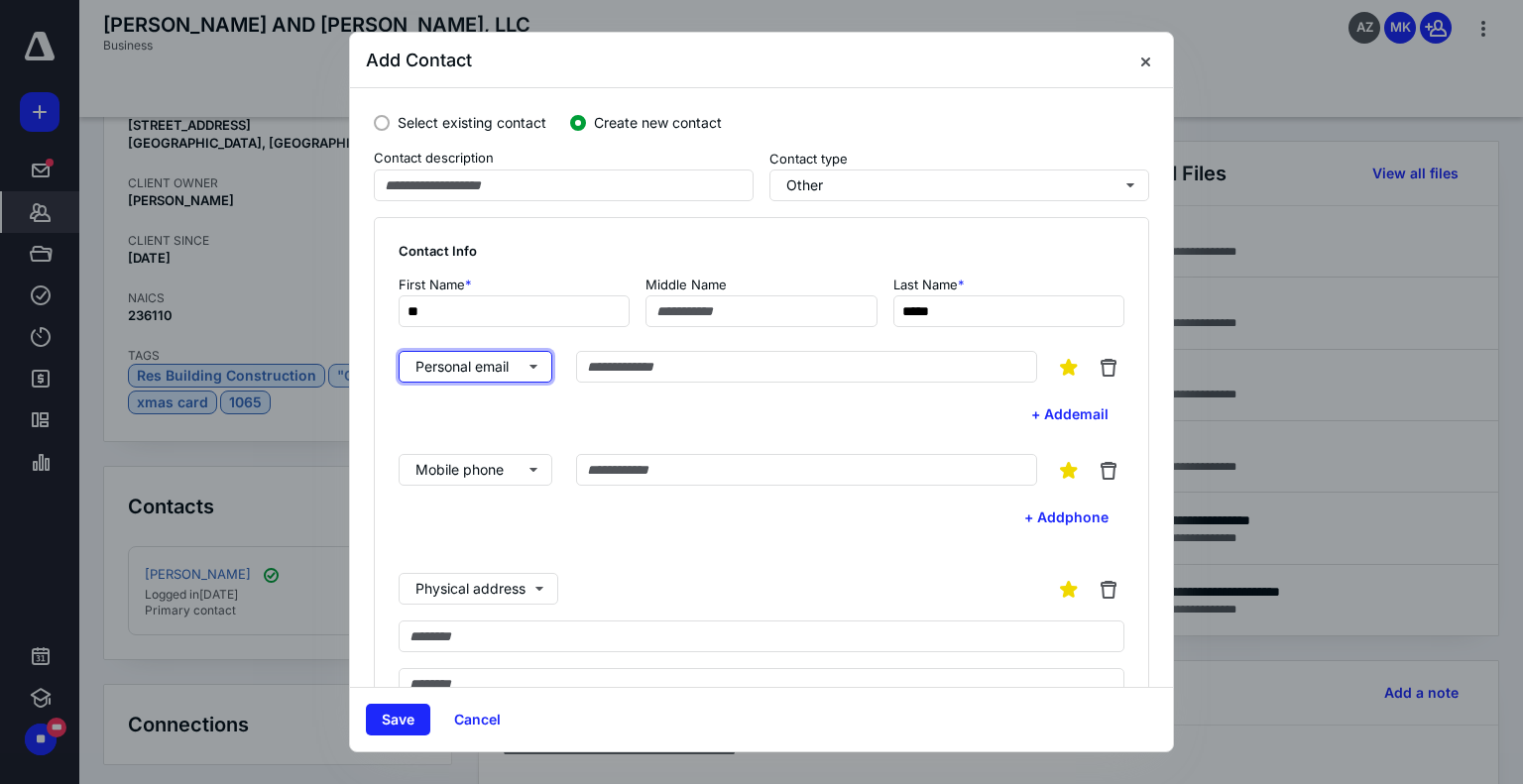 type 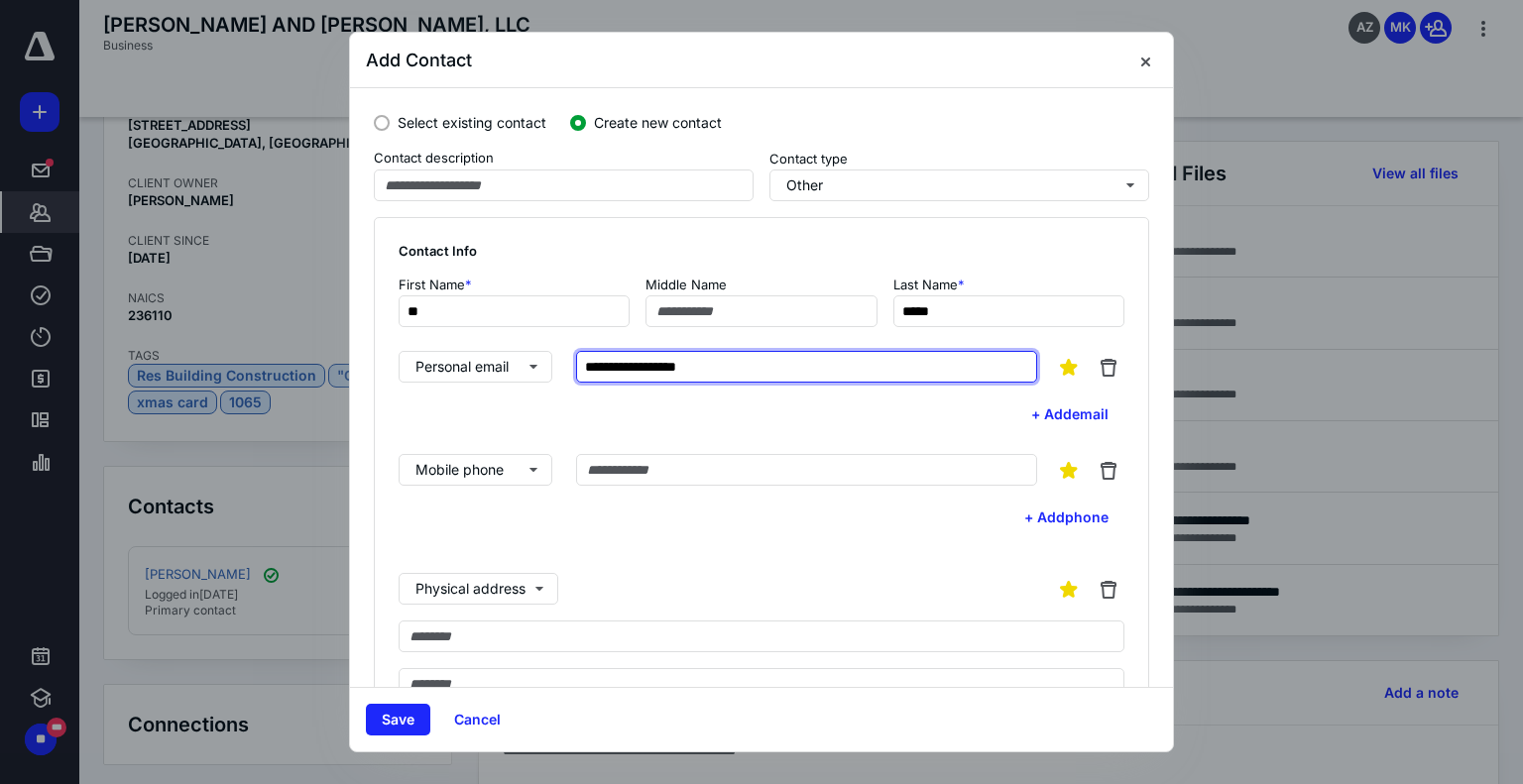 type on "**********" 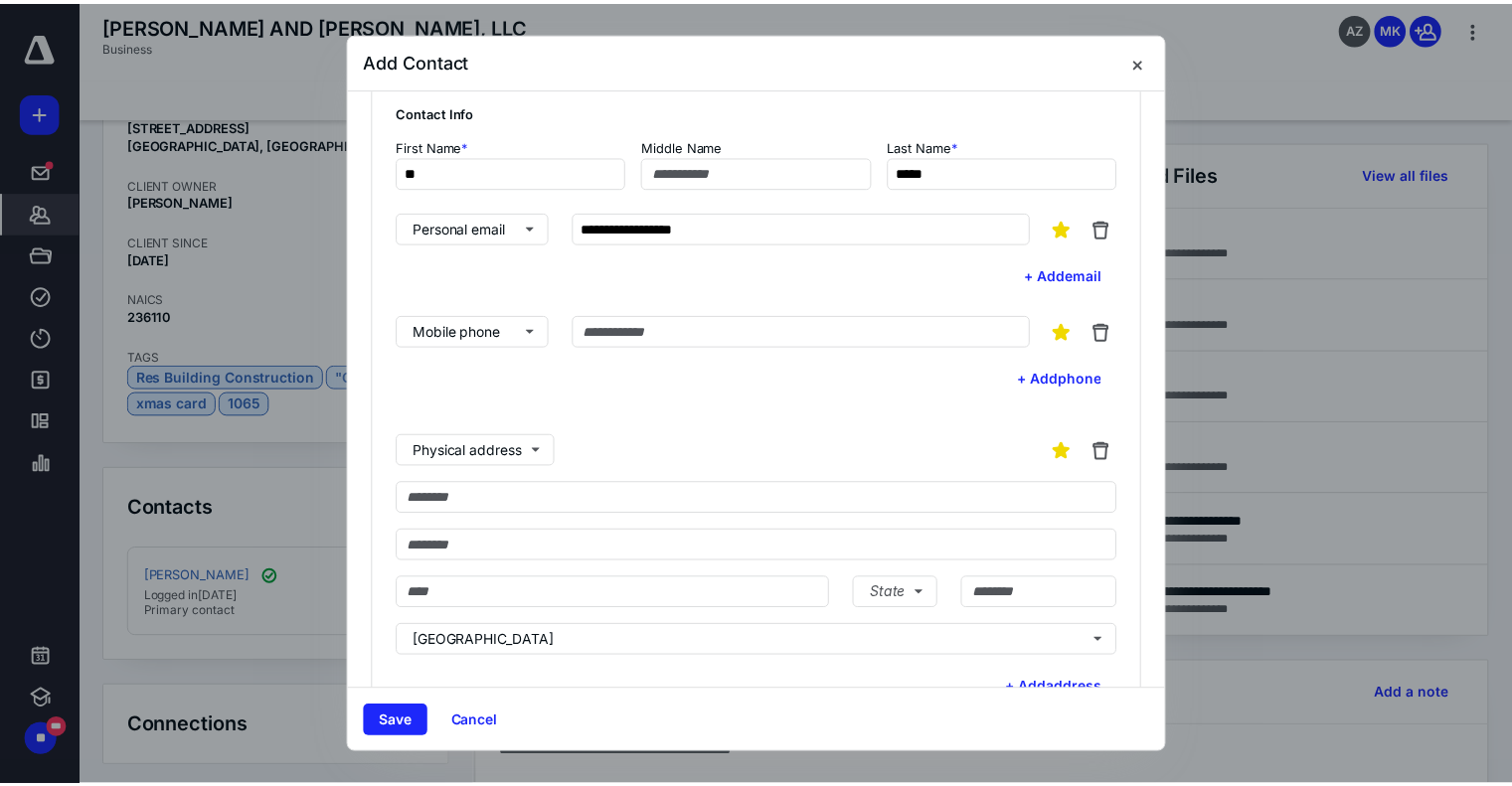 scroll, scrollTop: 0, scrollLeft: 0, axis: both 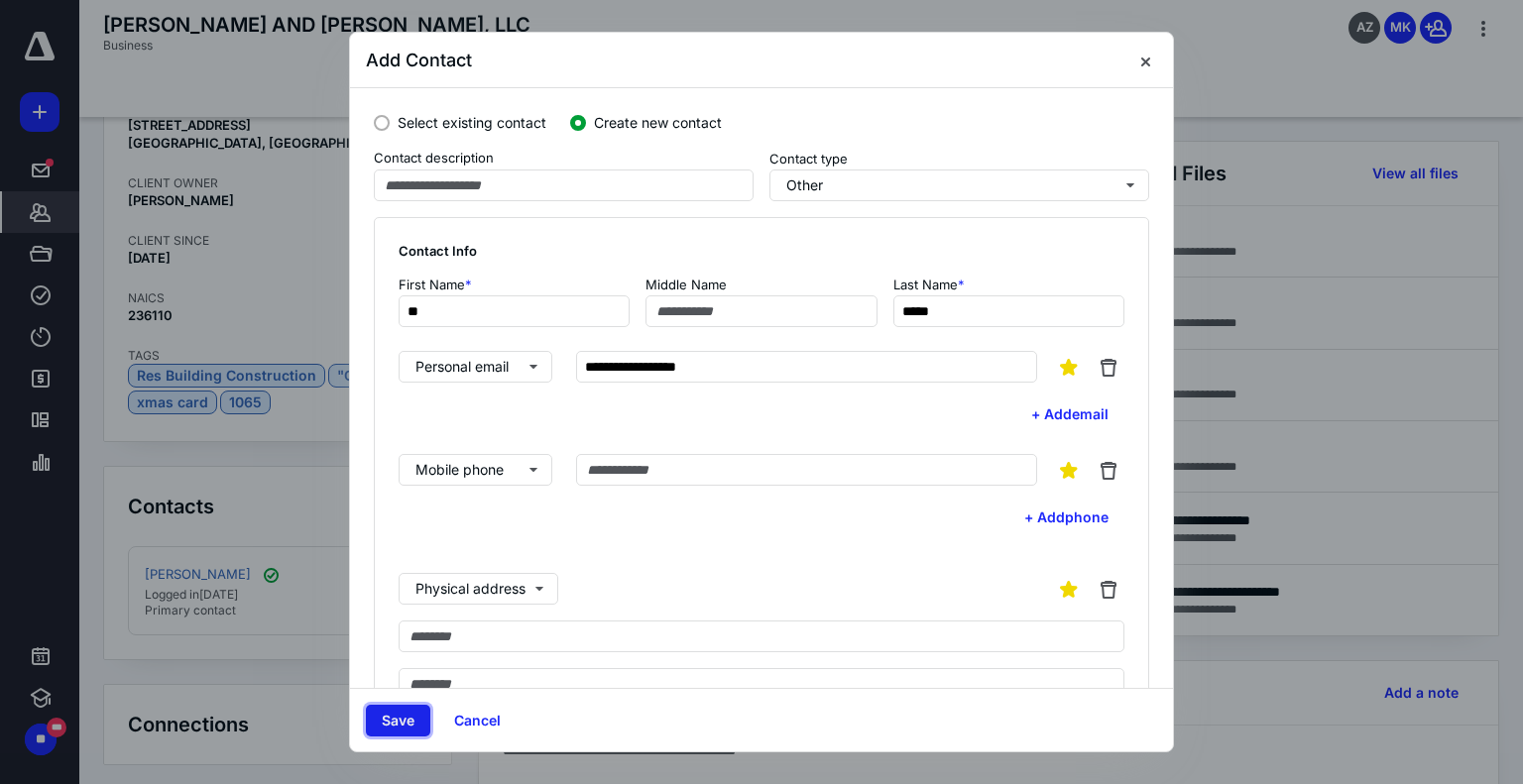 click on "Save" at bounding box center [398, 721] 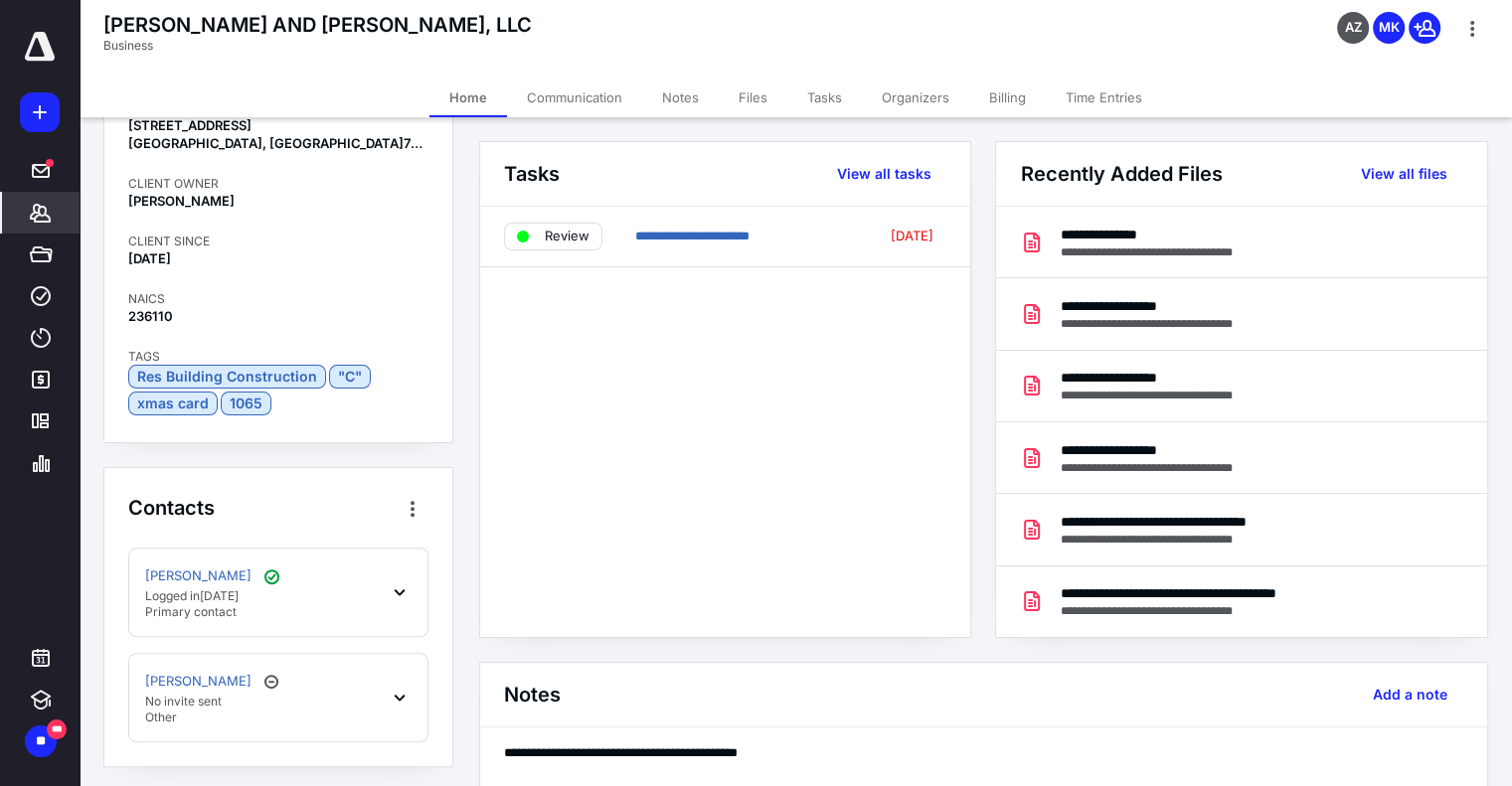 click 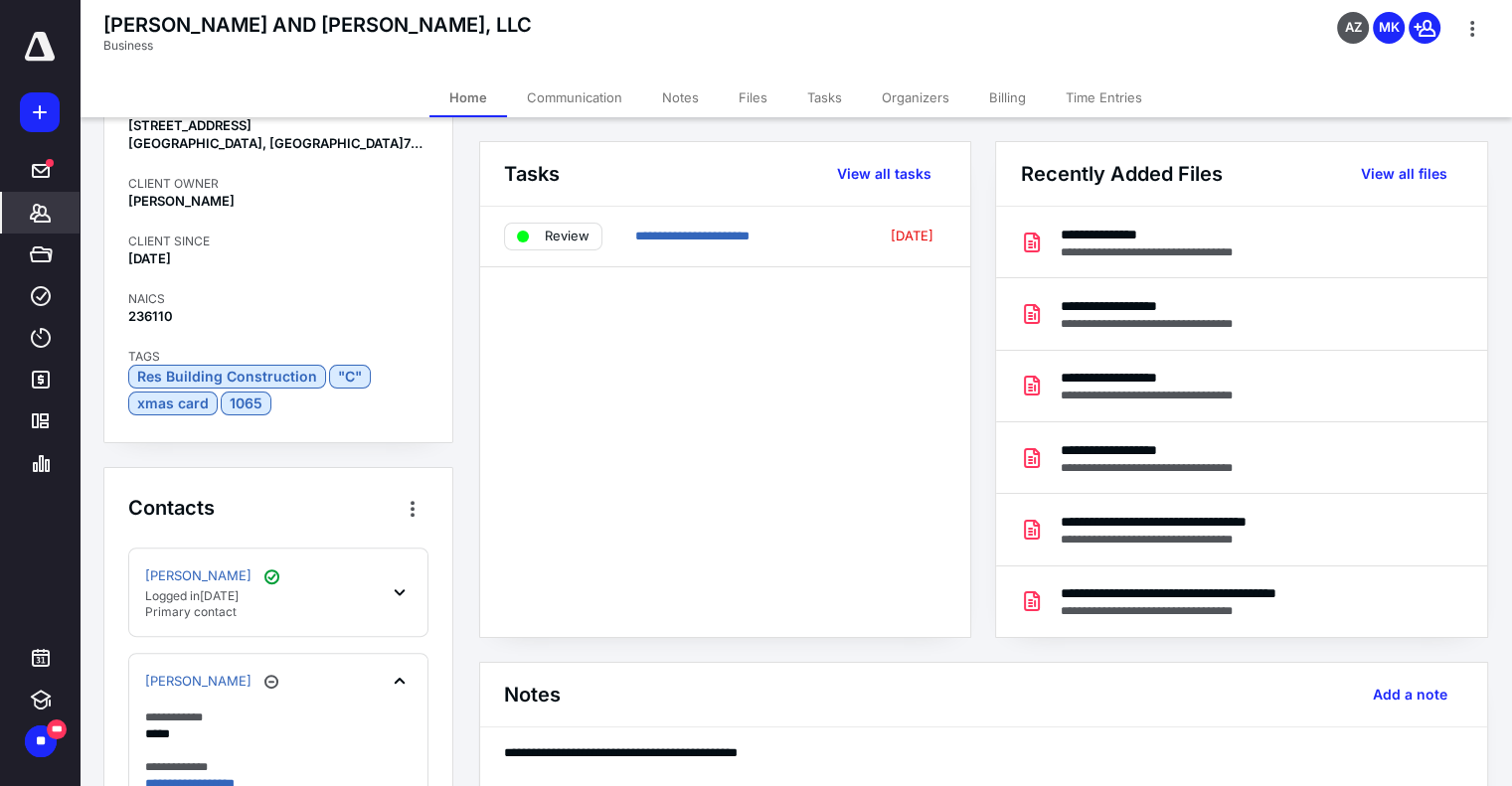 click on "**********" at bounding box center (983, 662) 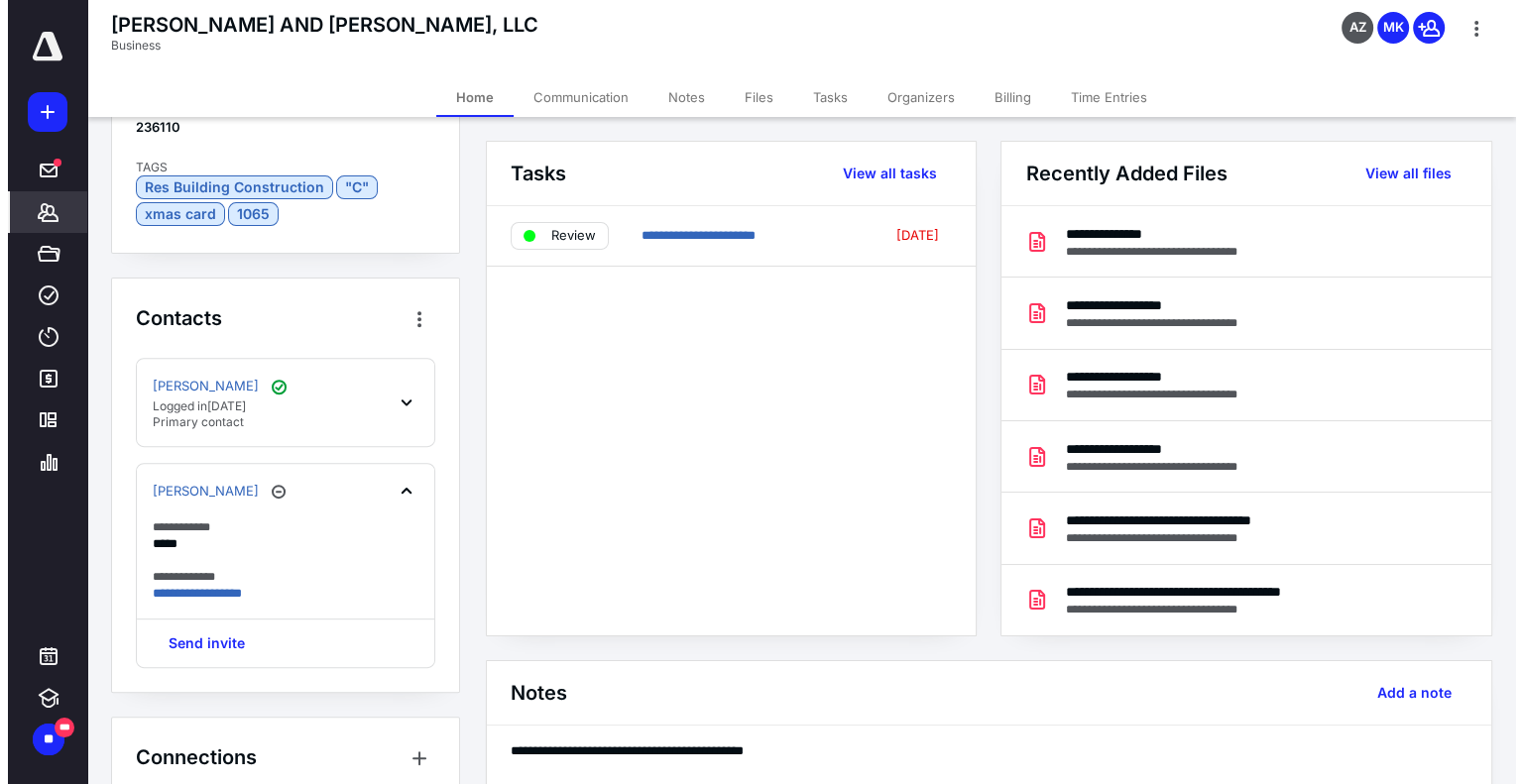 scroll, scrollTop: 786, scrollLeft: 0, axis: vertical 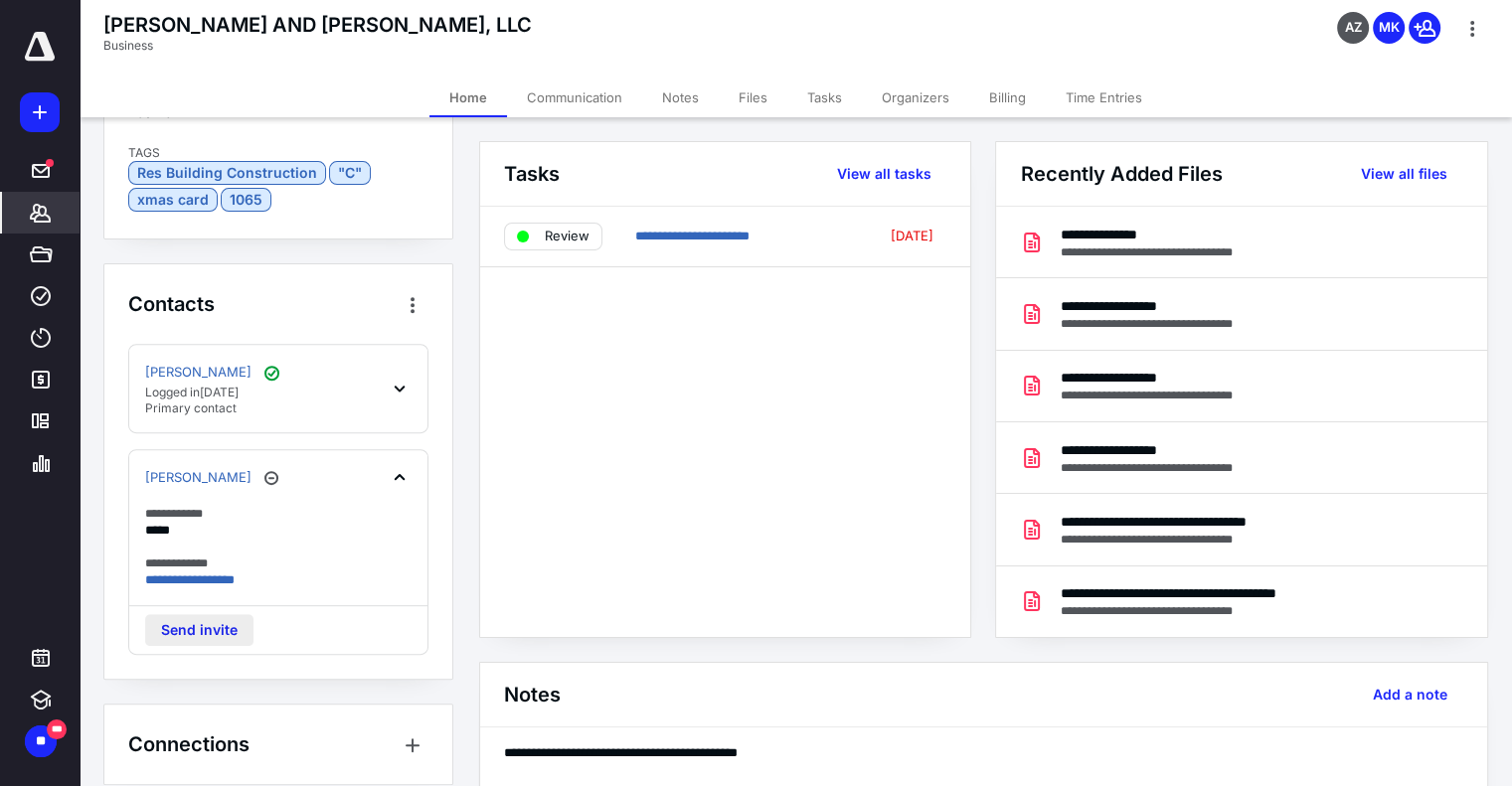 click on "Send invite" at bounding box center [199, 630] 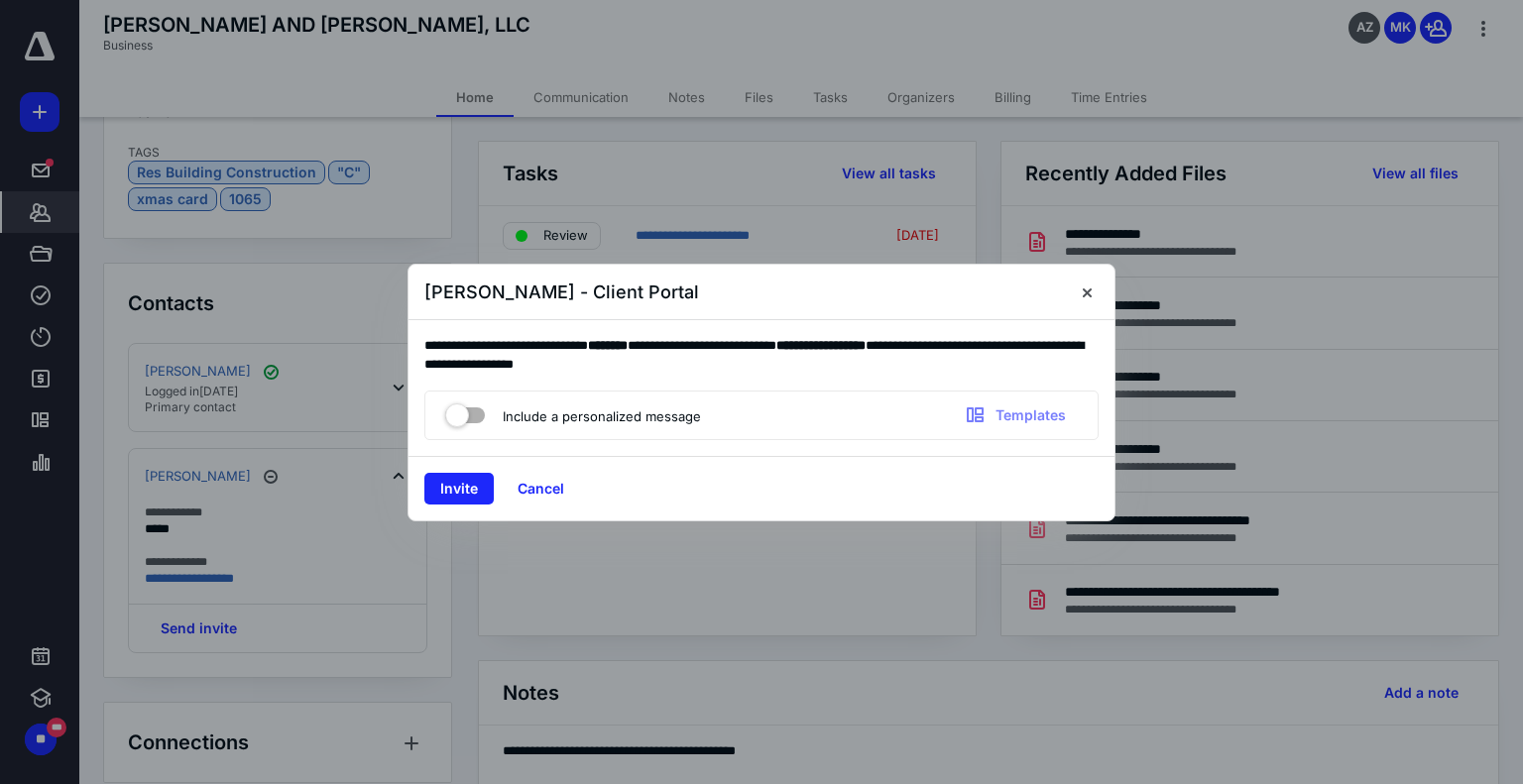 click at bounding box center [465, 411] 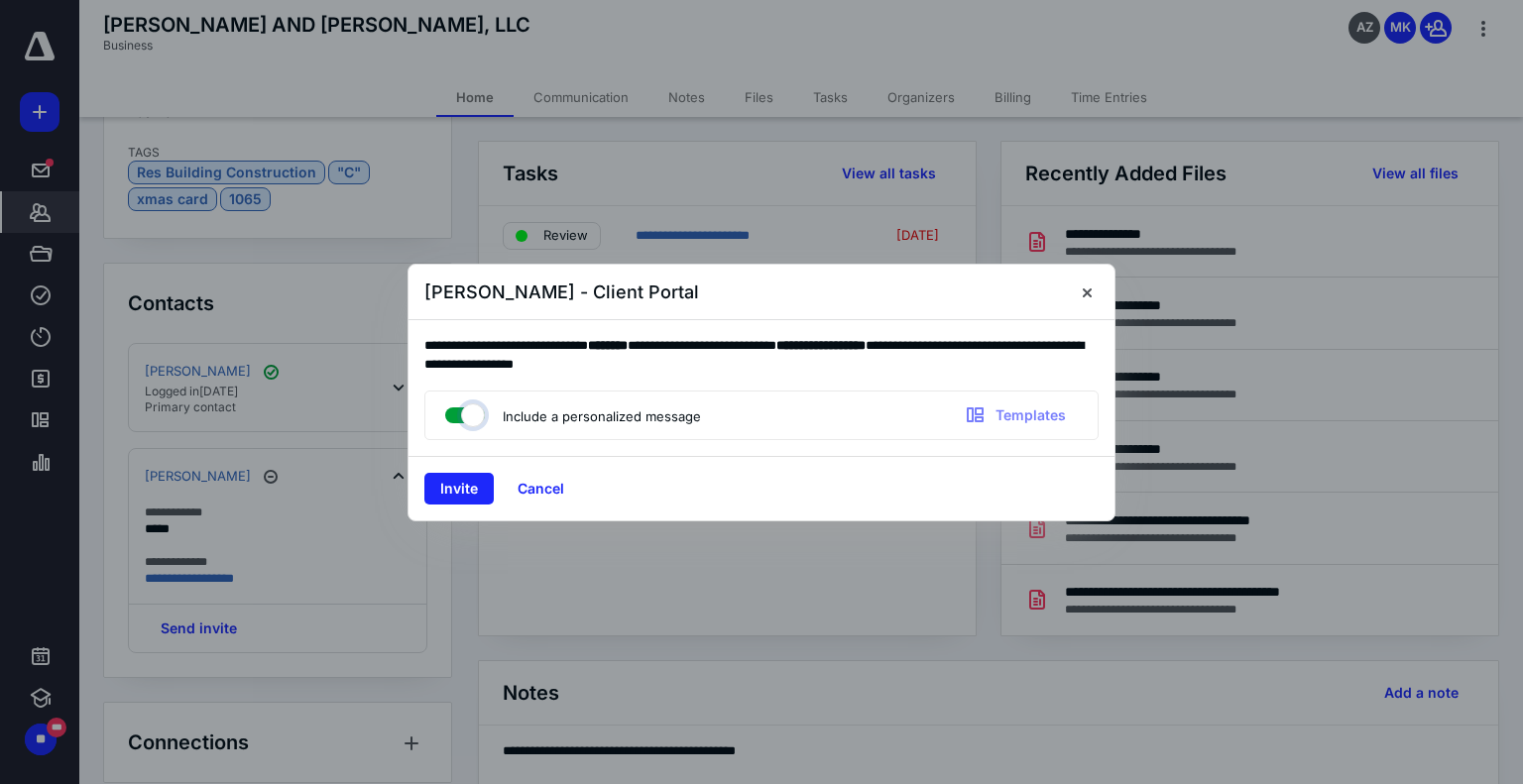 checkbox on "true" 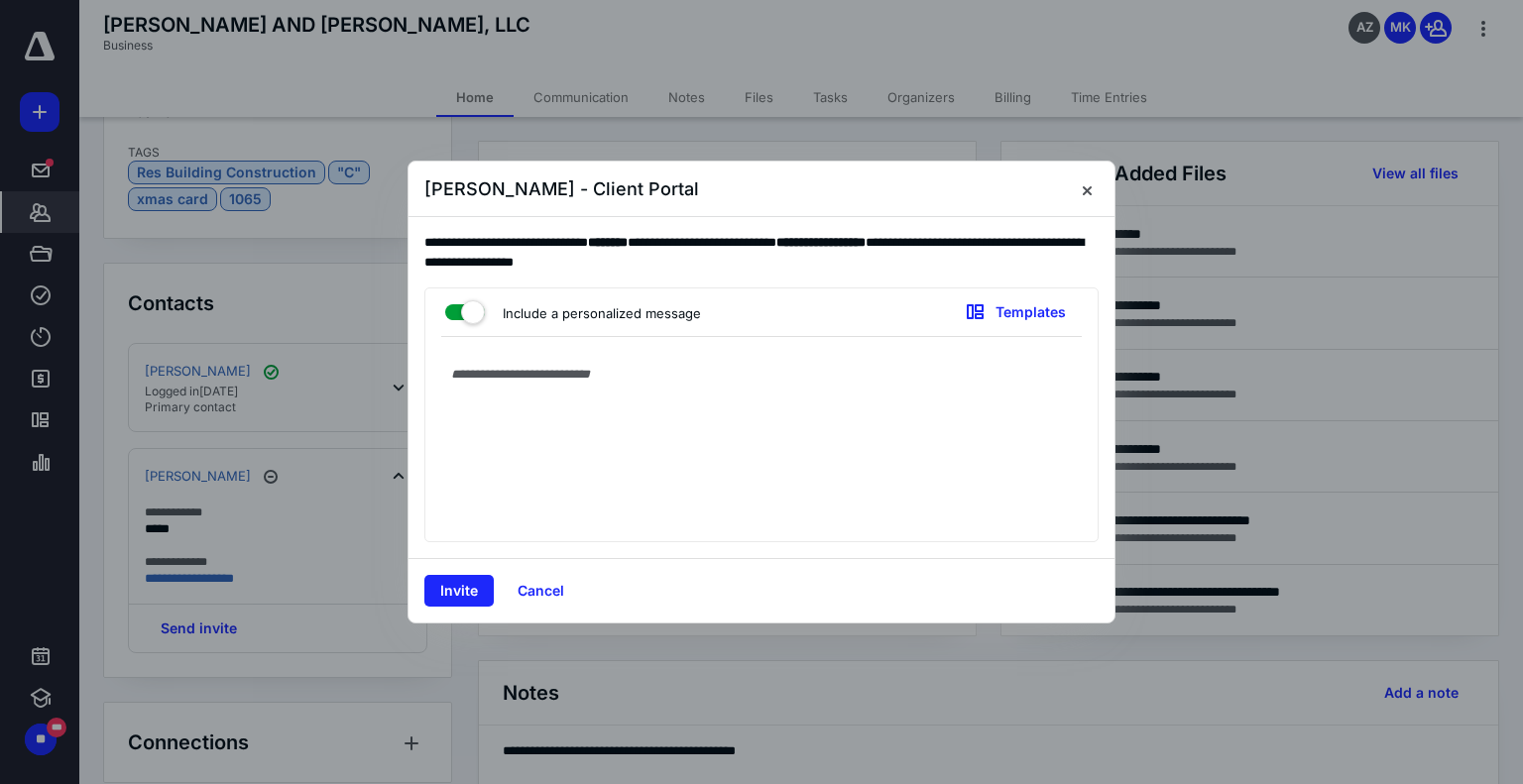 click at bounding box center (762, 444) 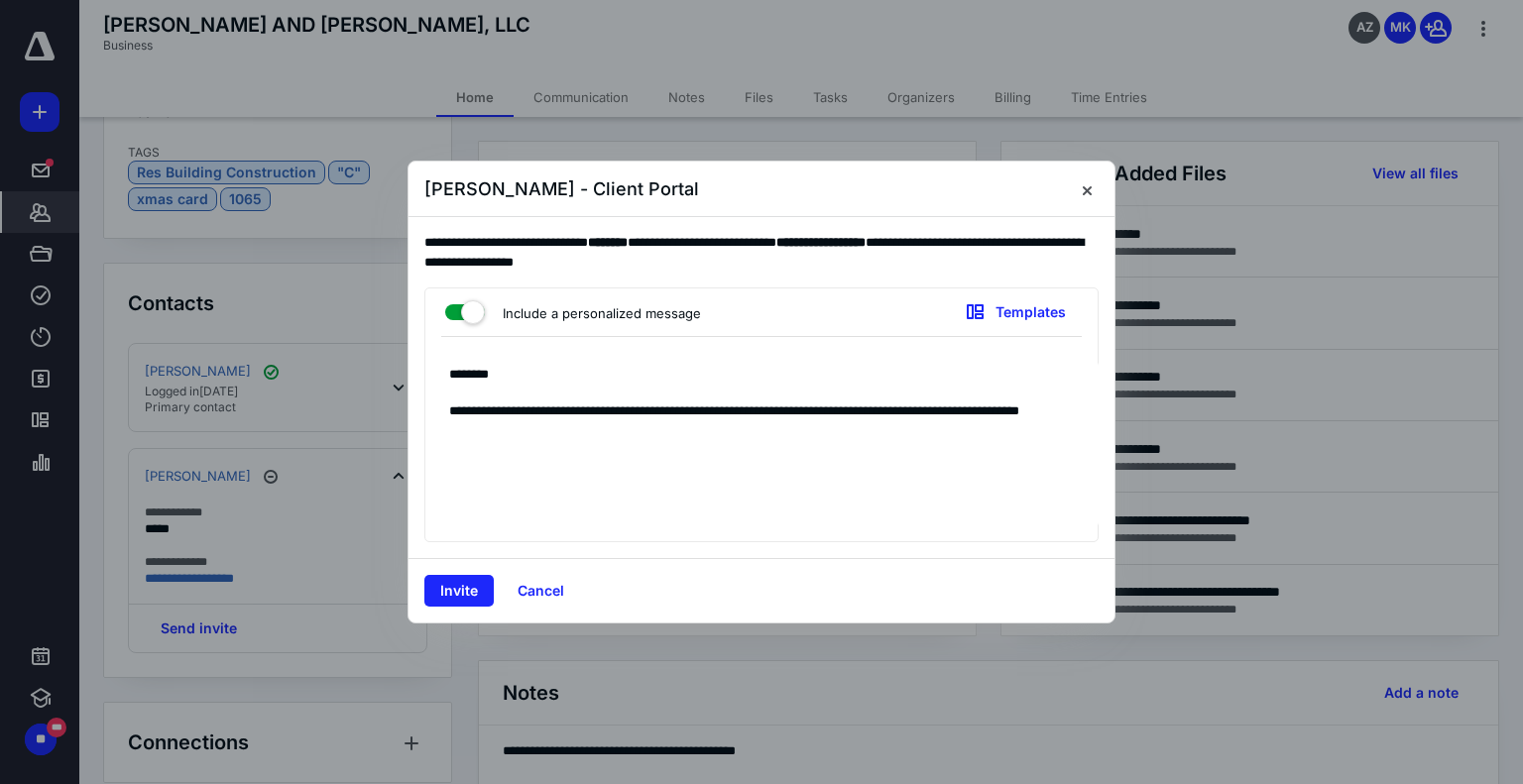 click on "**********" at bounding box center (762, 444) 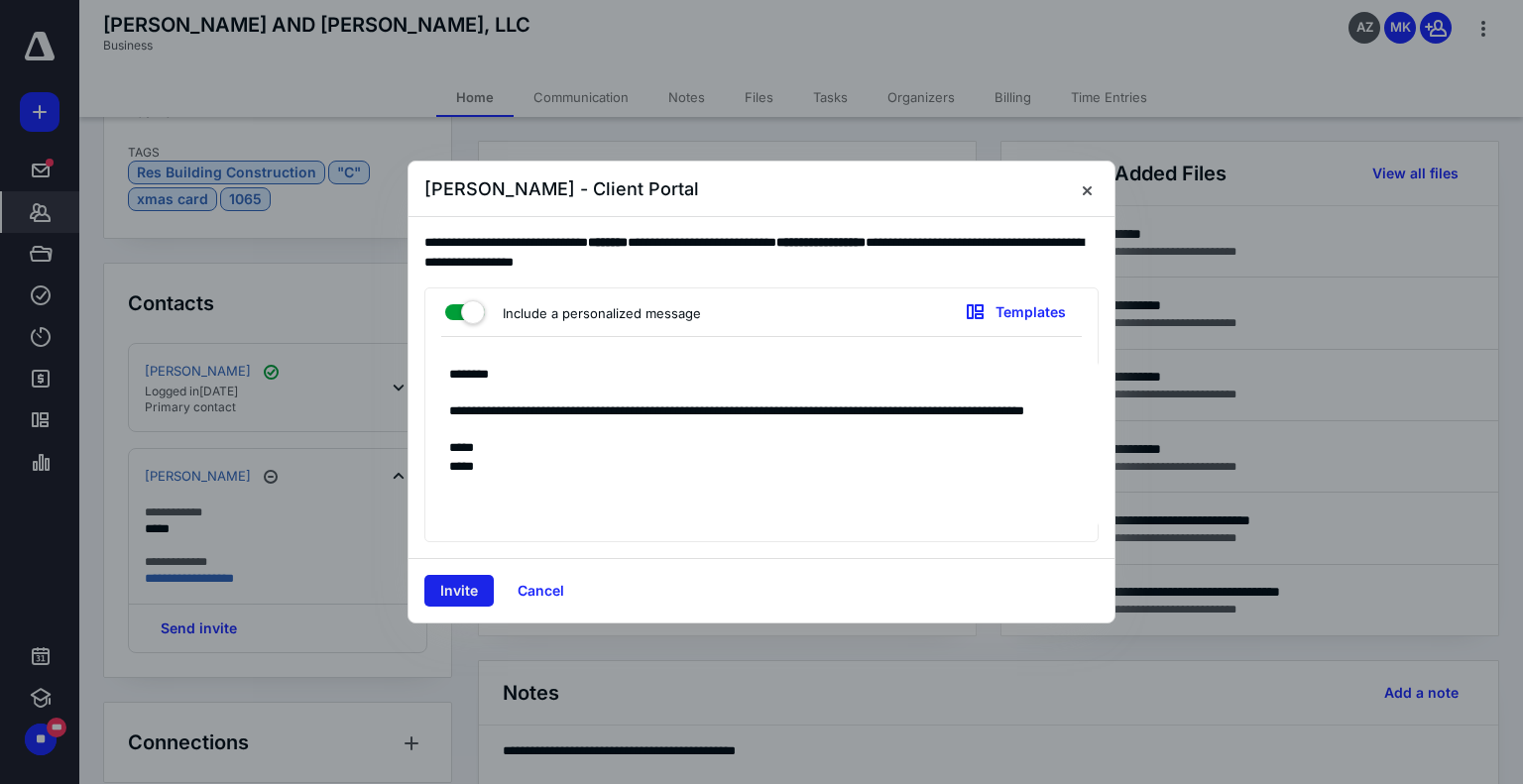 type on "**********" 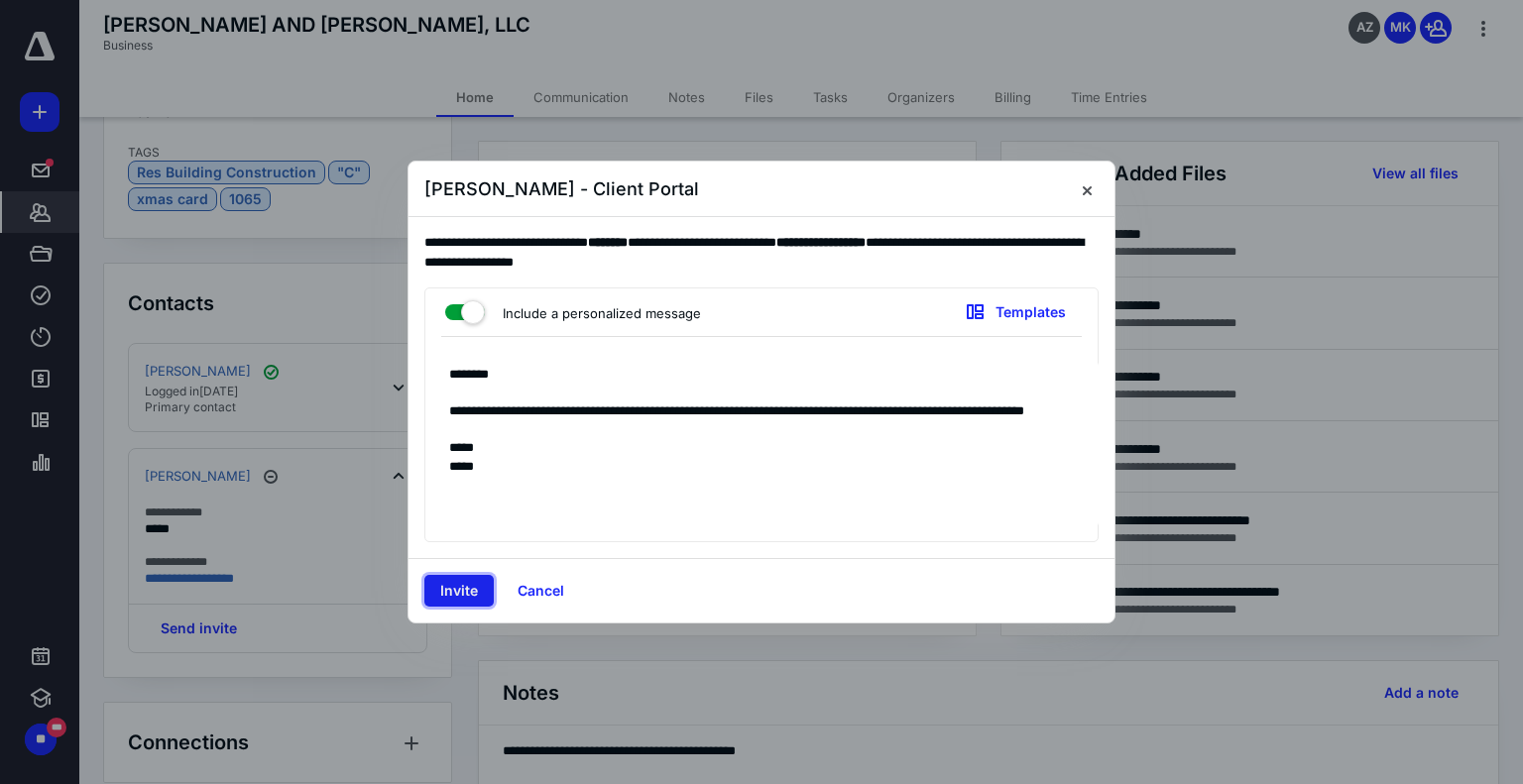 click on "Invite" at bounding box center [459, 591] 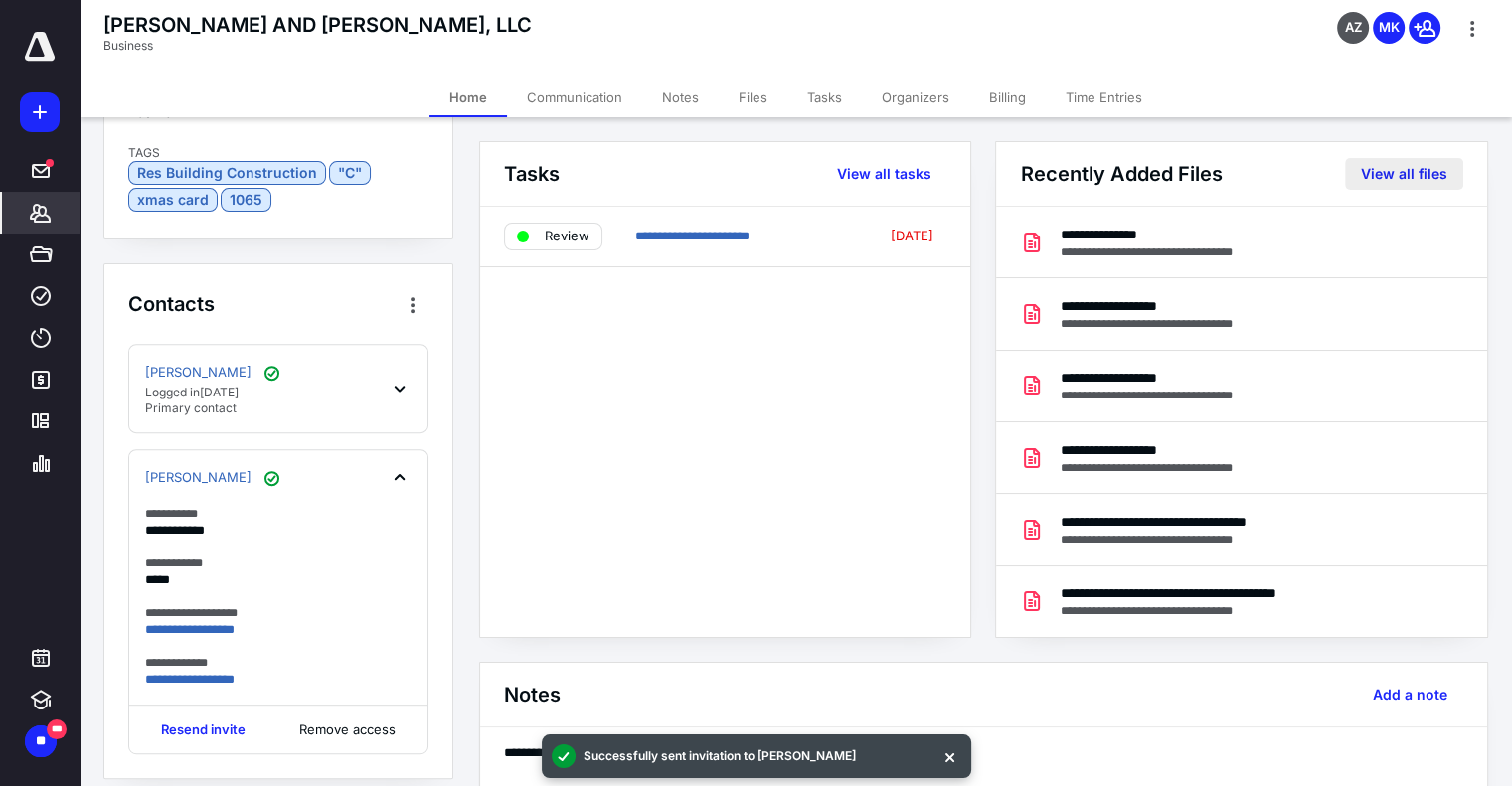 click on "View all files" at bounding box center (1404, 174) 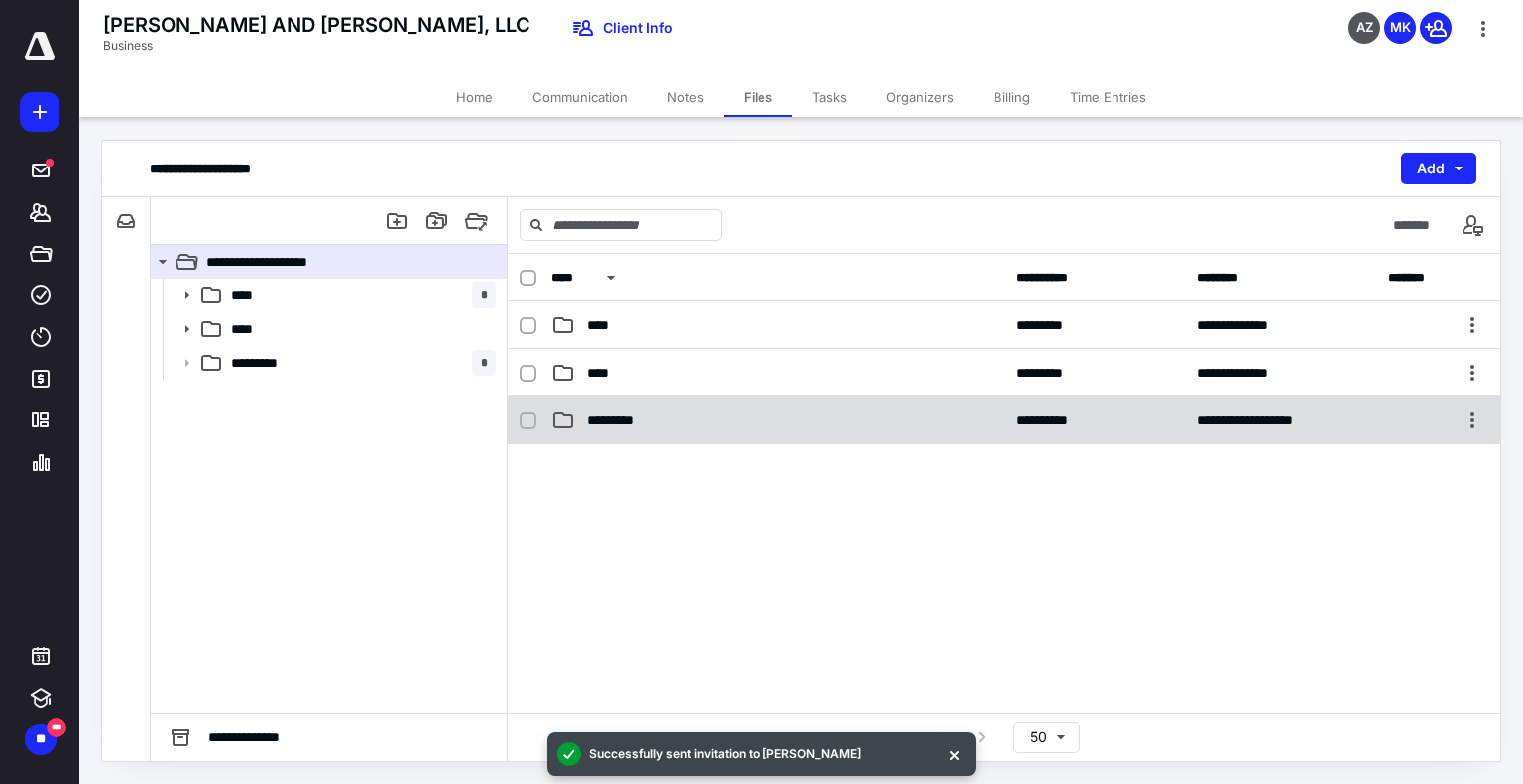 click on "**********" at bounding box center (1003, 420) 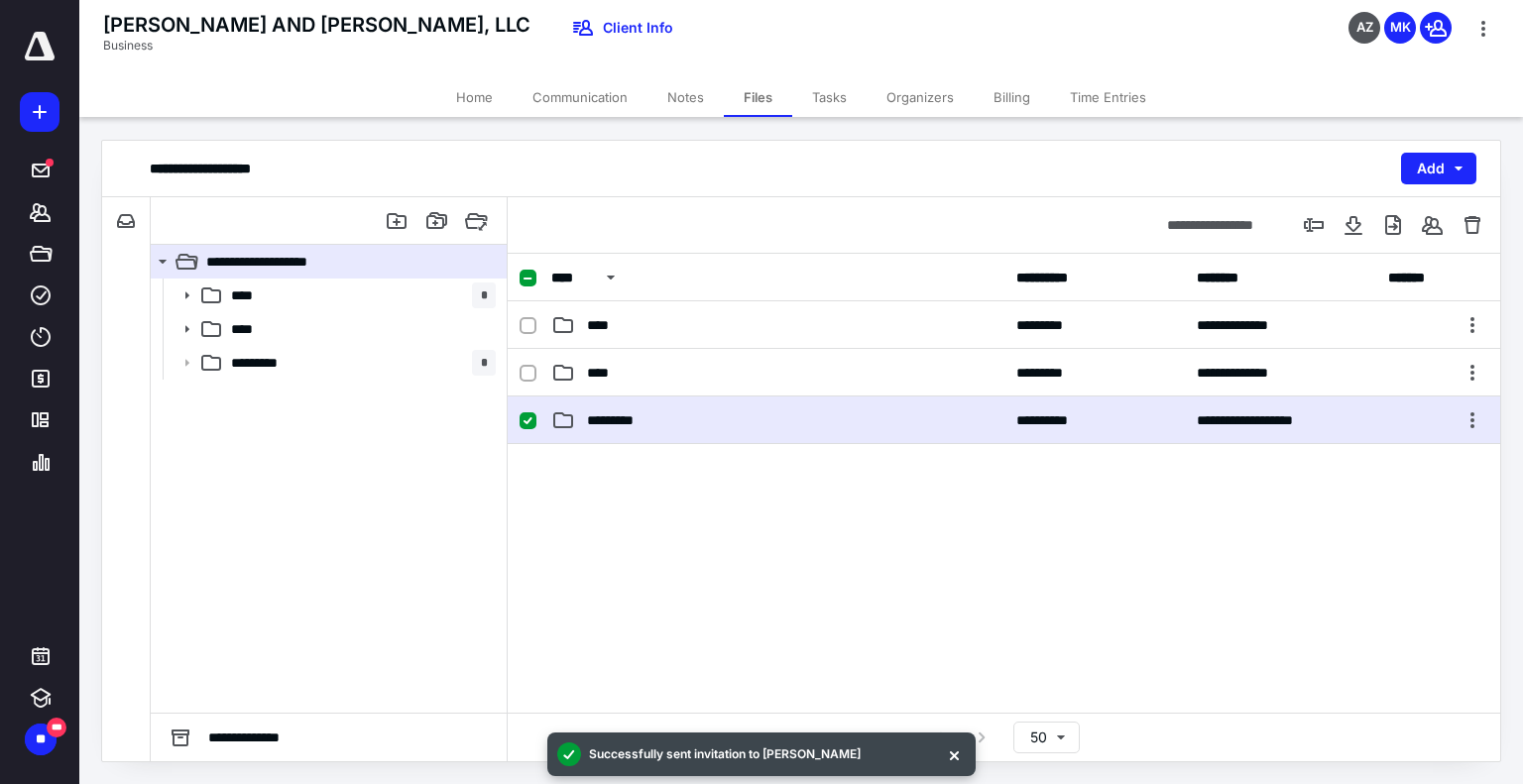 click on "**********" at bounding box center [1003, 420] 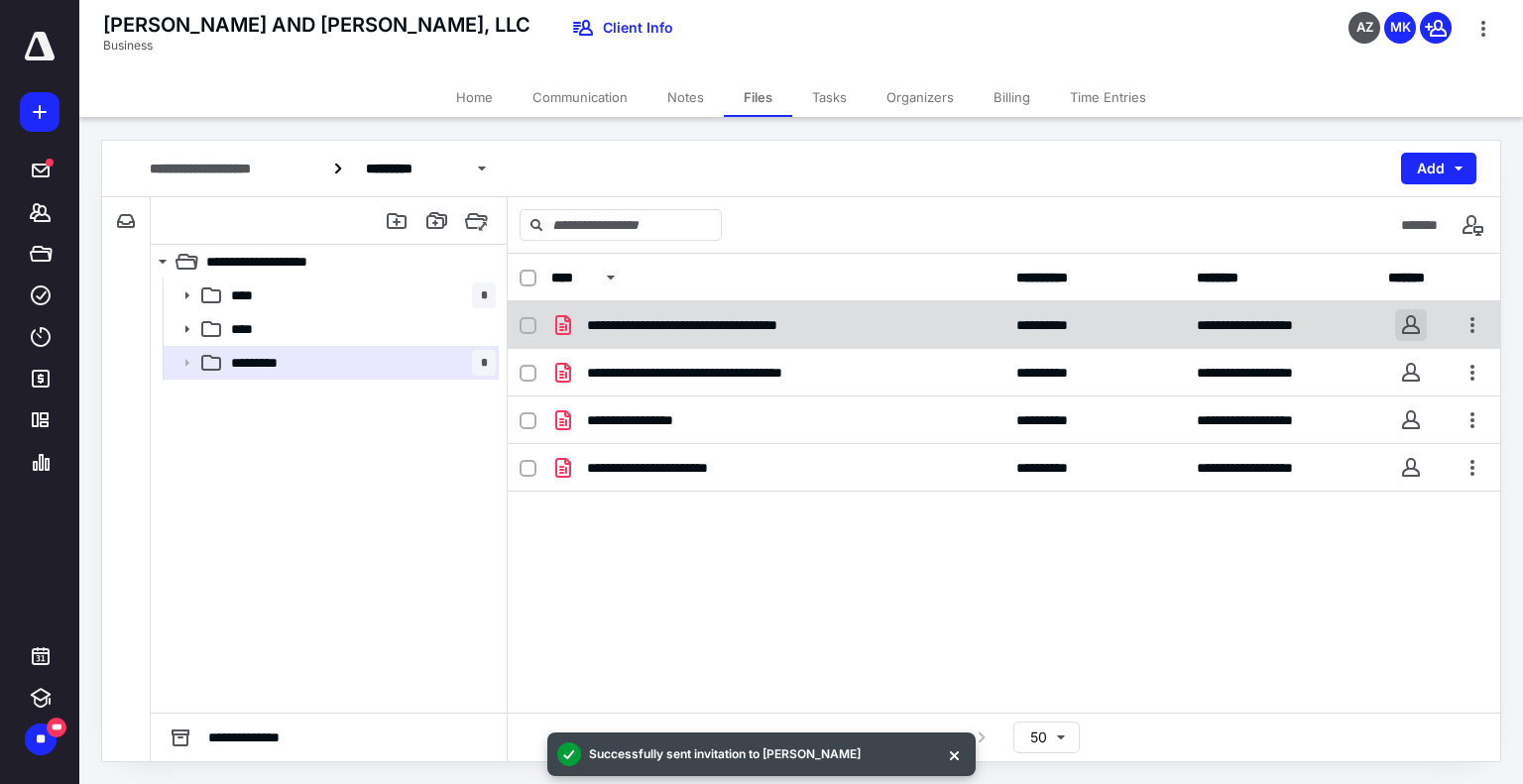 click on "**********" at bounding box center (1003, 325) 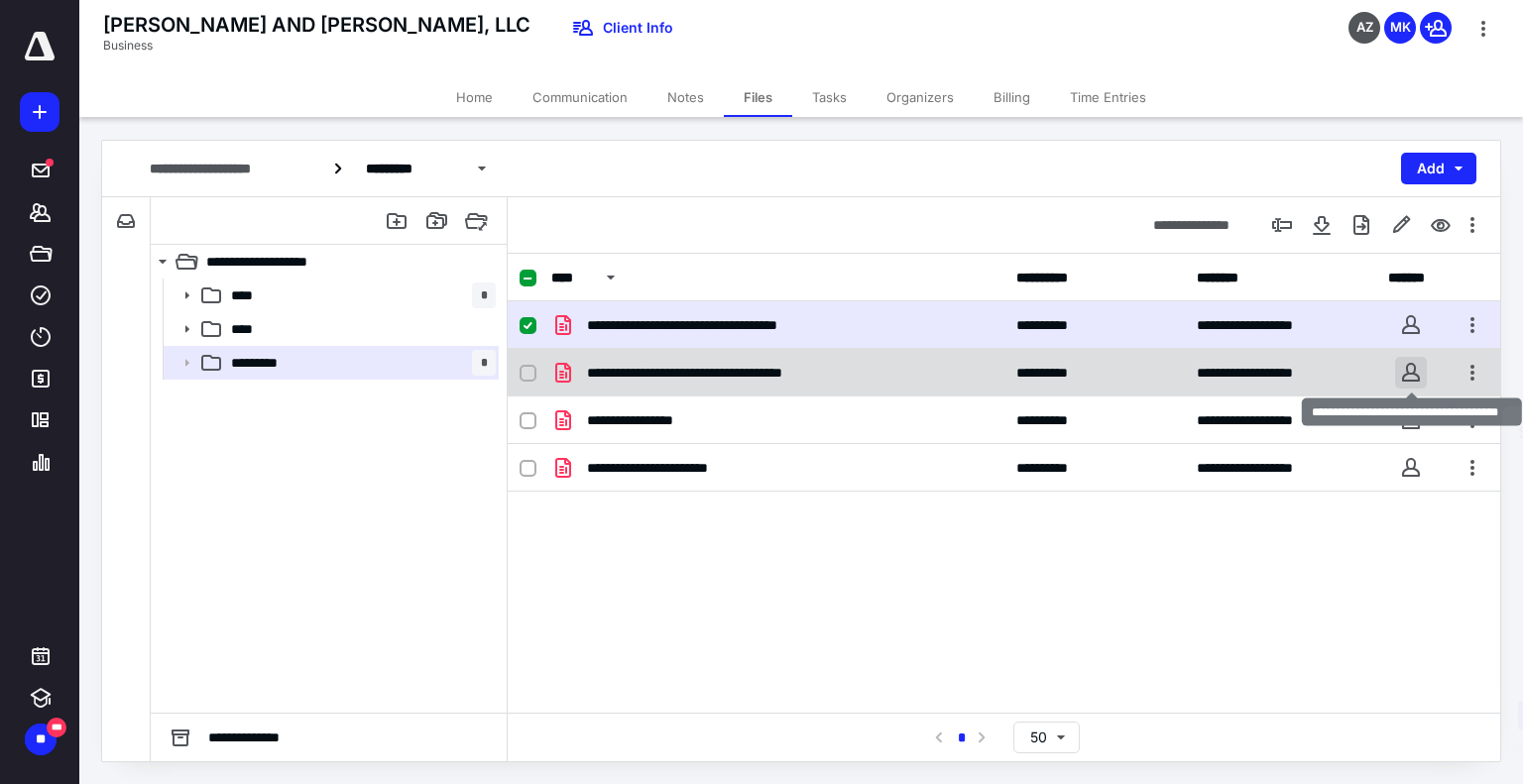 click at bounding box center [1411, 373] 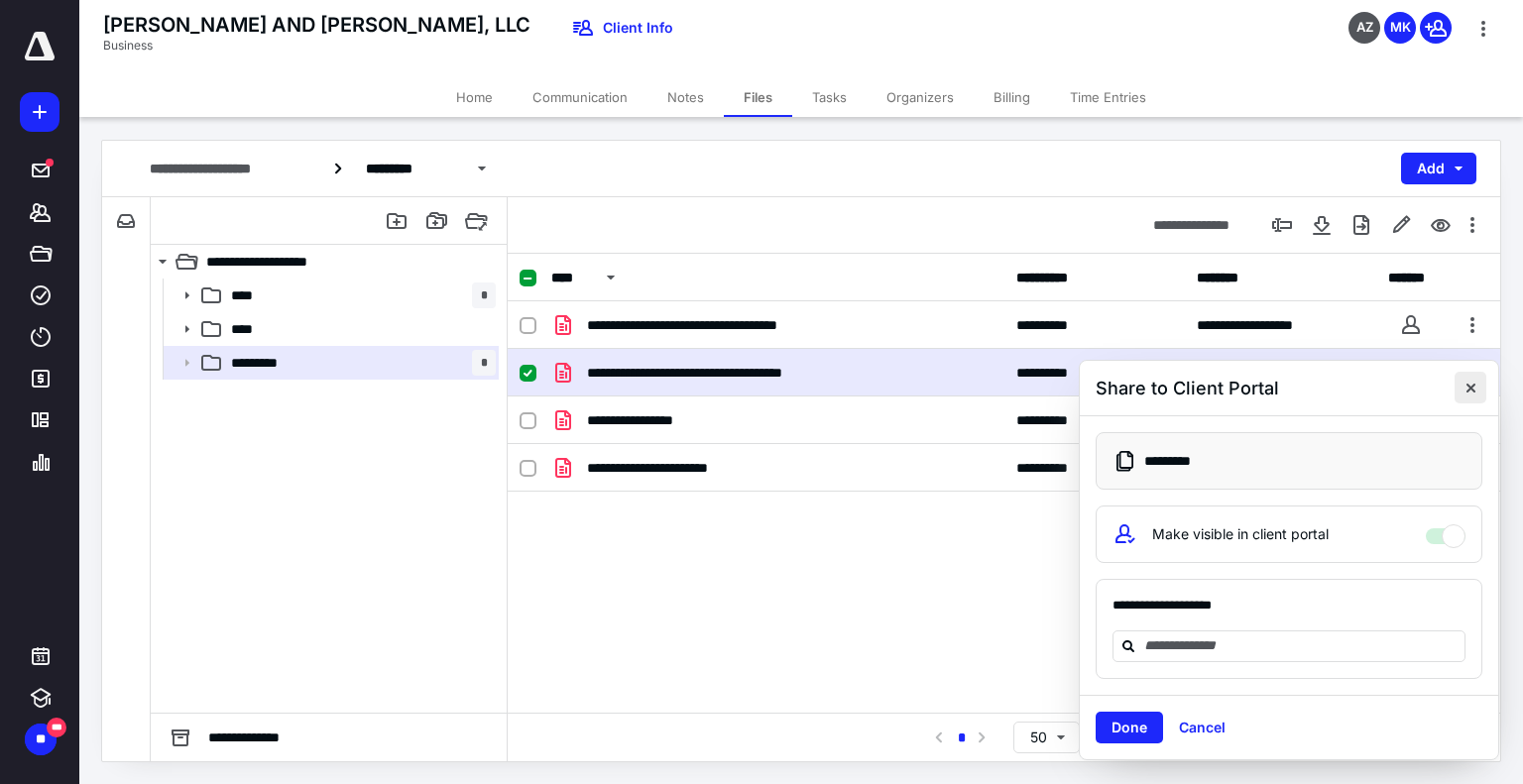 click at bounding box center [1470, 388] 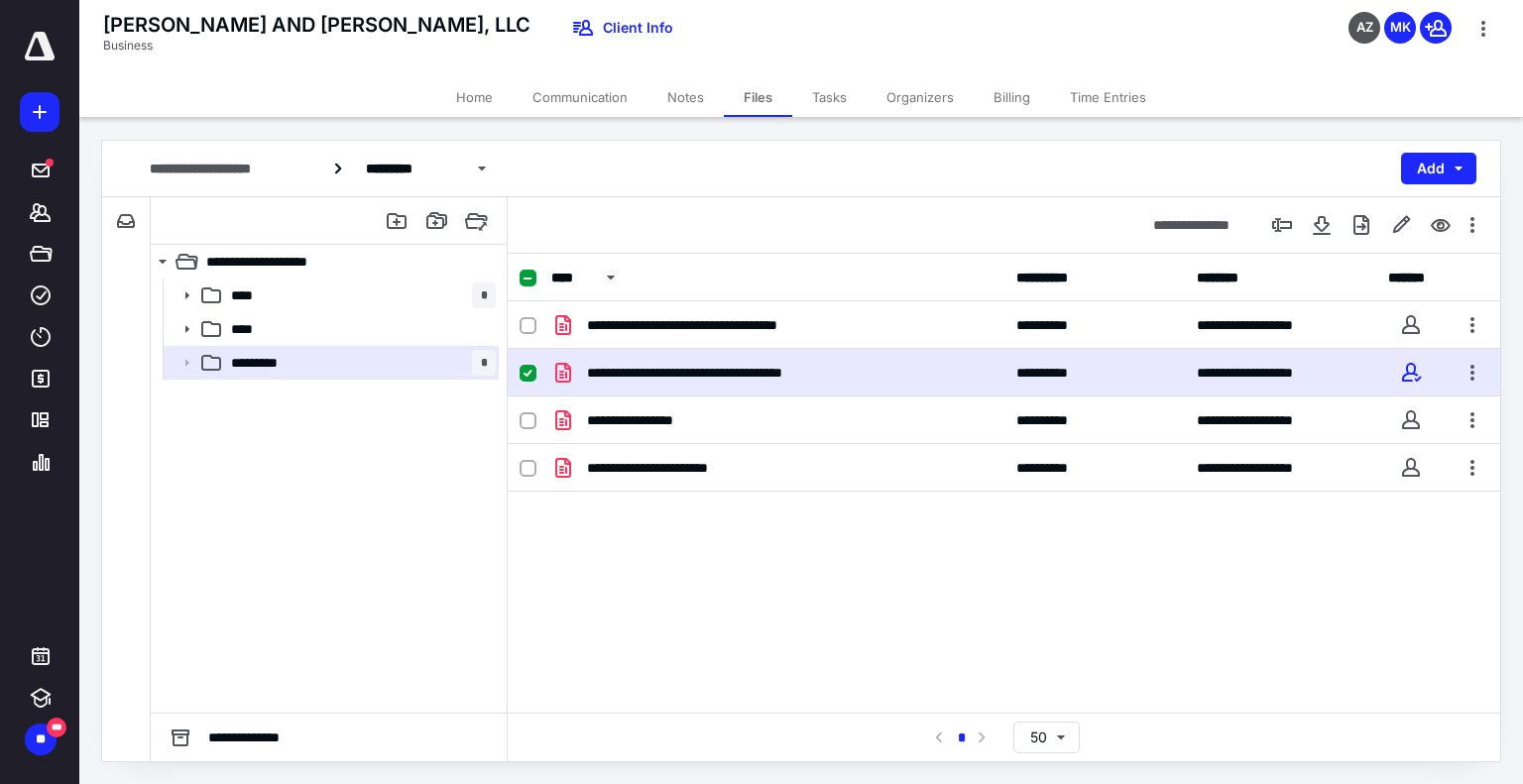 click at bounding box center [527, 279] 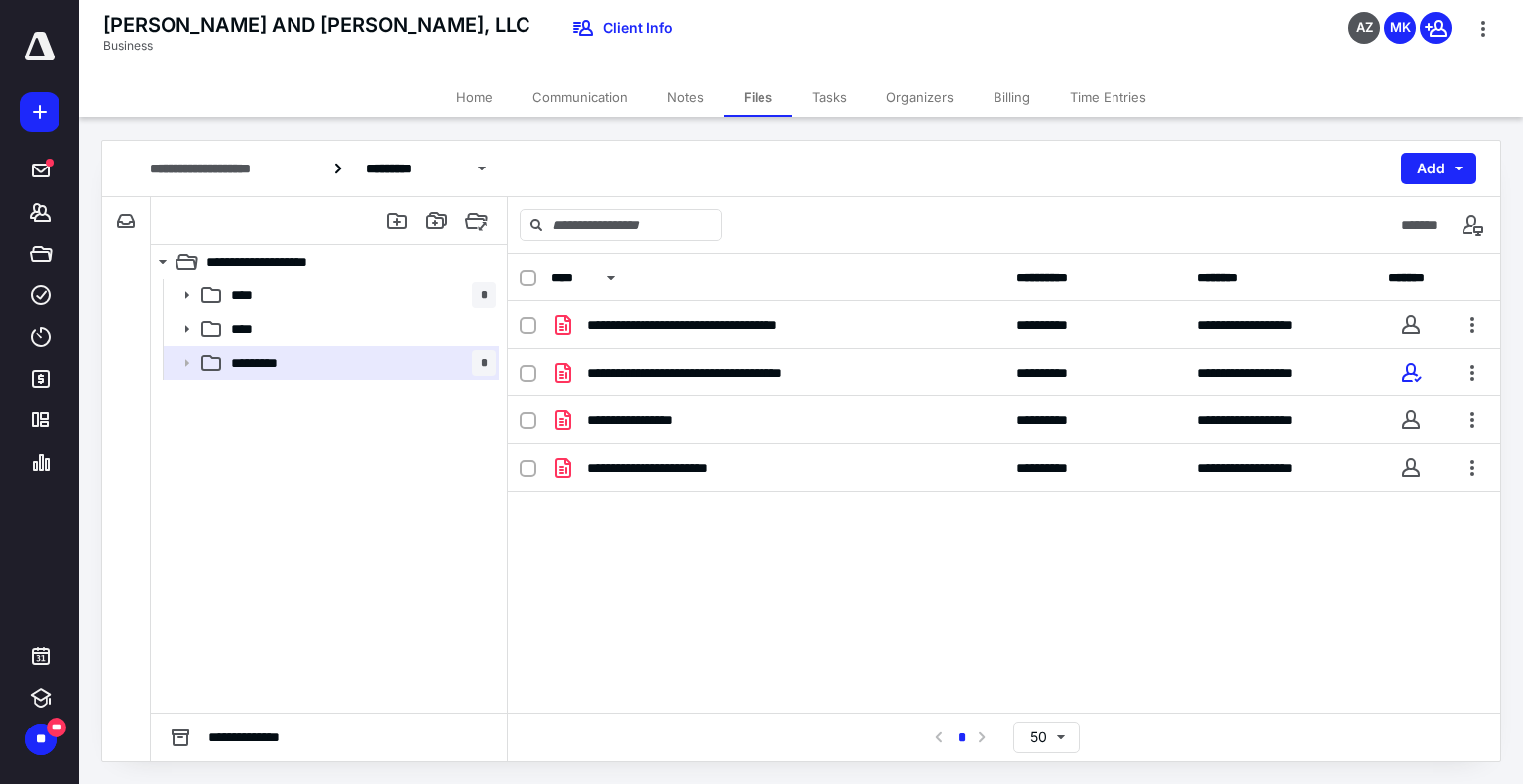 click at bounding box center (527, 279) 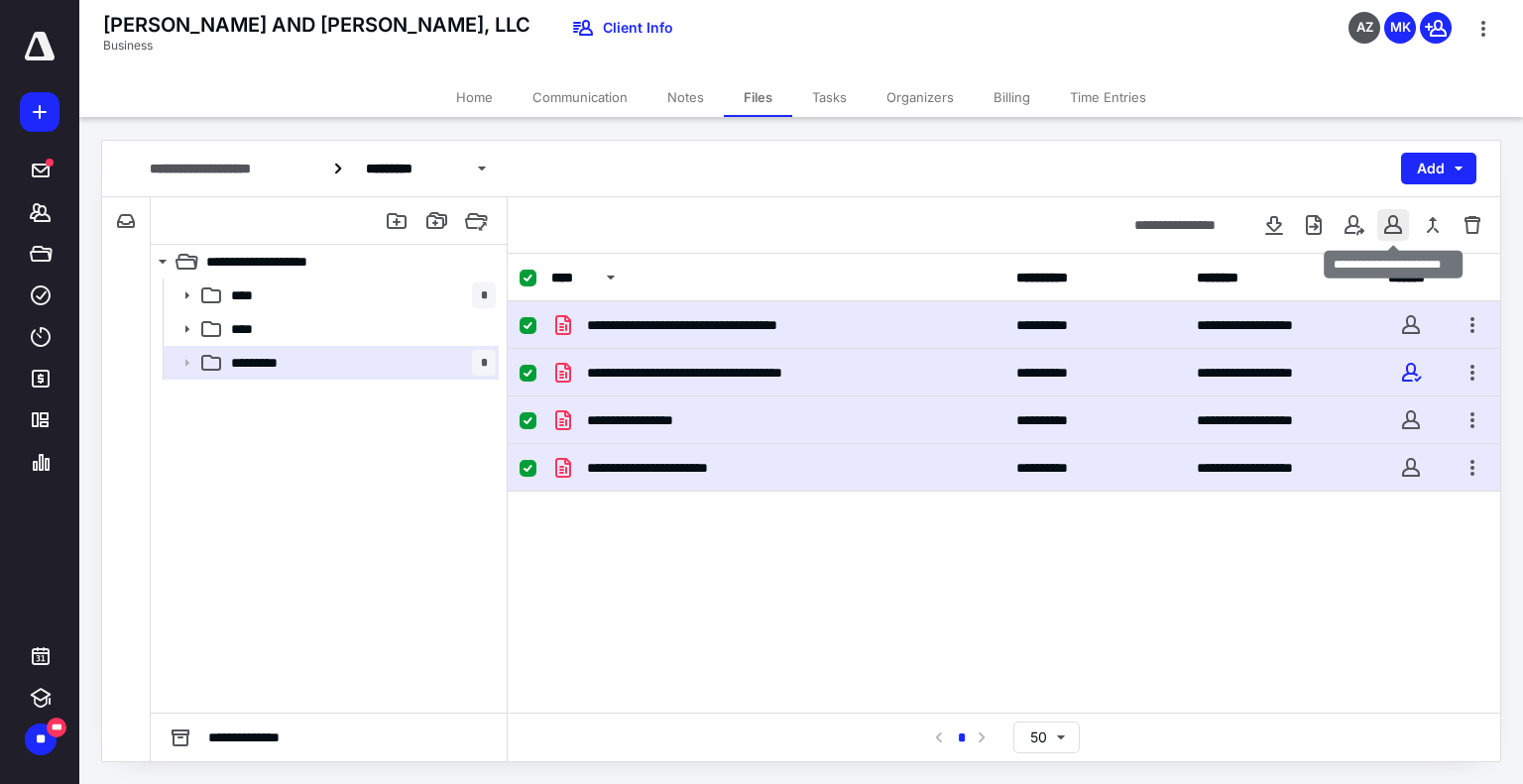 click at bounding box center [1393, 225] 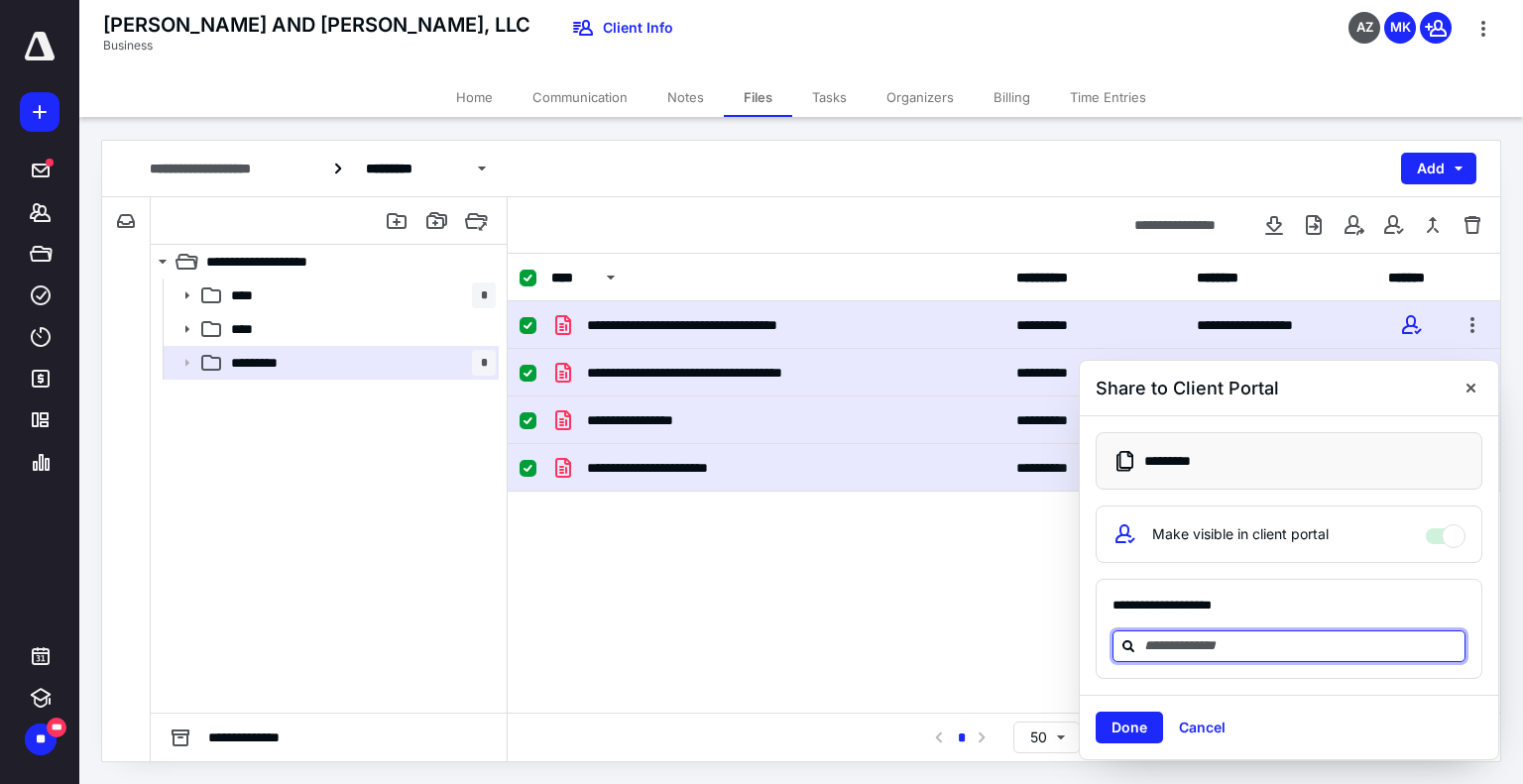 click at bounding box center [1301, 645] 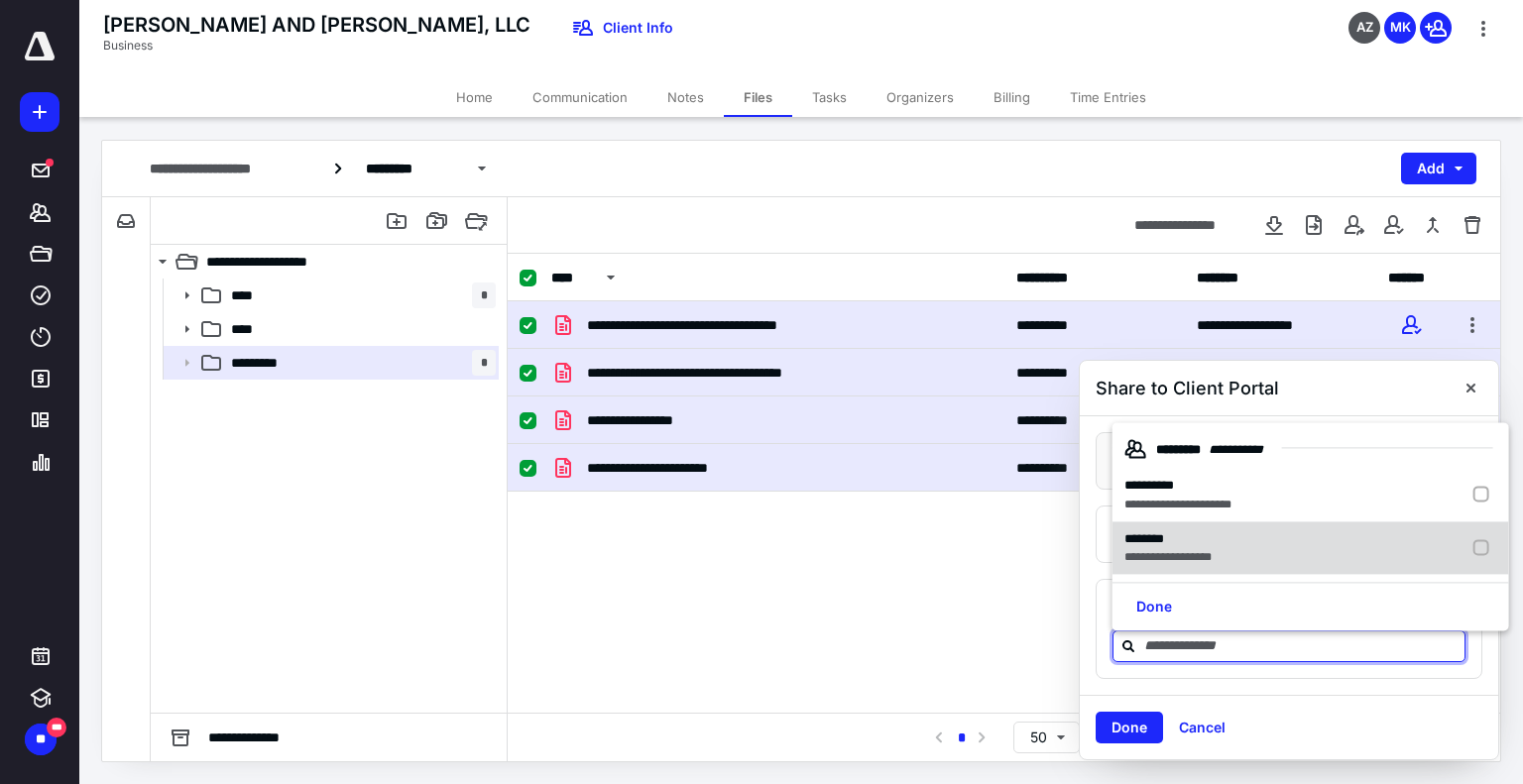click on "**********" at bounding box center (1311, 548) 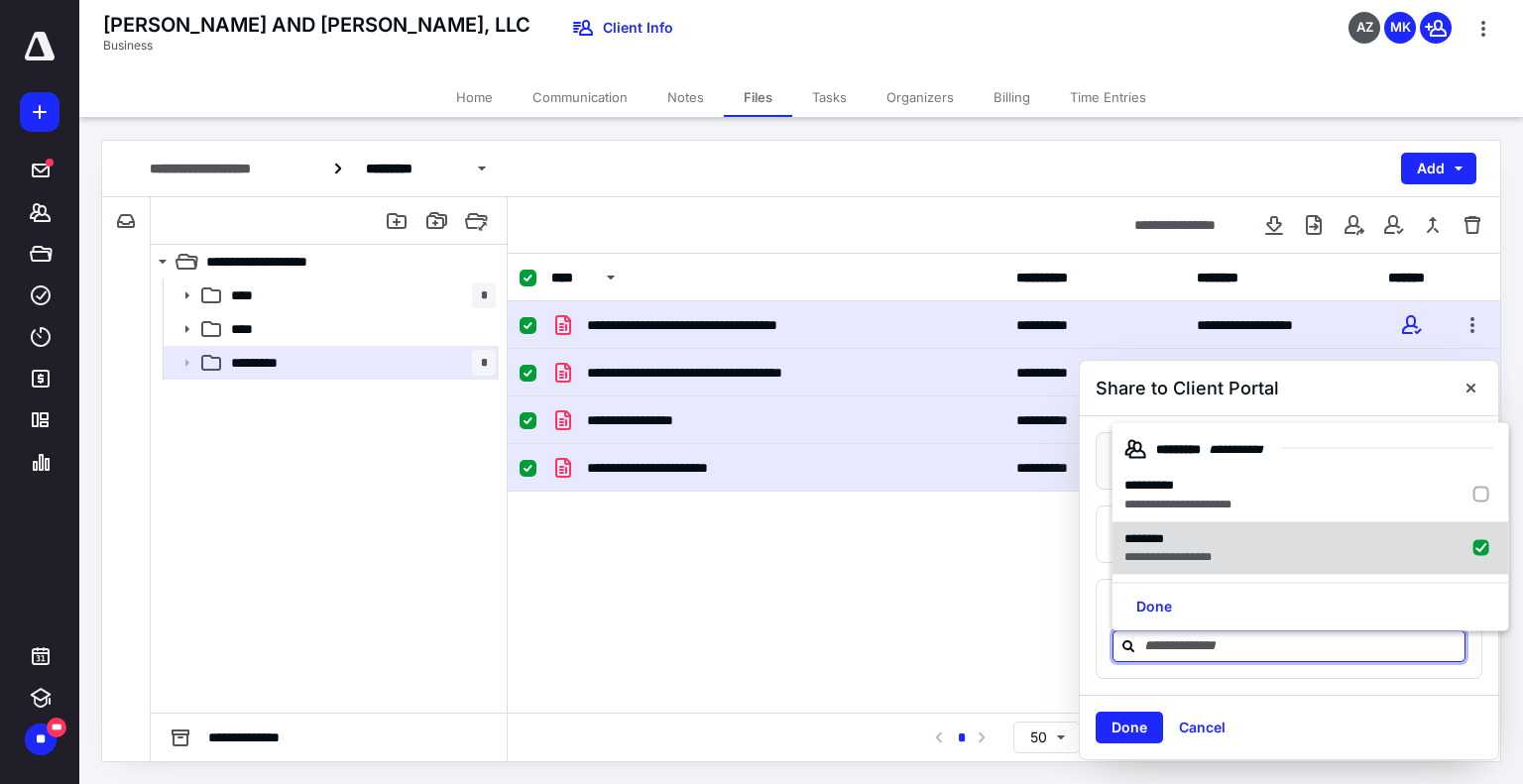 checkbox on "true" 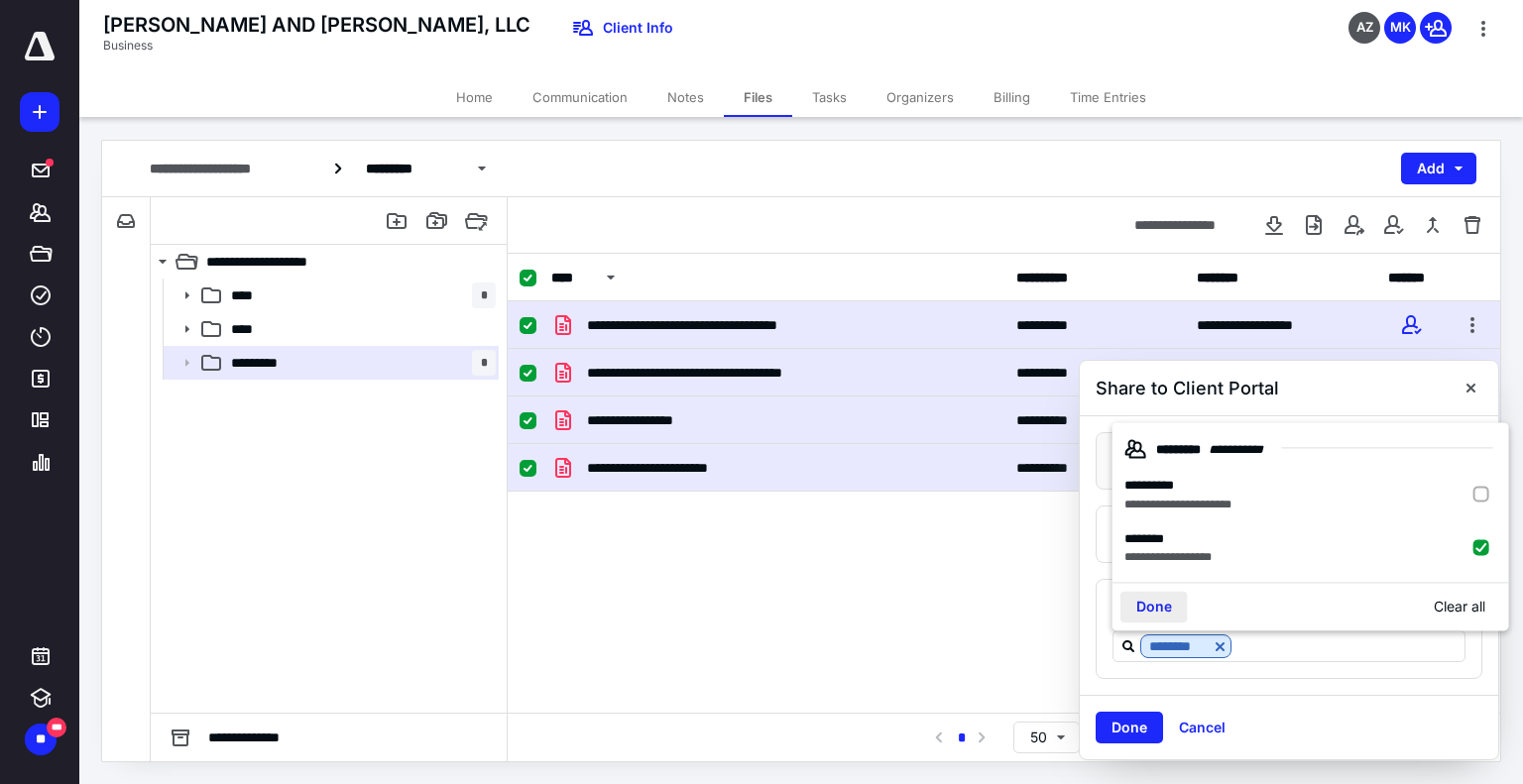 click on "Done" at bounding box center (1154, 608) 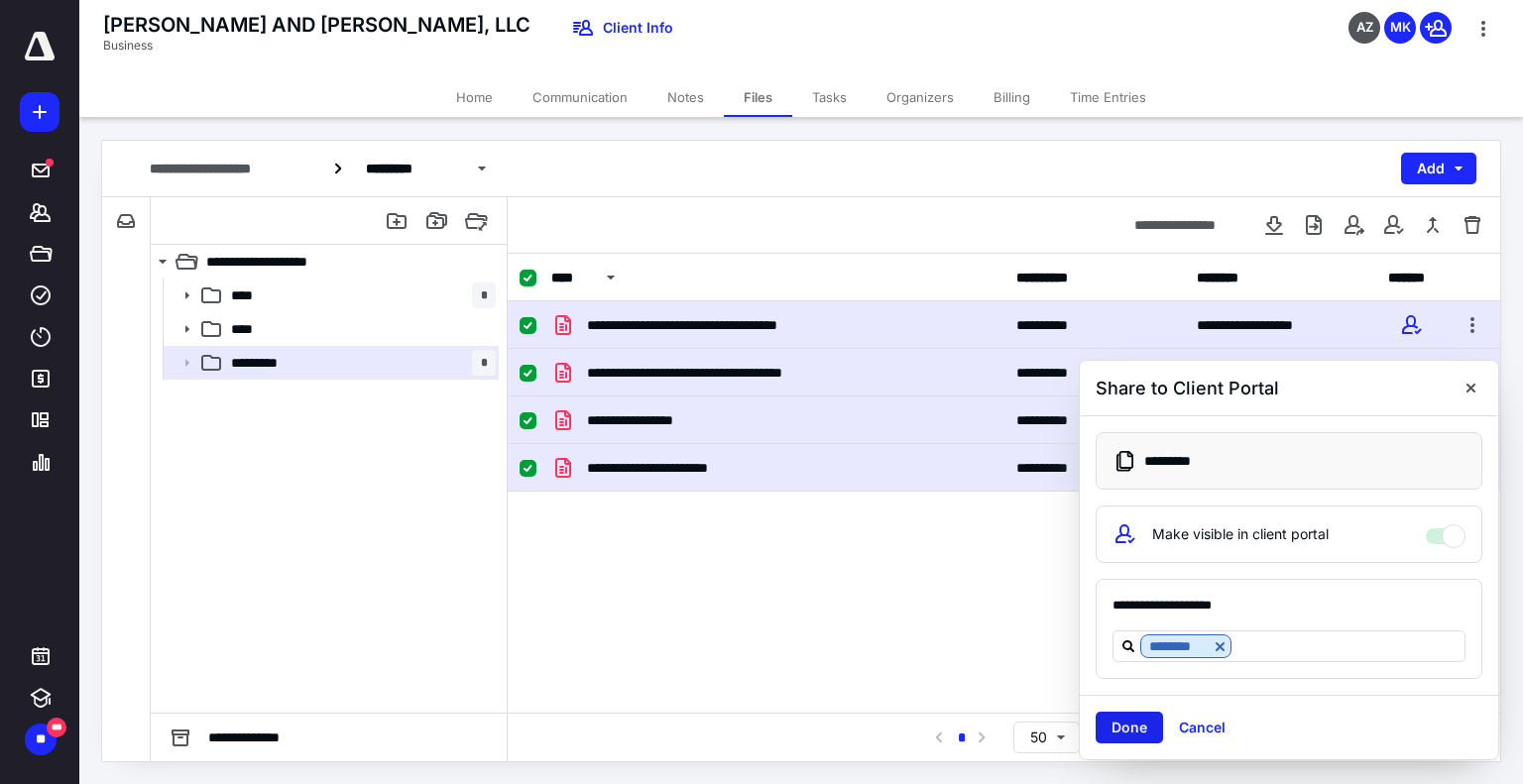 click on "Done" at bounding box center [1129, 728] 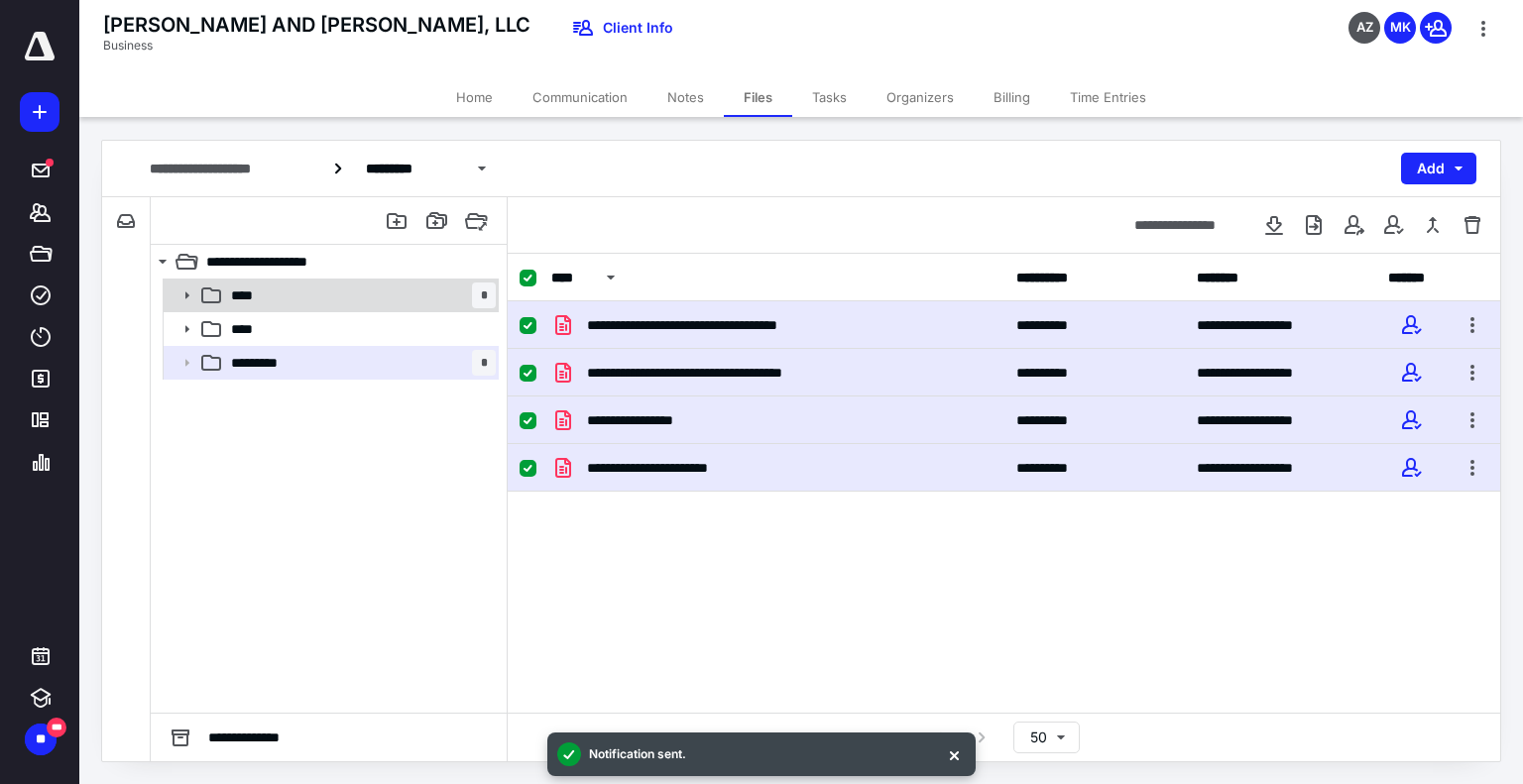 click on "**** *" at bounding box center [359, 295] 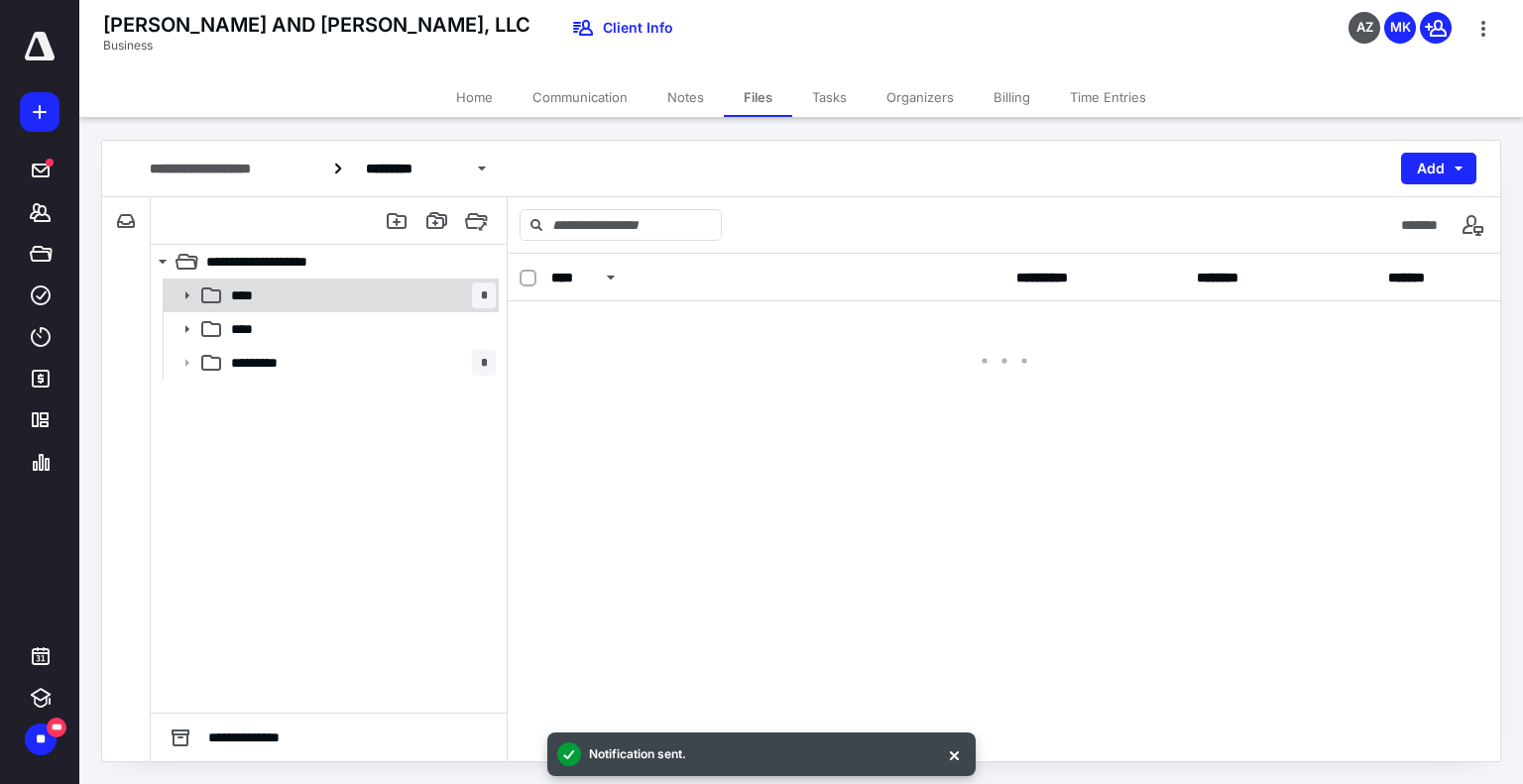 click on "**** *" at bounding box center [359, 295] 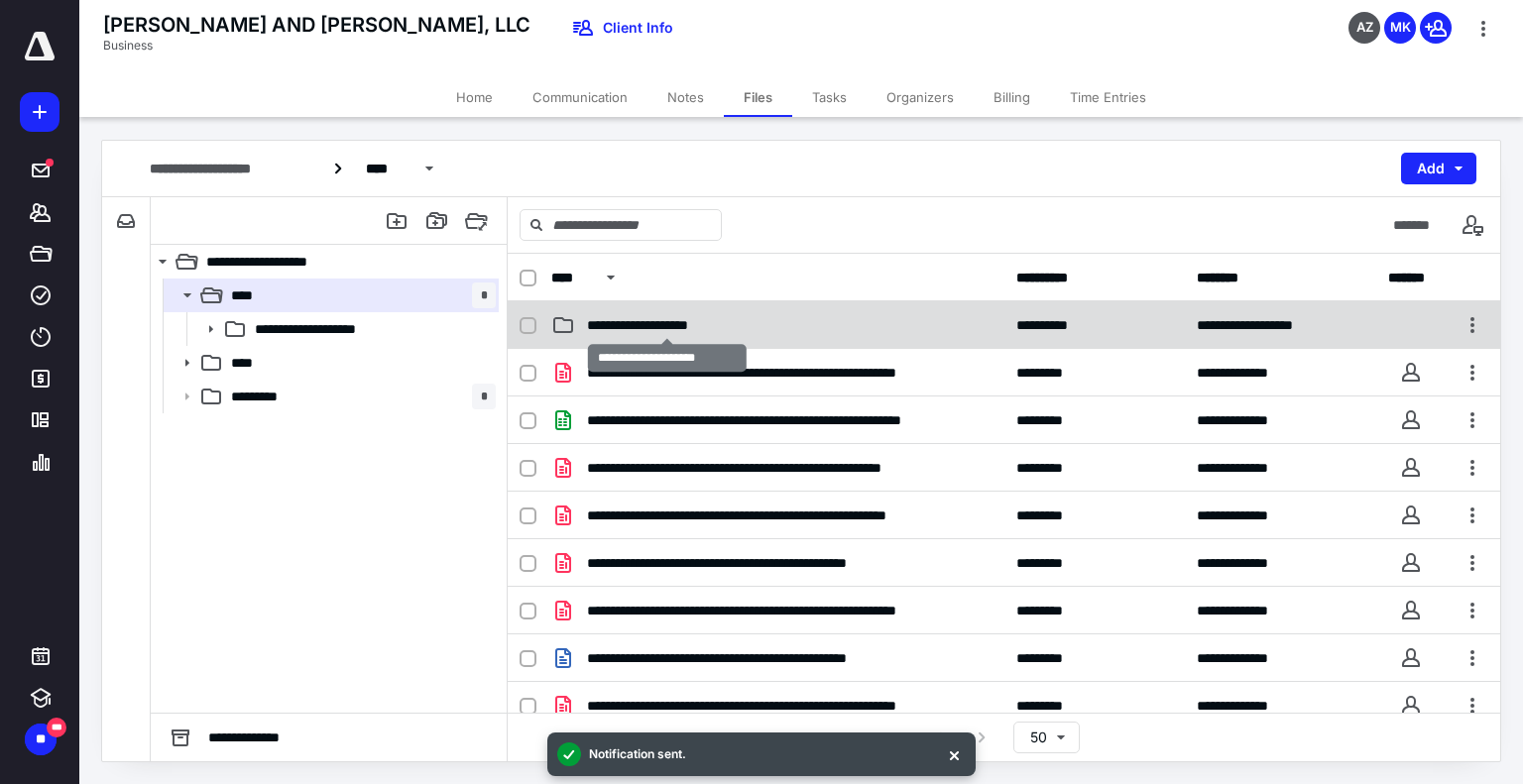 click on "**********" at bounding box center (667, 325) 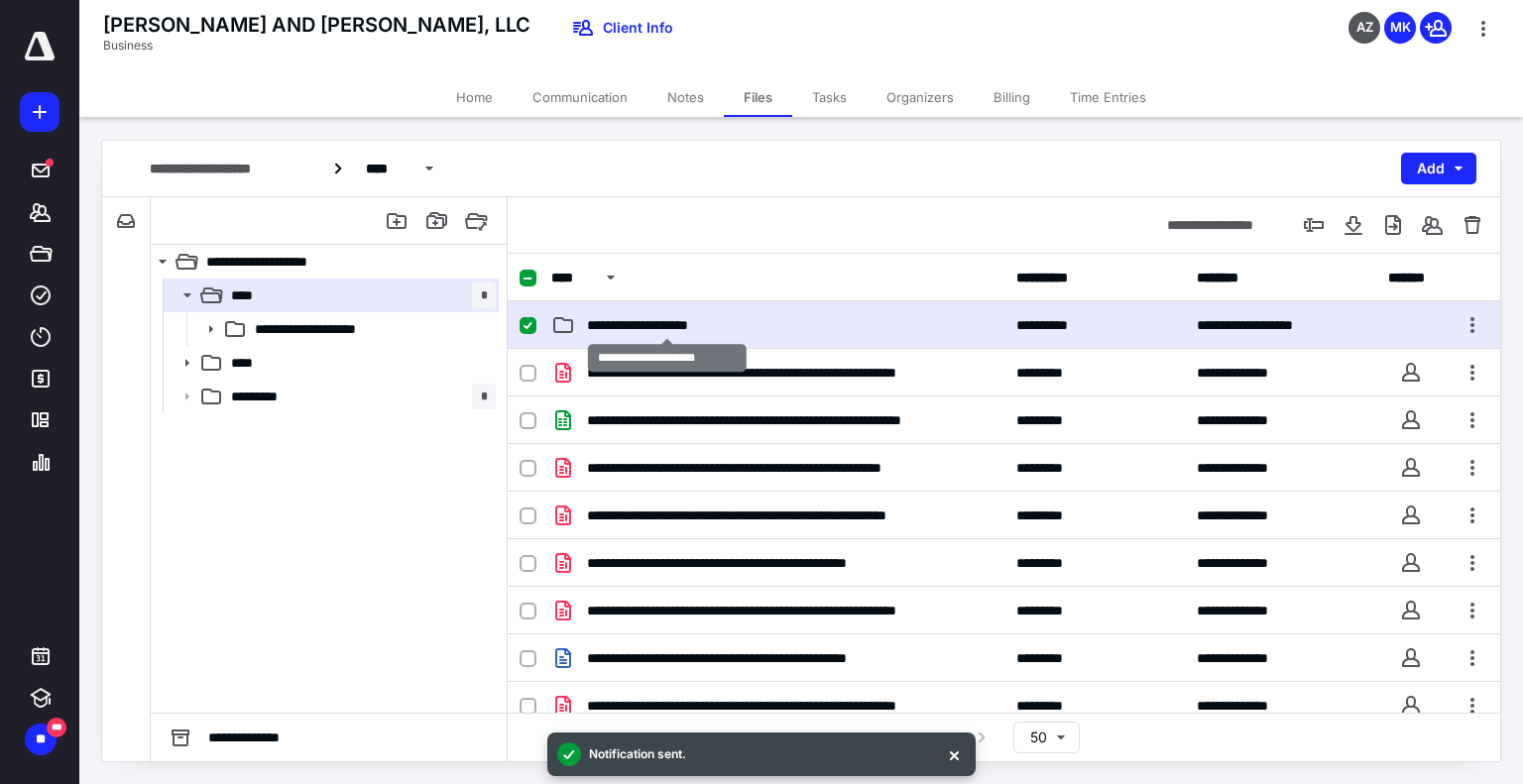 click on "**********" at bounding box center (667, 325) 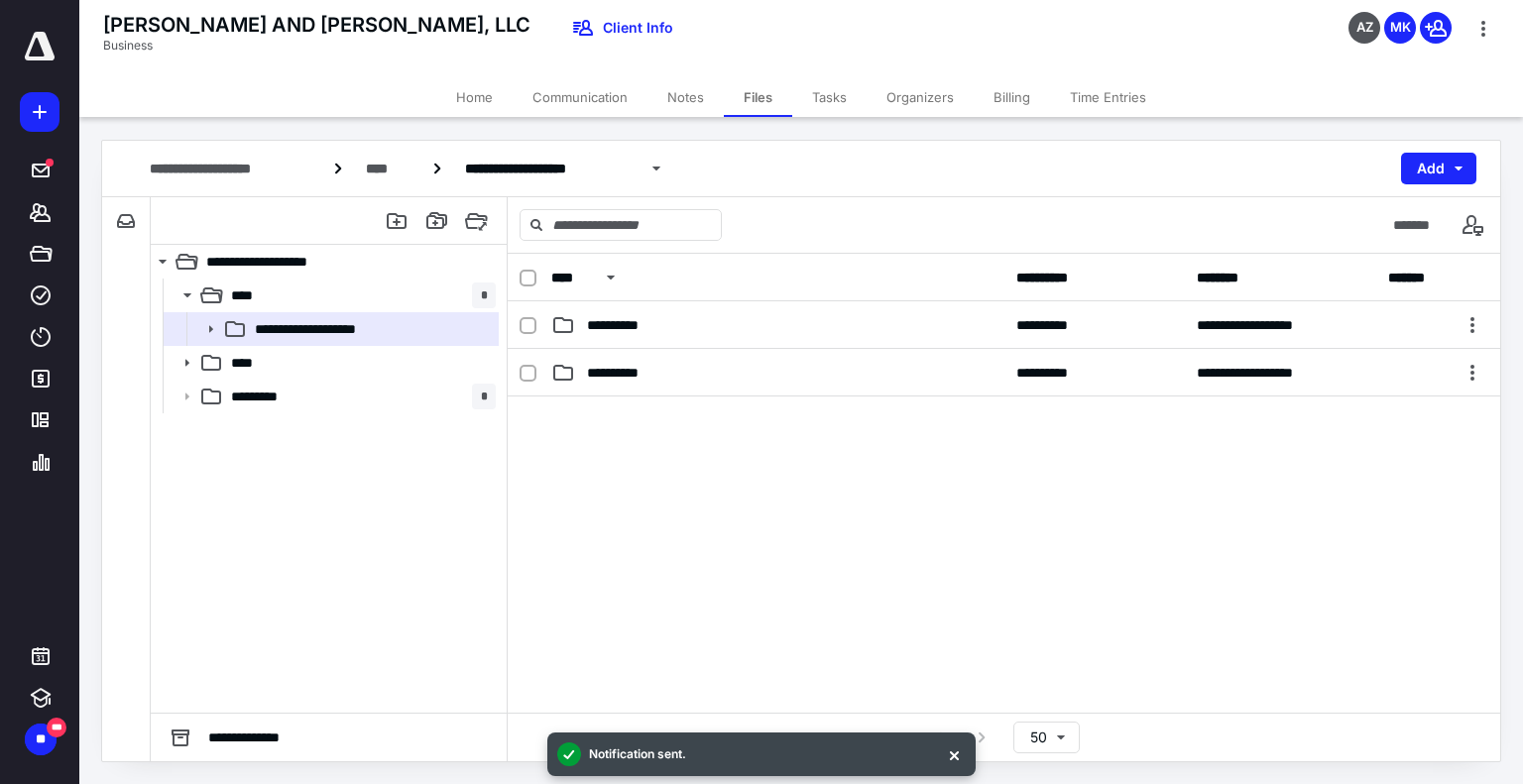 click on "**********" at bounding box center (777, 325) 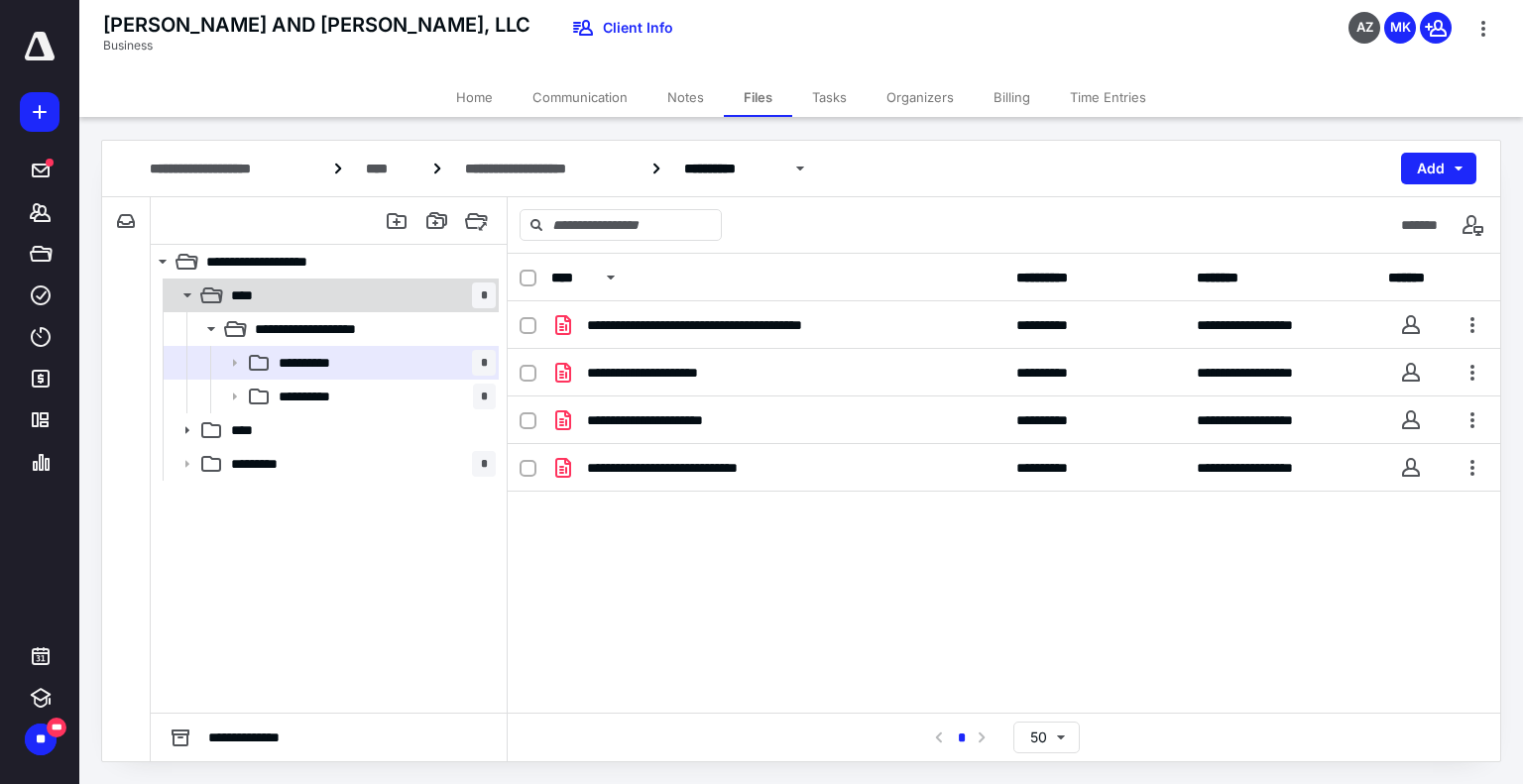 click on "**** *" at bounding box center (359, 295) 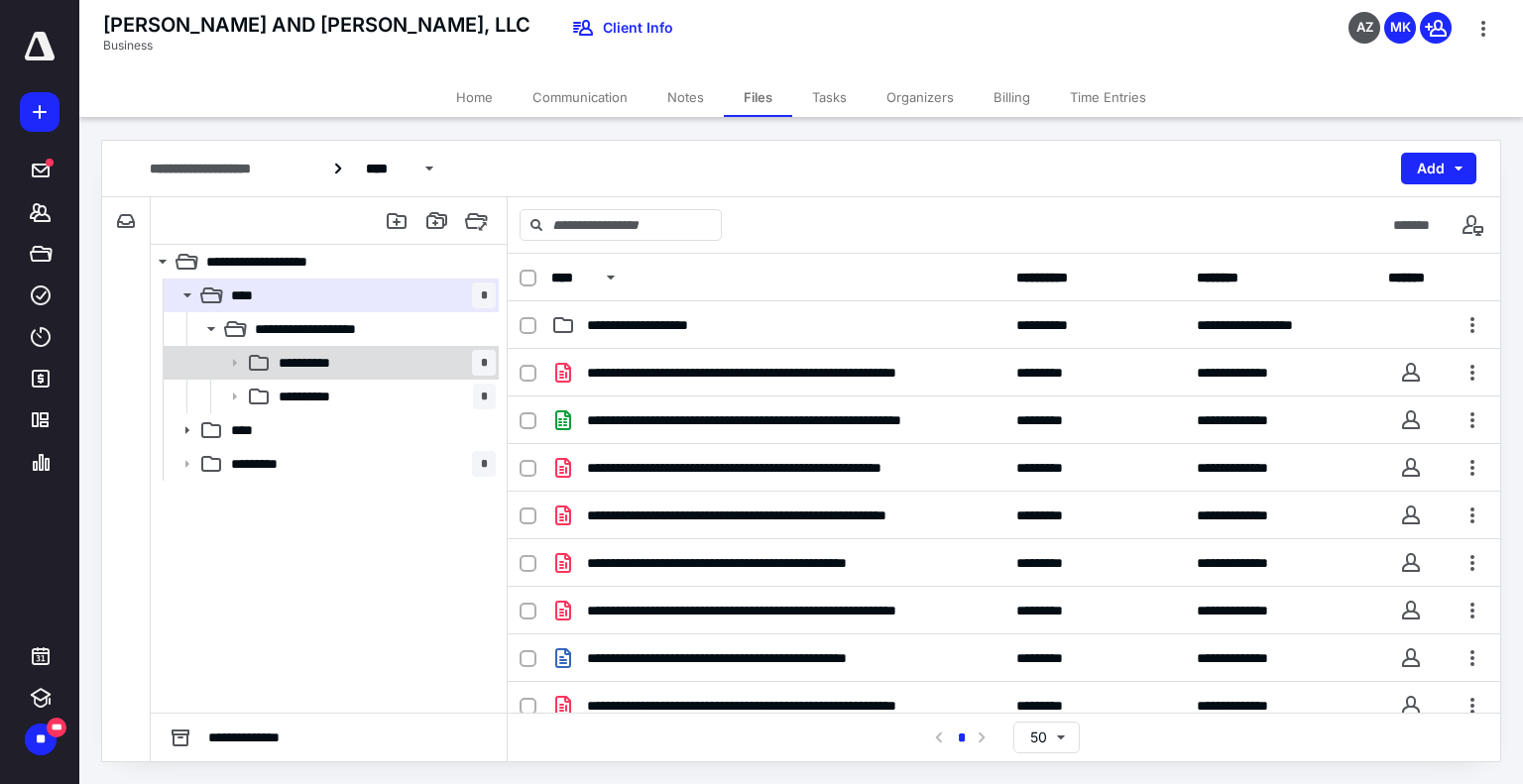 click on "**********" at bounding box center [383, 363] 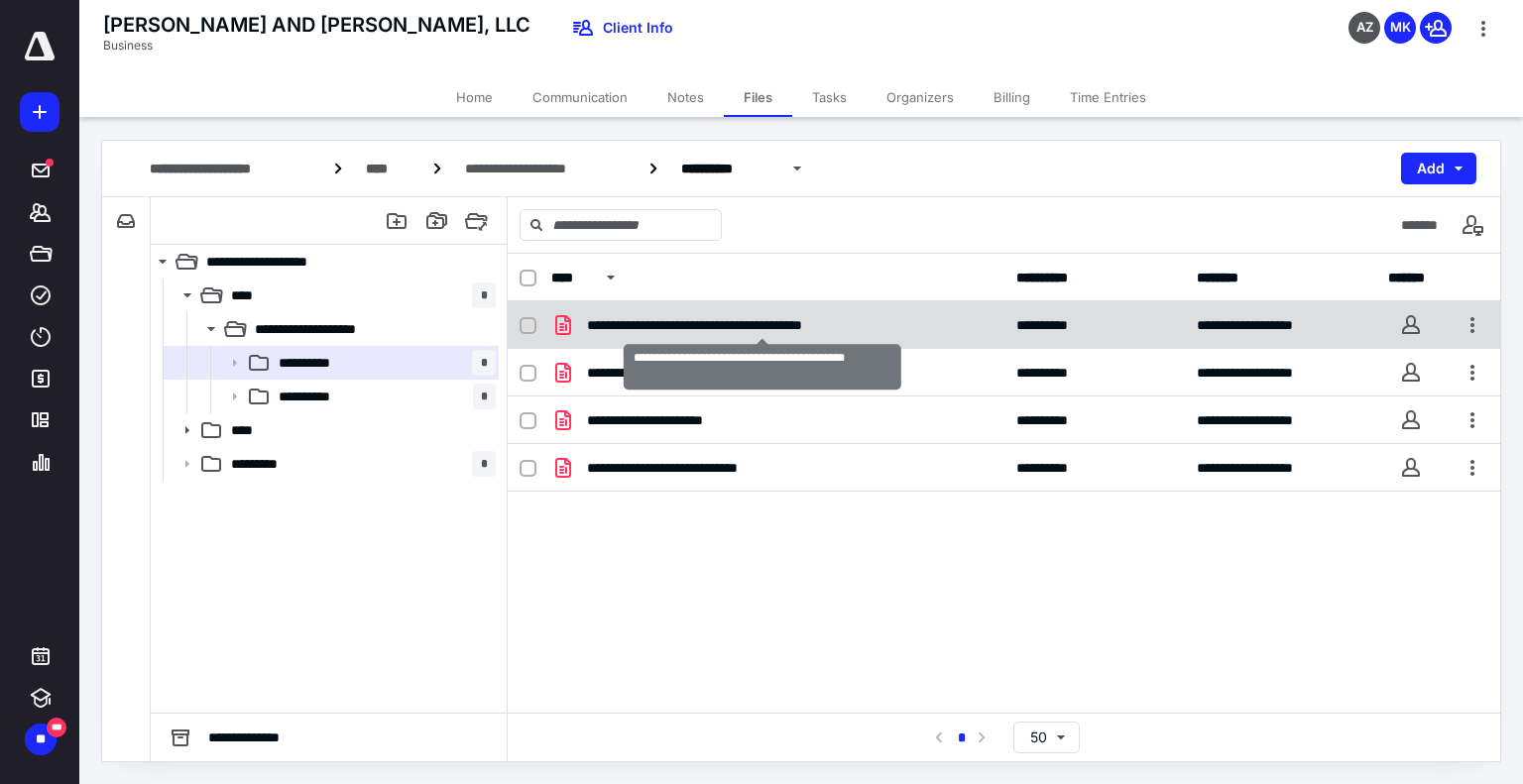 click on "**********" at bounding box center (762, 325) 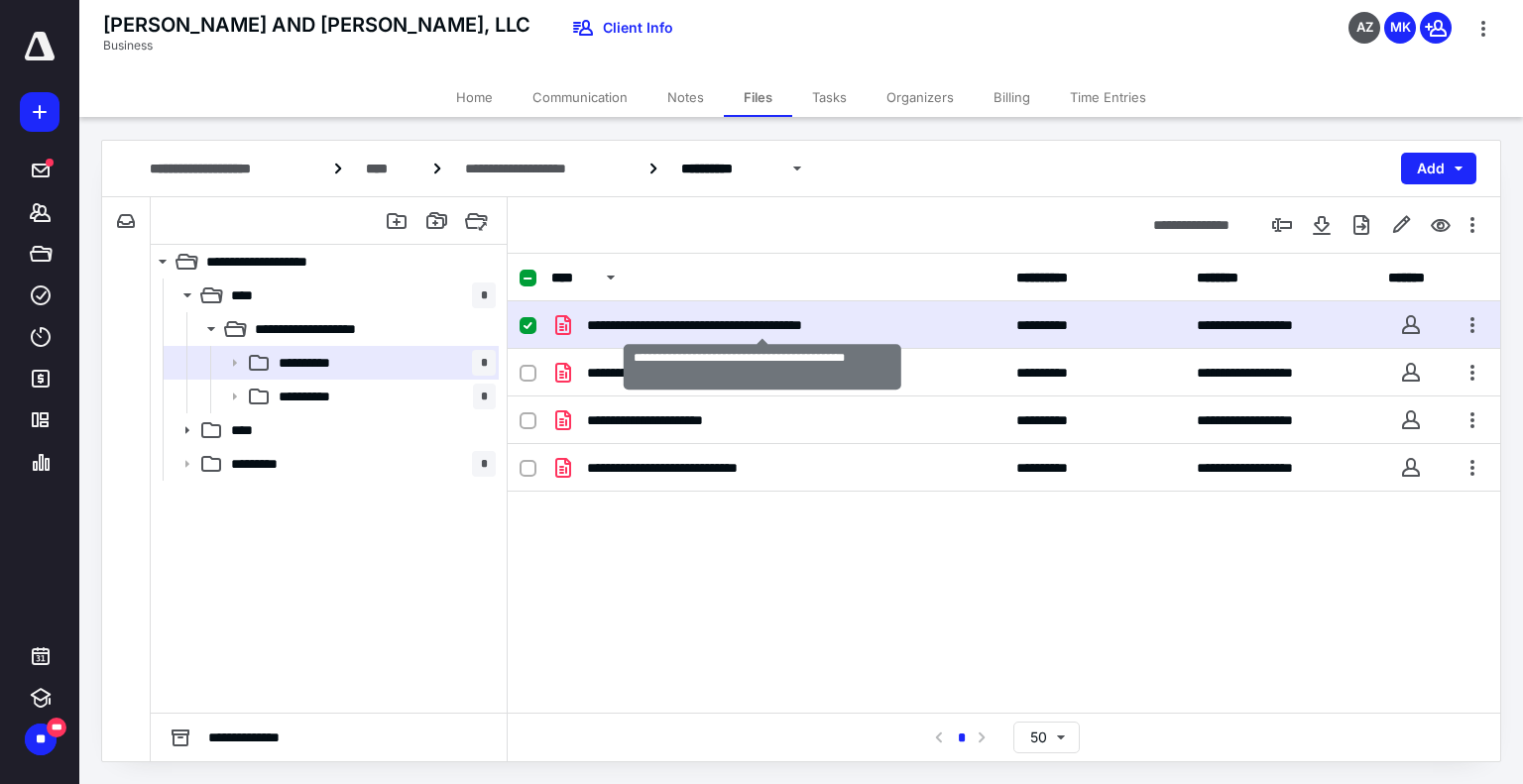 click on "**********" at bounding box center (762, 325) 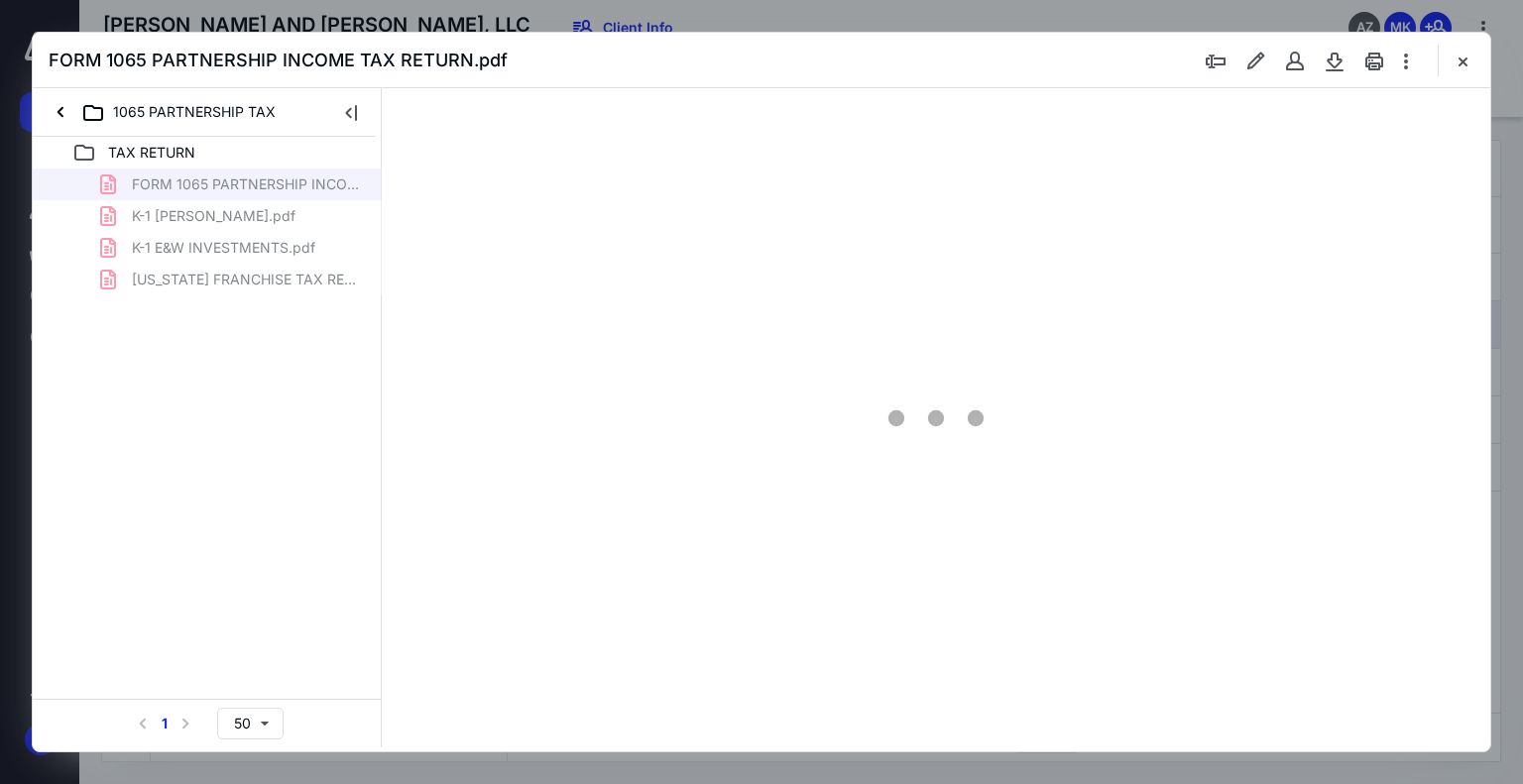 scroll, scrollTop: 0, scrollLeft: 0, axis: both 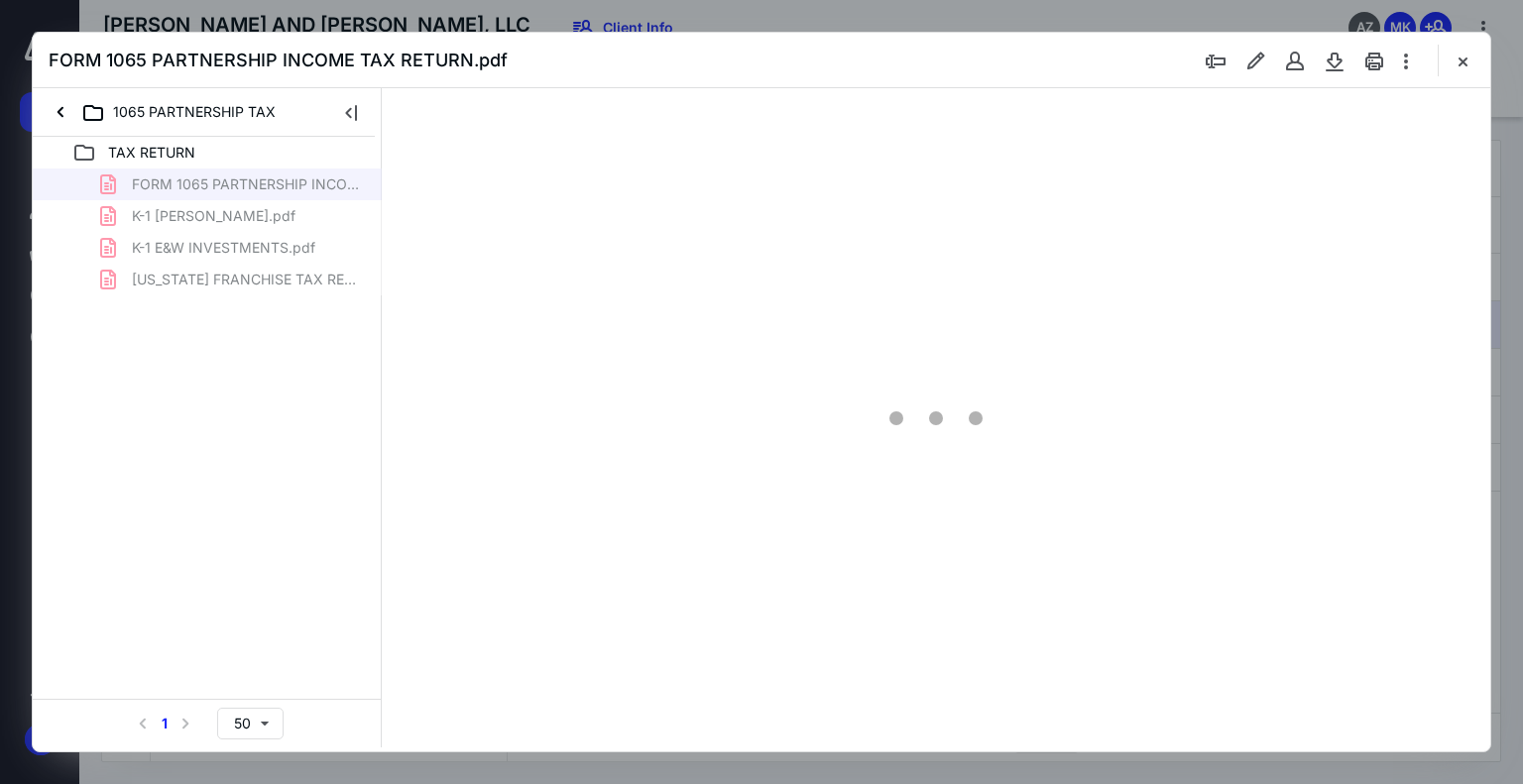 type on "179" 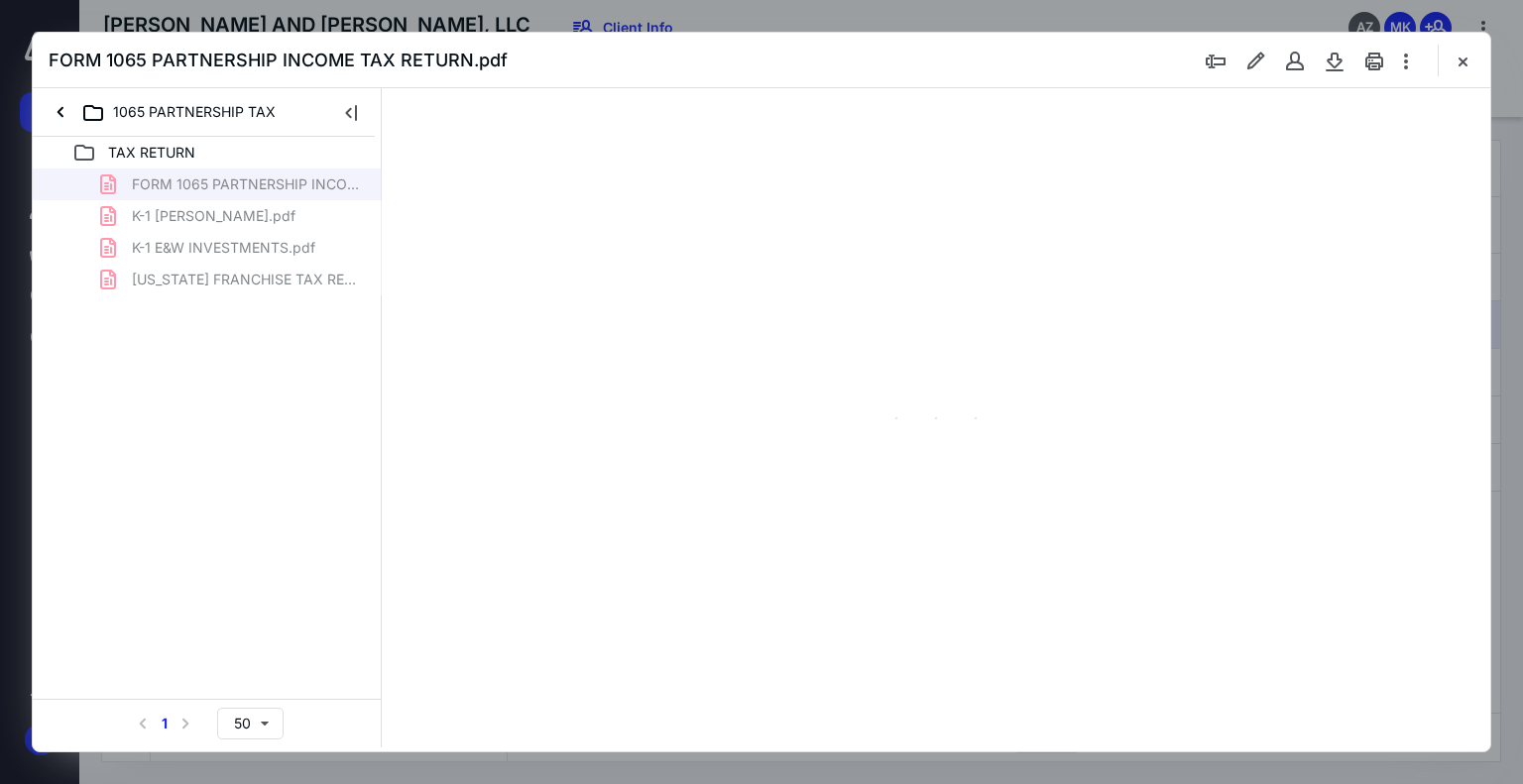 scroll, scrollTop: 82, scrollLeft: 157, axis: both 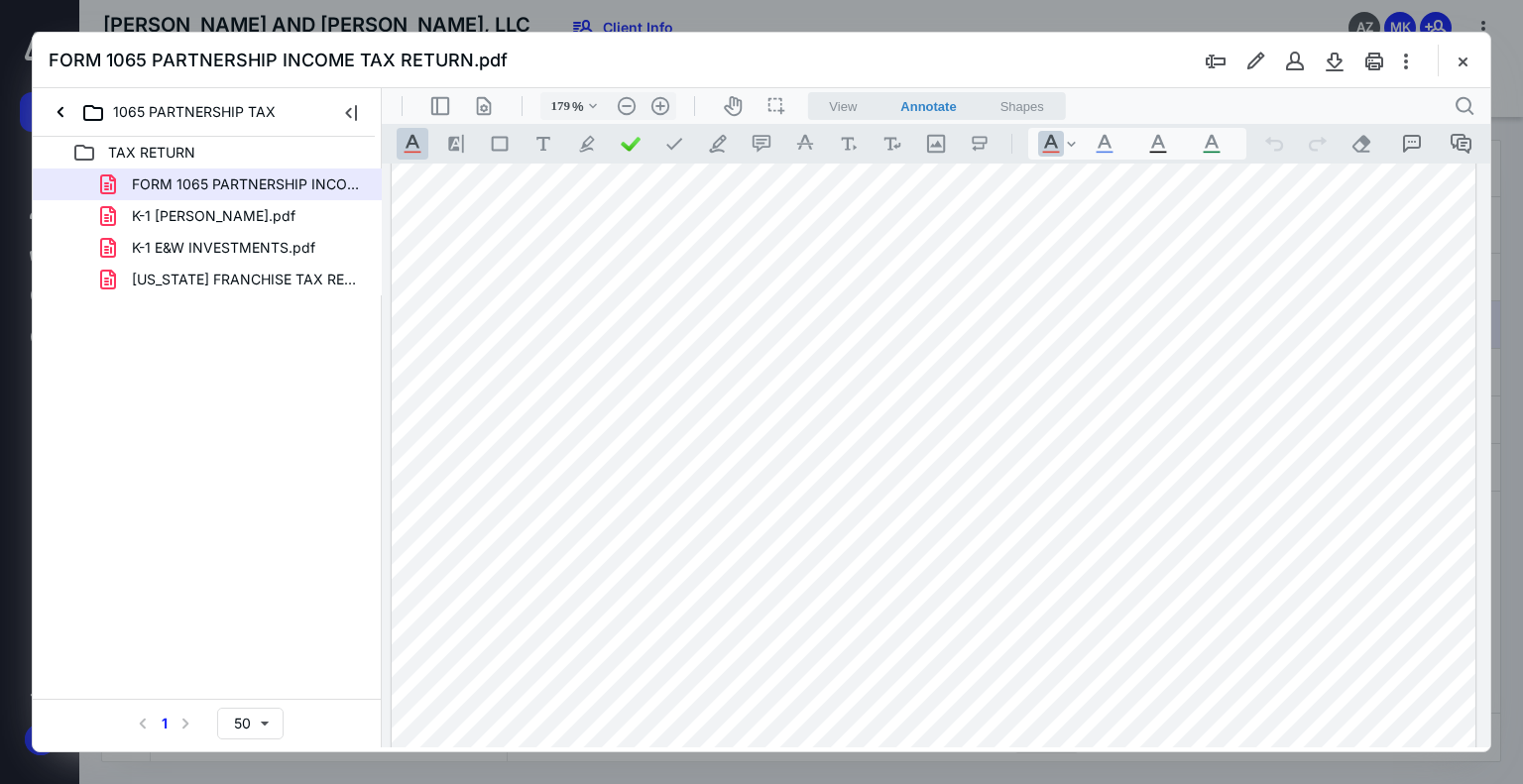 click at bounding box center [934, 790] 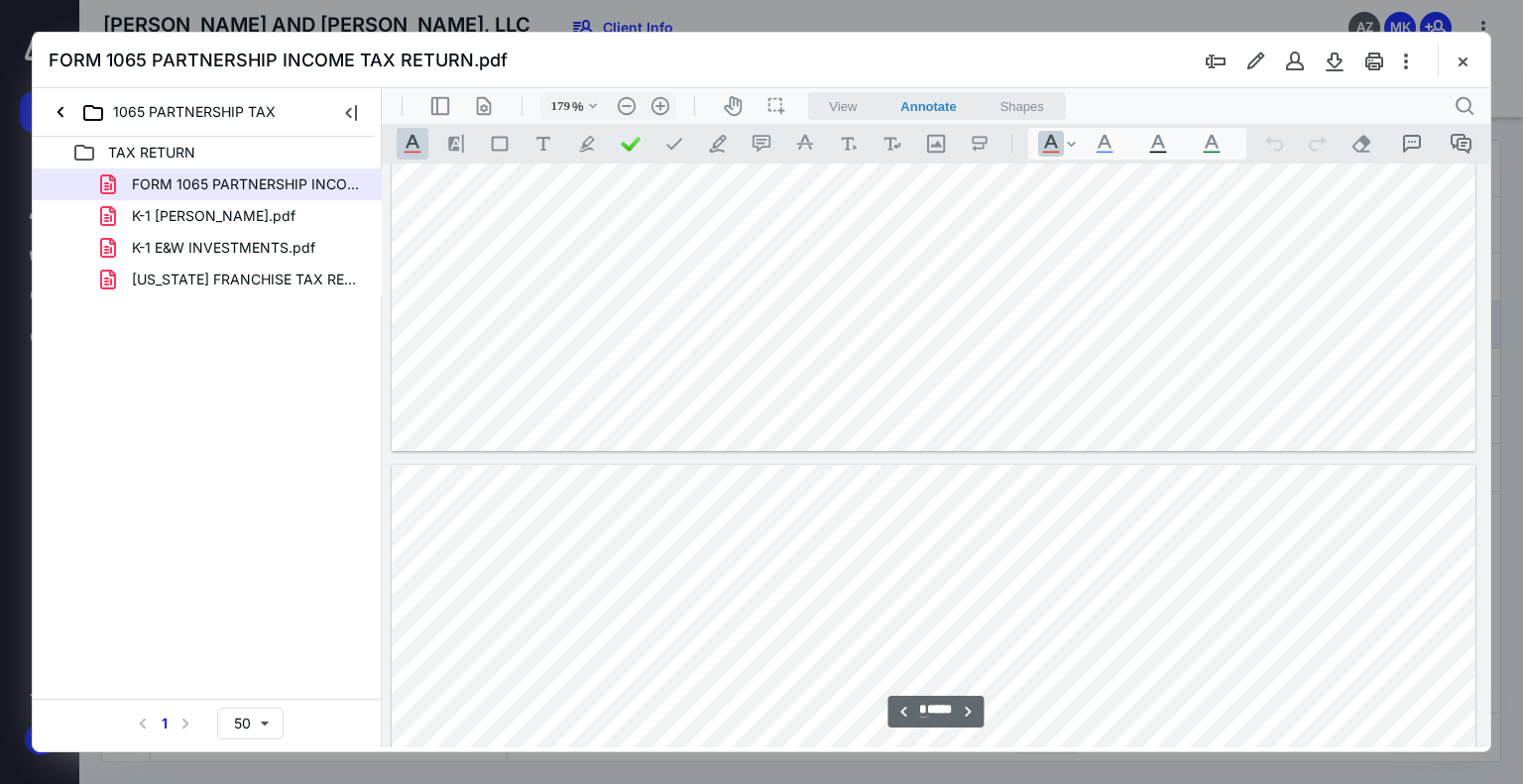 type on "*" 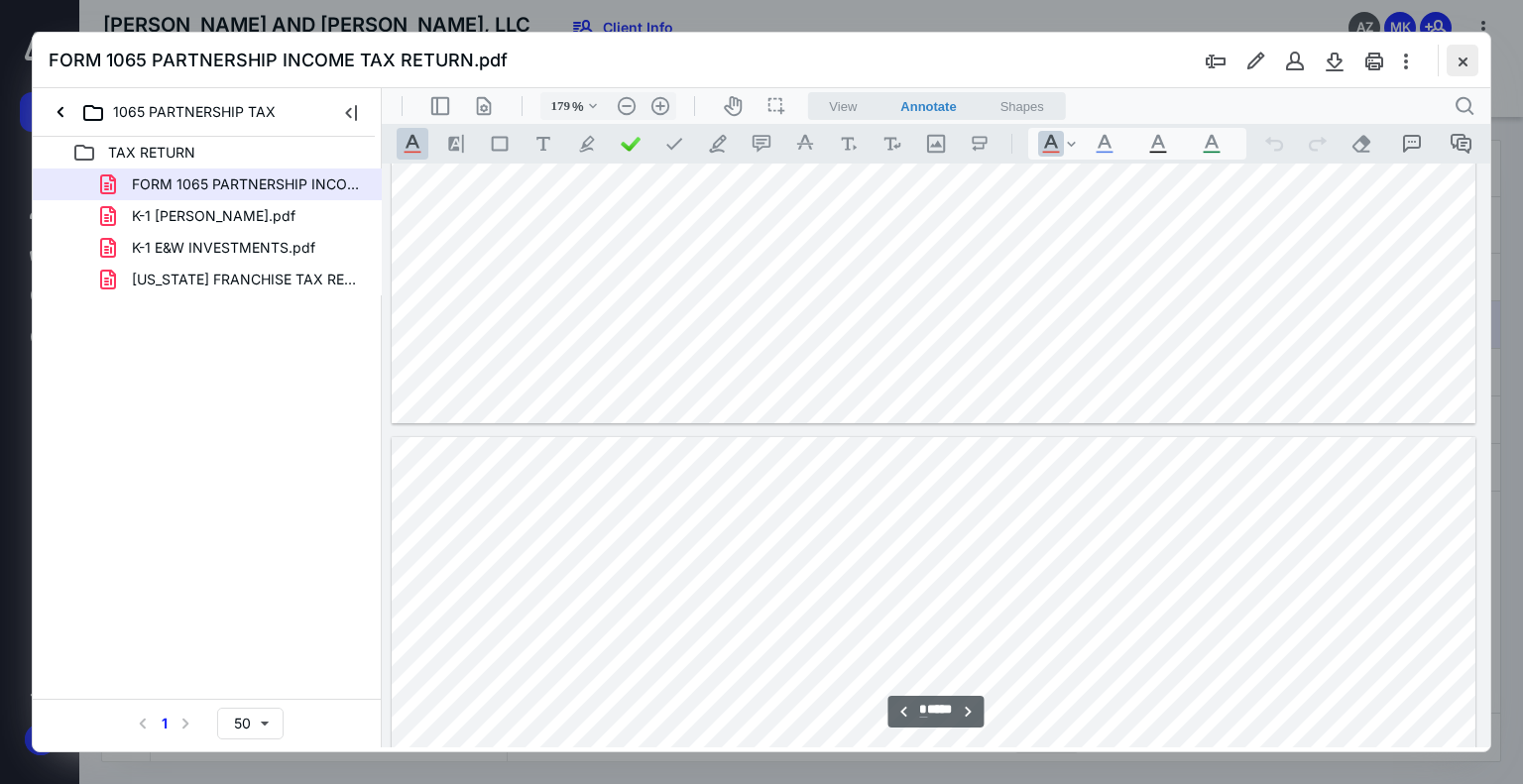 click at bounding box center (1463, 60) 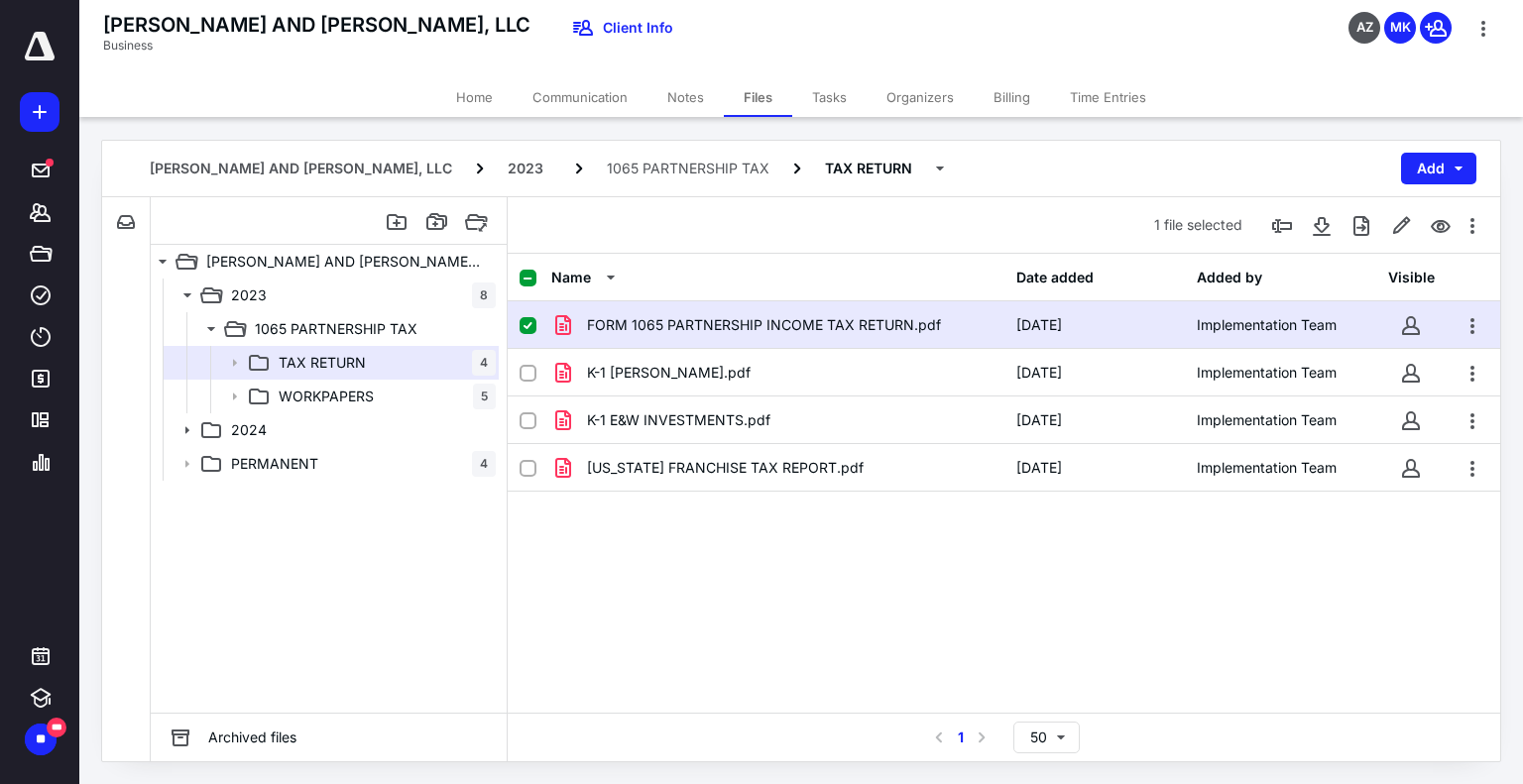 click at bounding box center (527, 279) 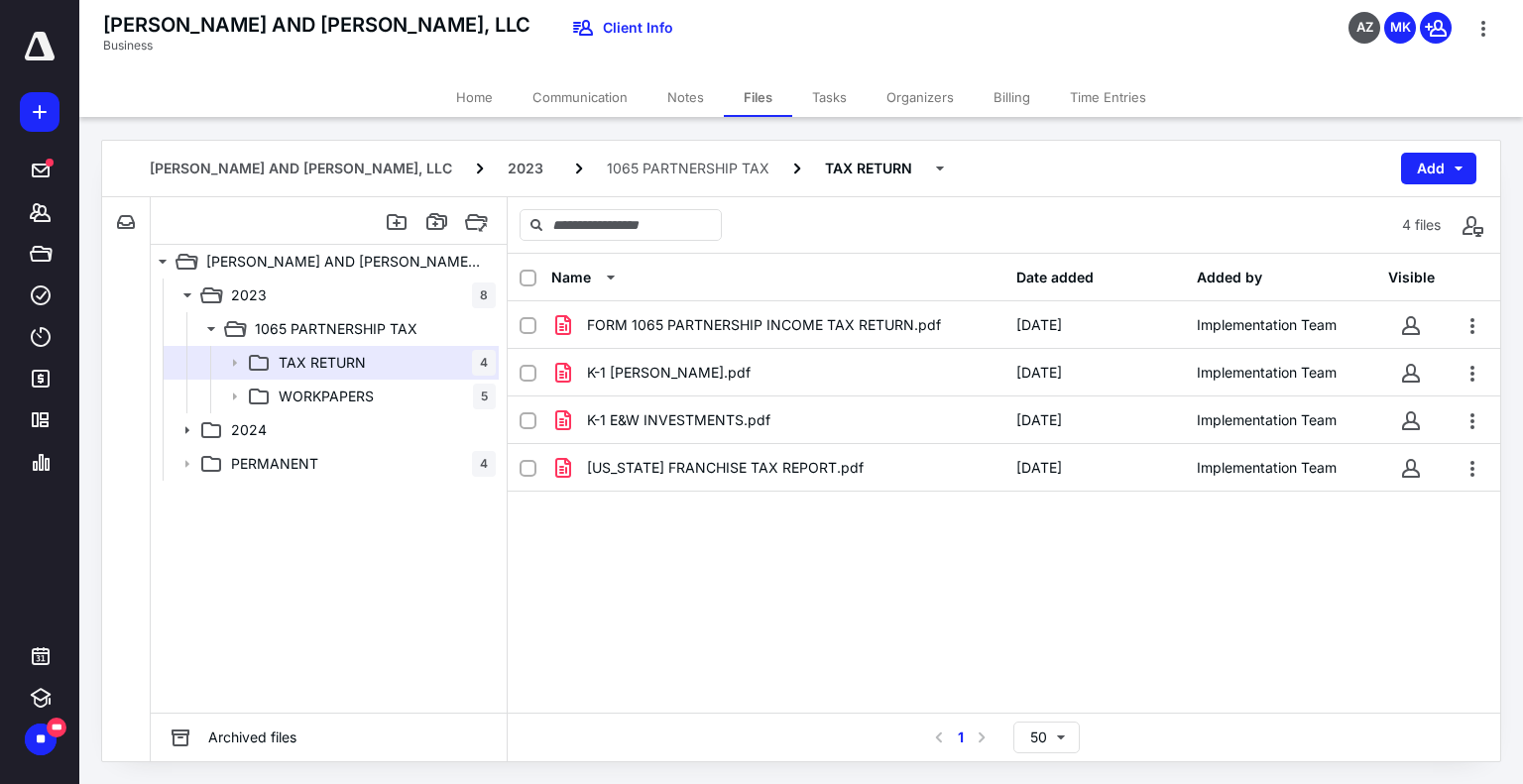 click at bounding box center (527, 279) 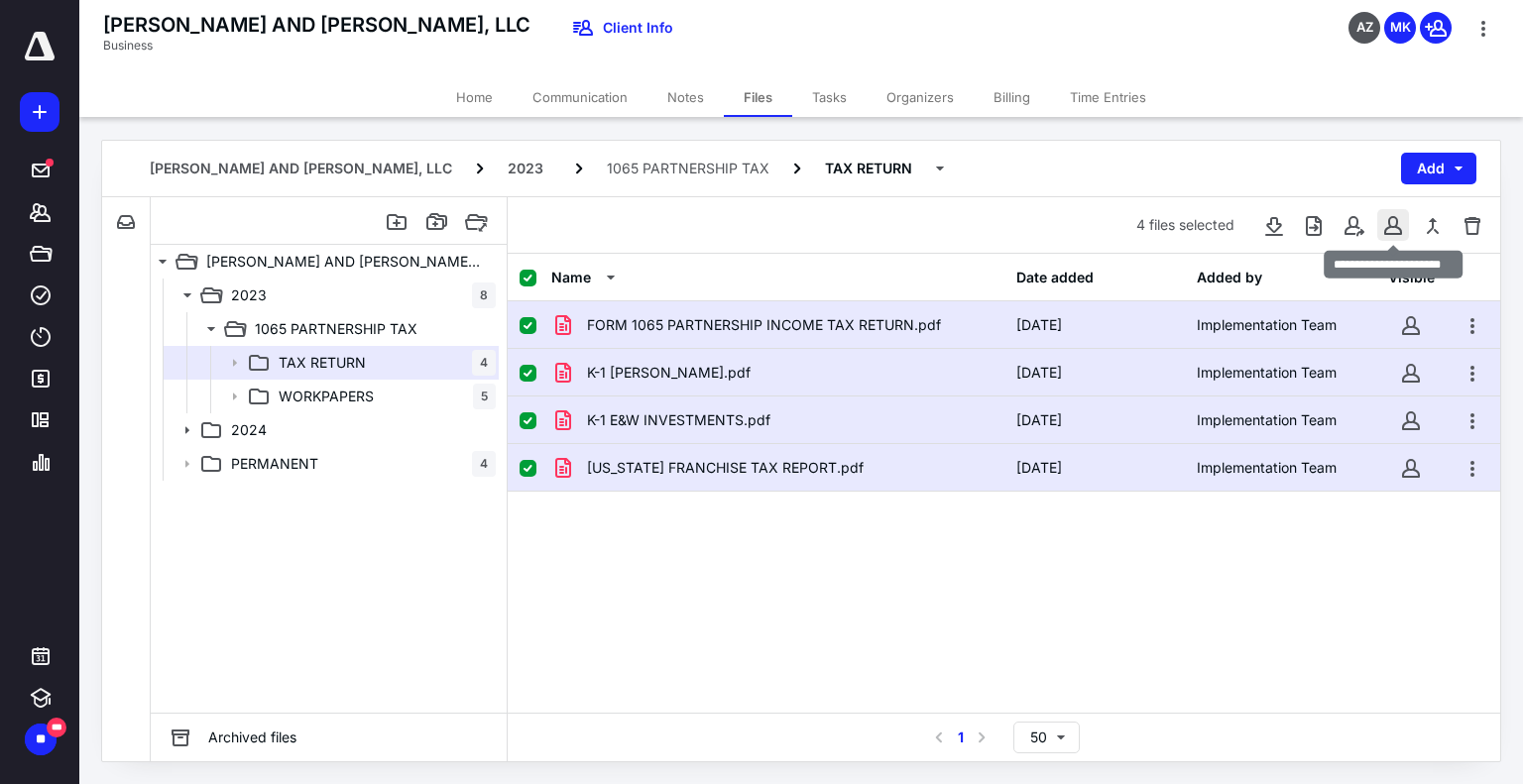 click at bounding box center (1393, 225) 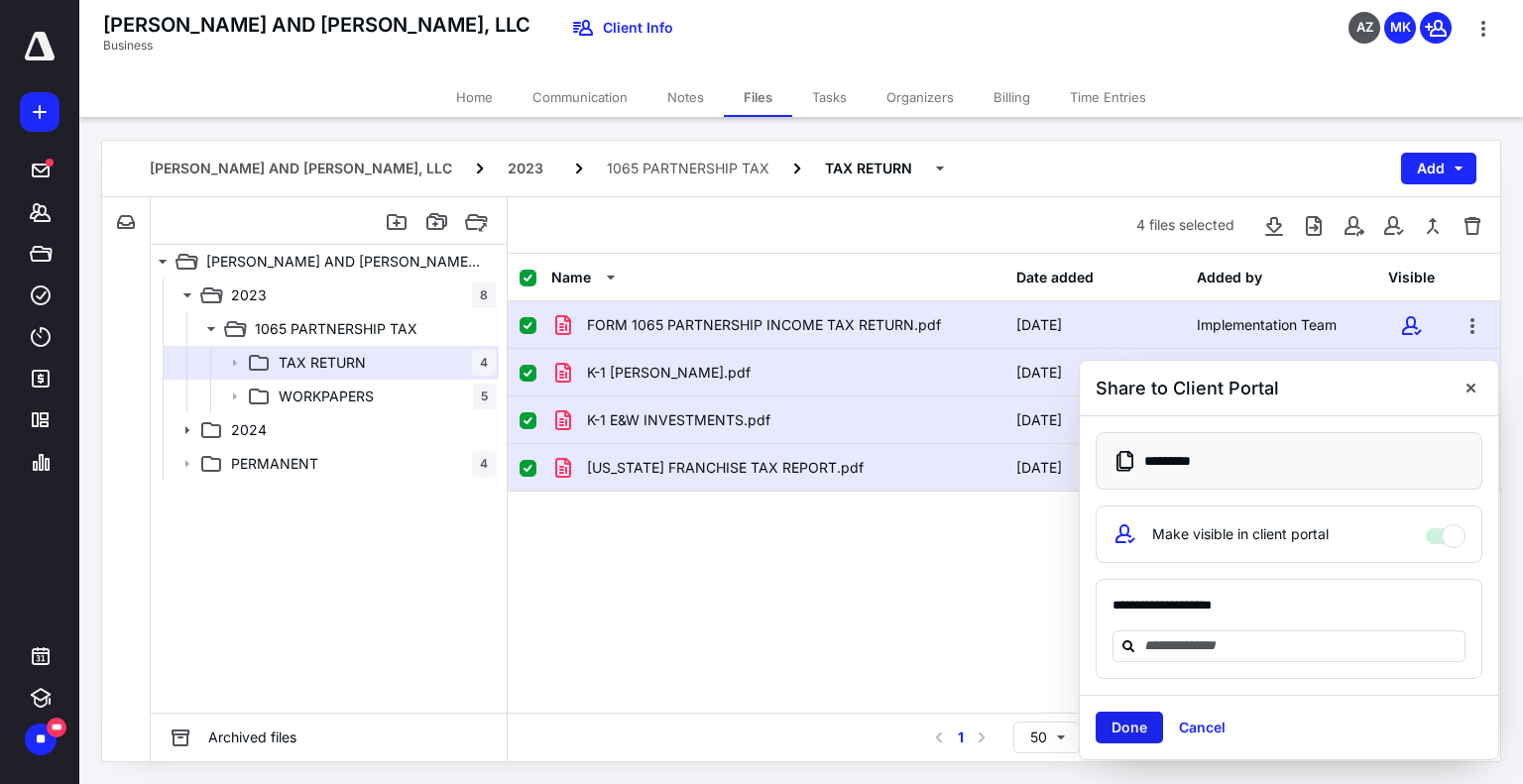 click on "Done" at bounding box center [1129, 728] 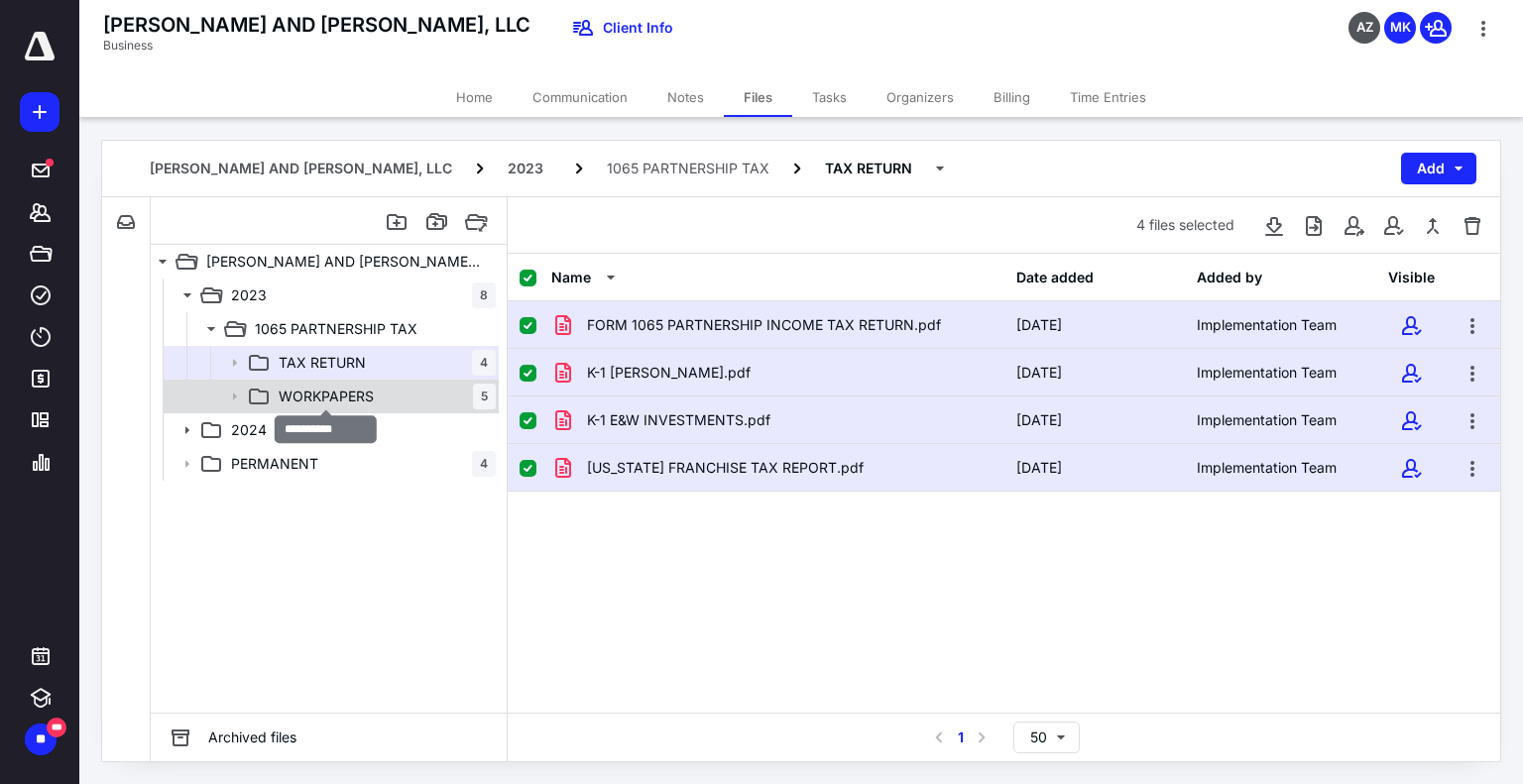 click on "WORKPAPERS" at bounding box center [326, 396] 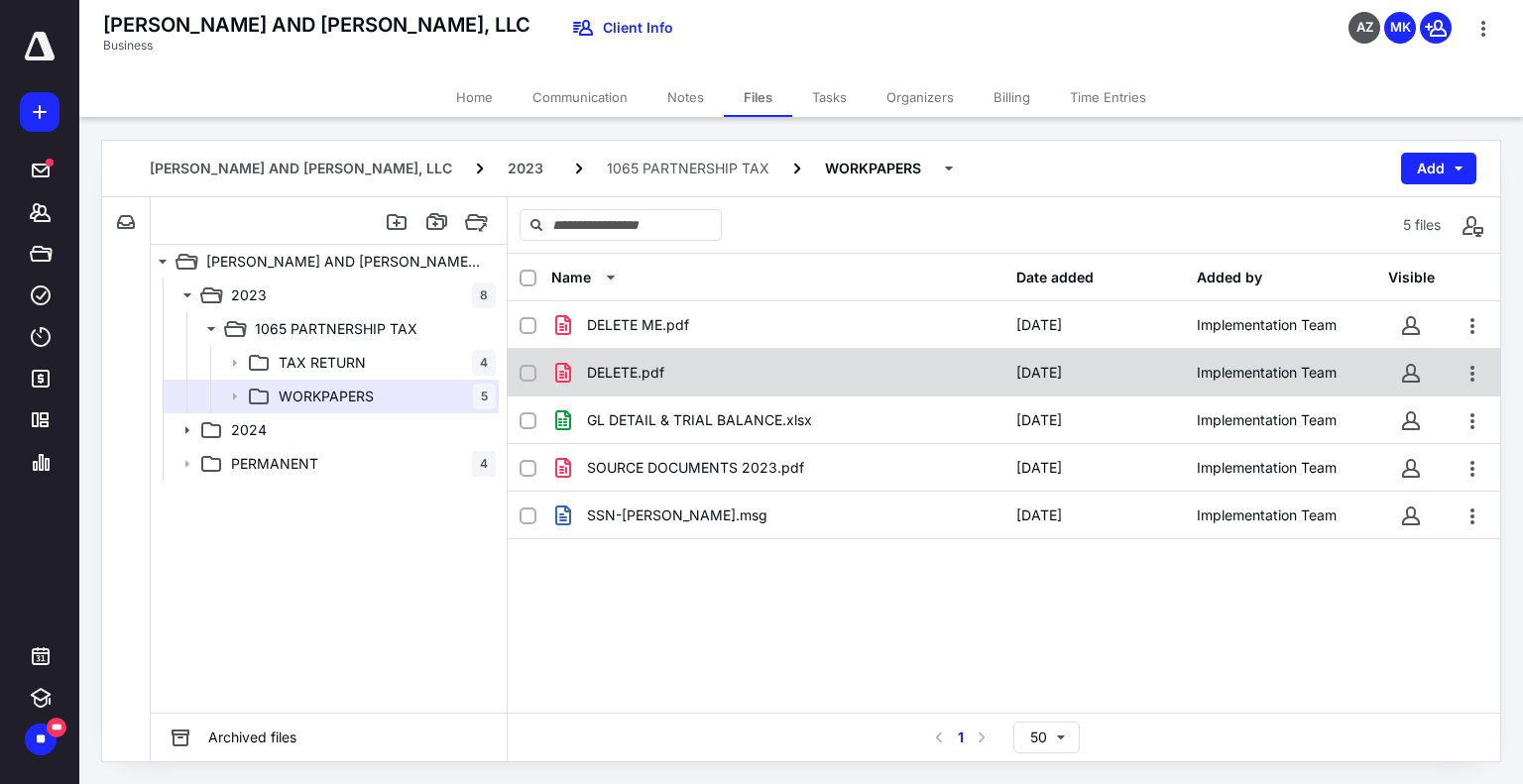 click at bounding box center [535, 373] 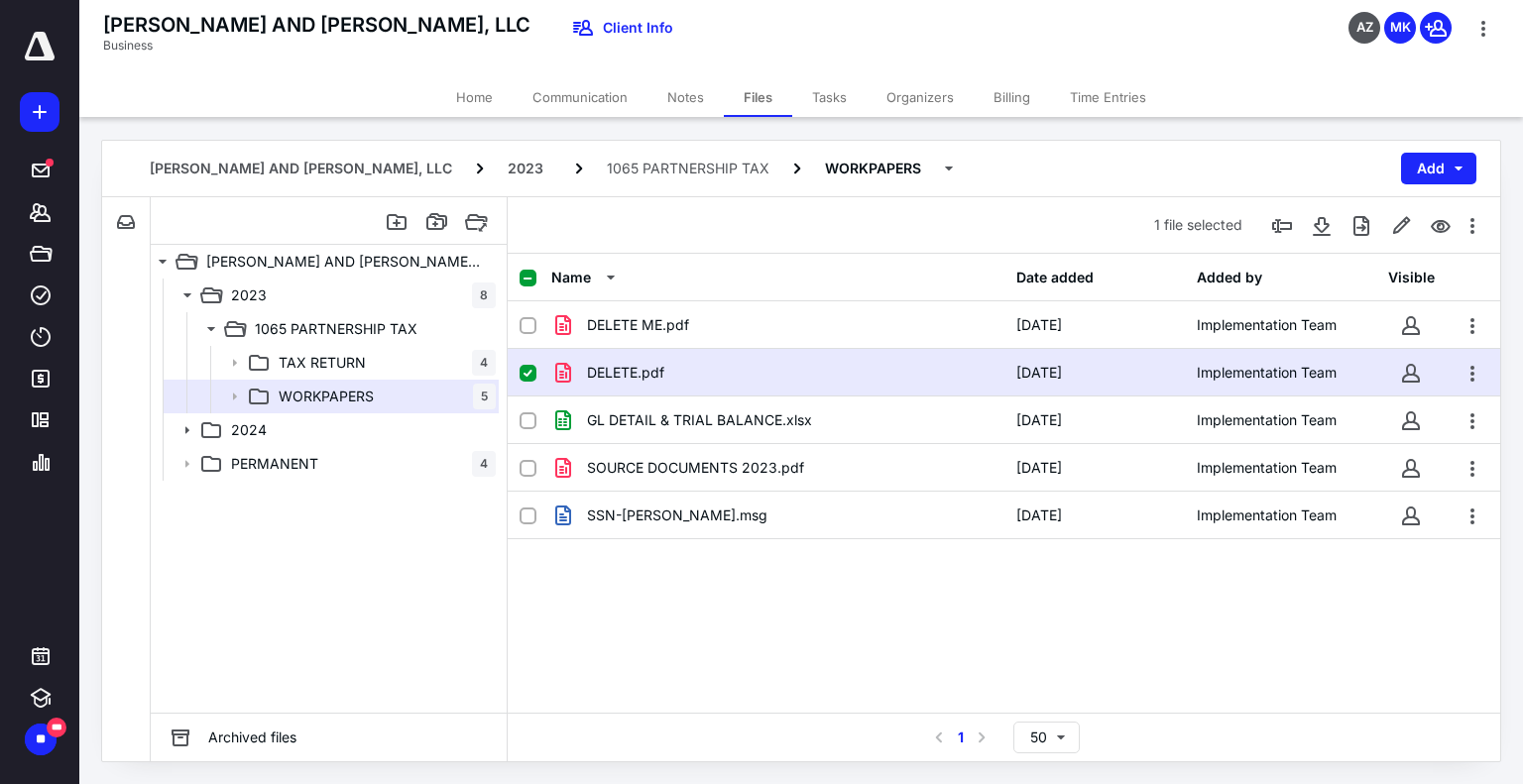 click on "DELETE.pdf [DATE] Implementation Team" at bounding box center (1003, 373) 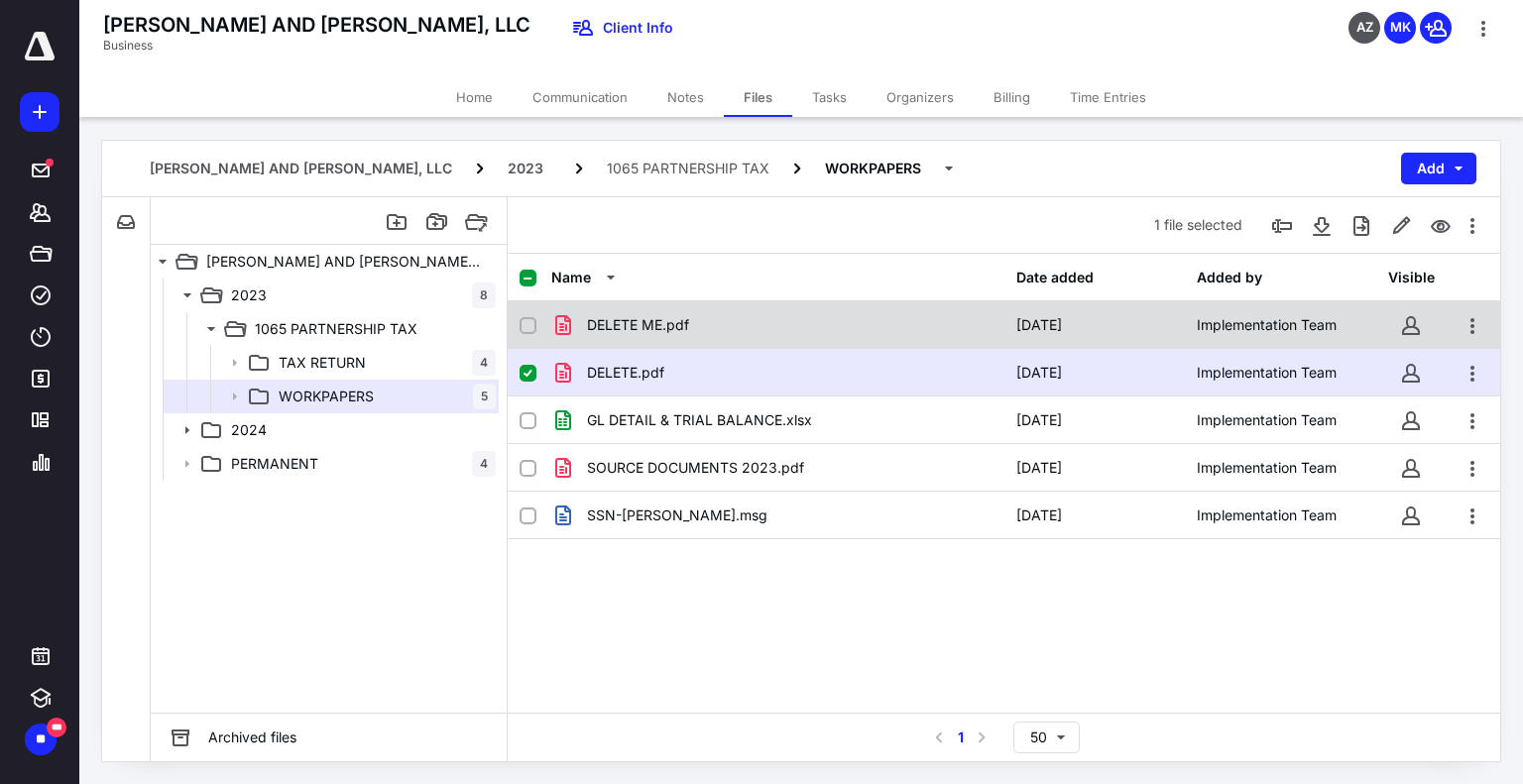 click at bounding box center (527, 326) 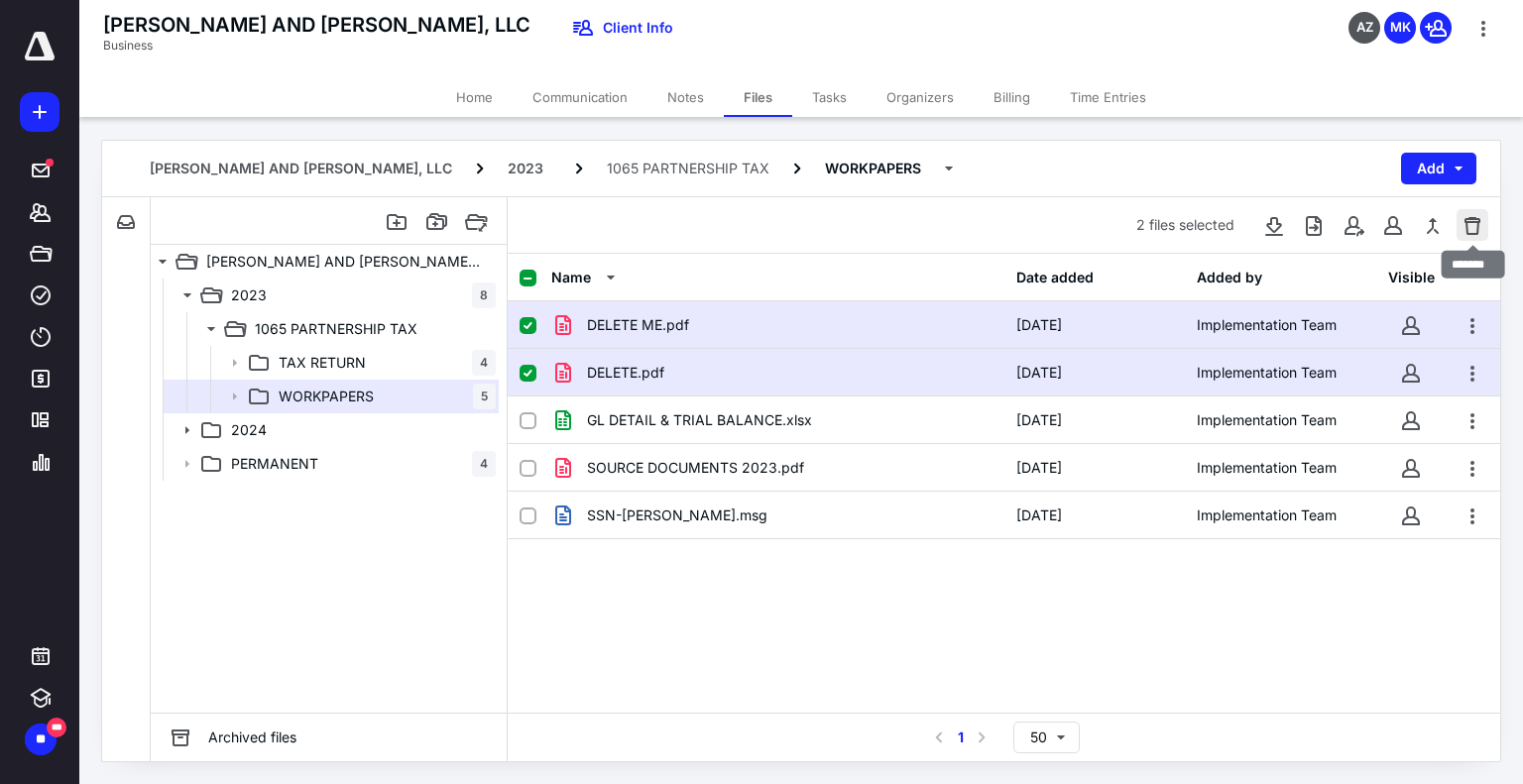 click at bounding box center [1472, 225] 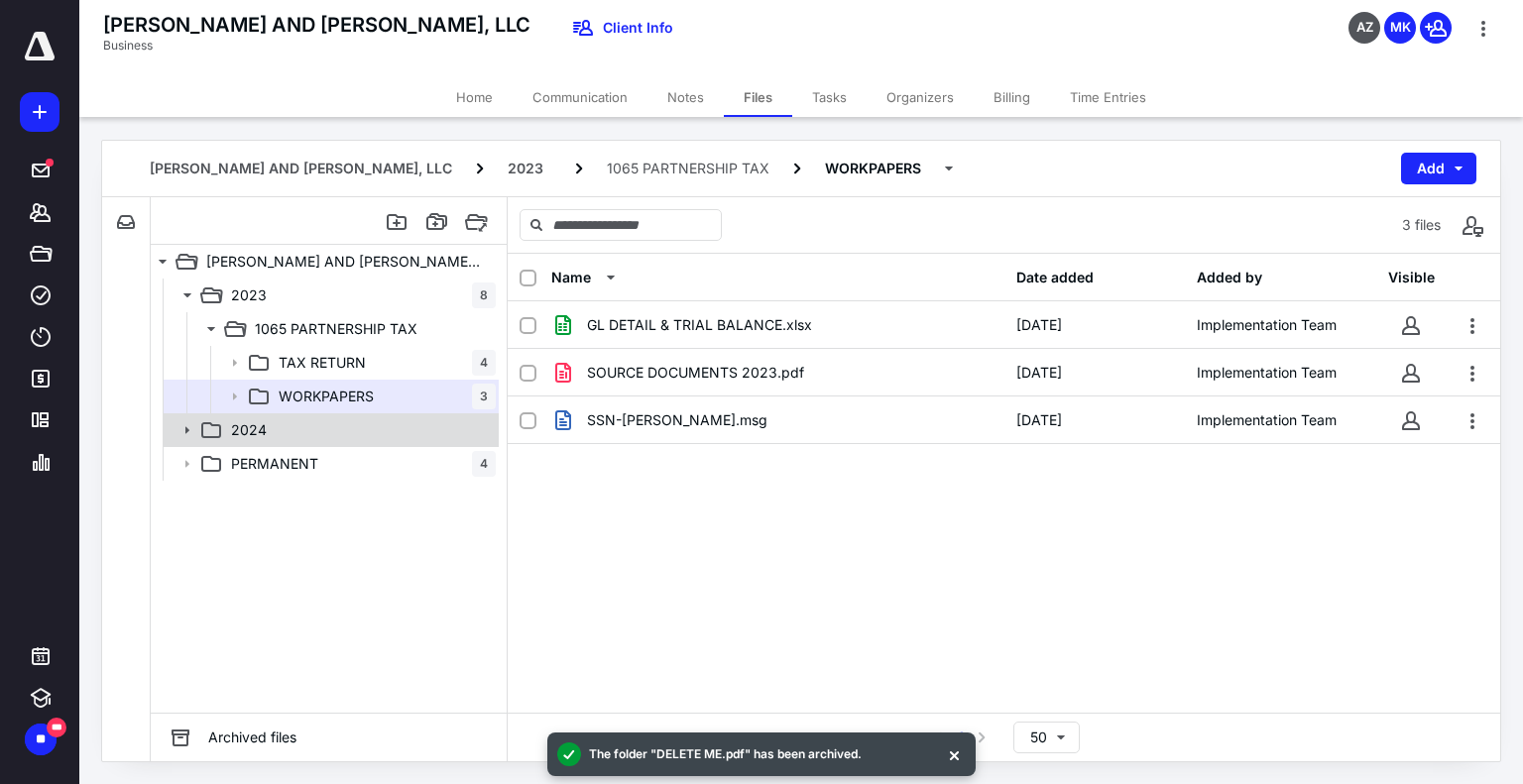 click on "2024" at bounding box center (329, 430) 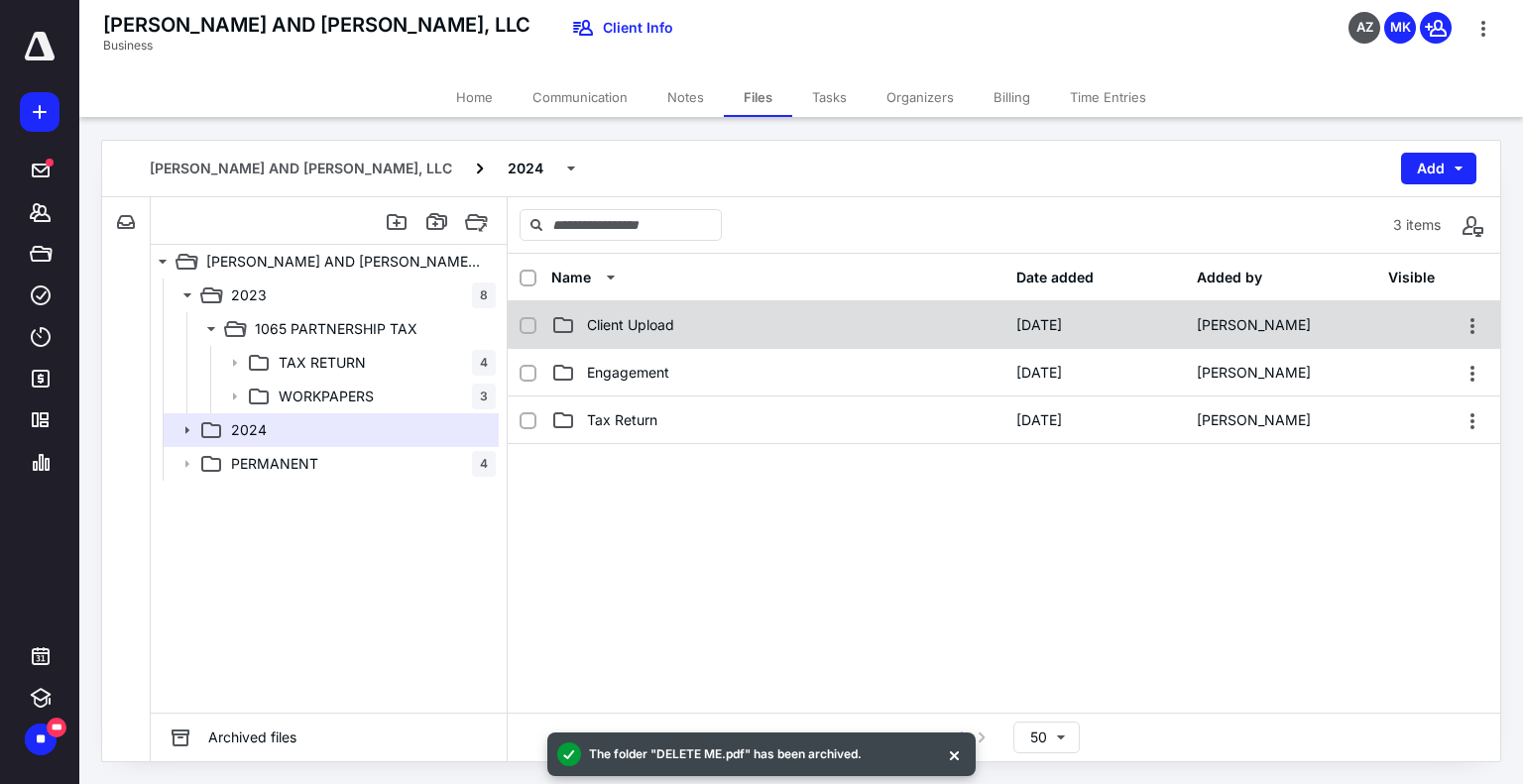 click on "Client Upload [DATE] [PERSON_NAME]" at bounding box center (1003, 325) 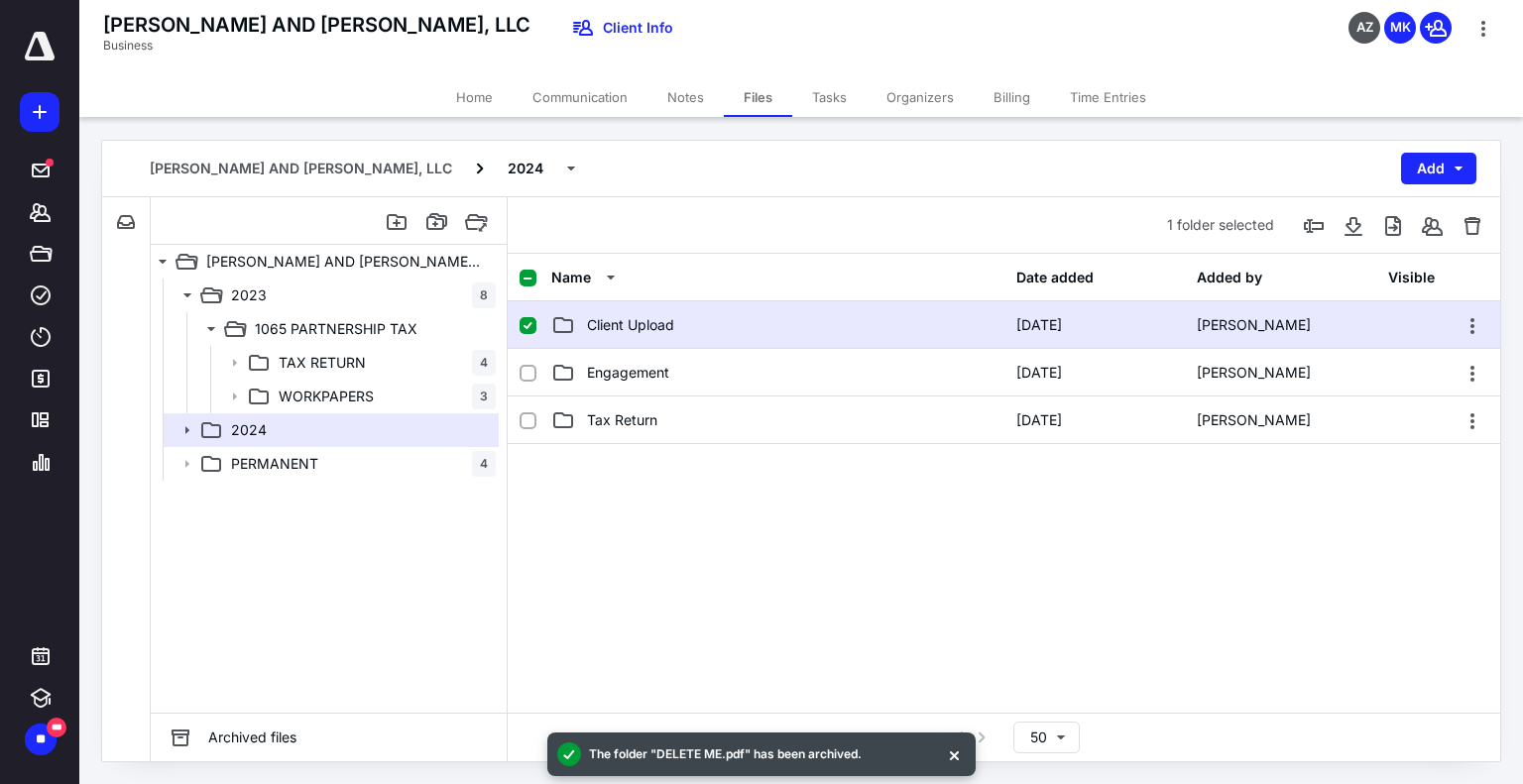 click on "Client Upload [DATE] [PERSON_NAME]" at bounding box center [1003, 325] 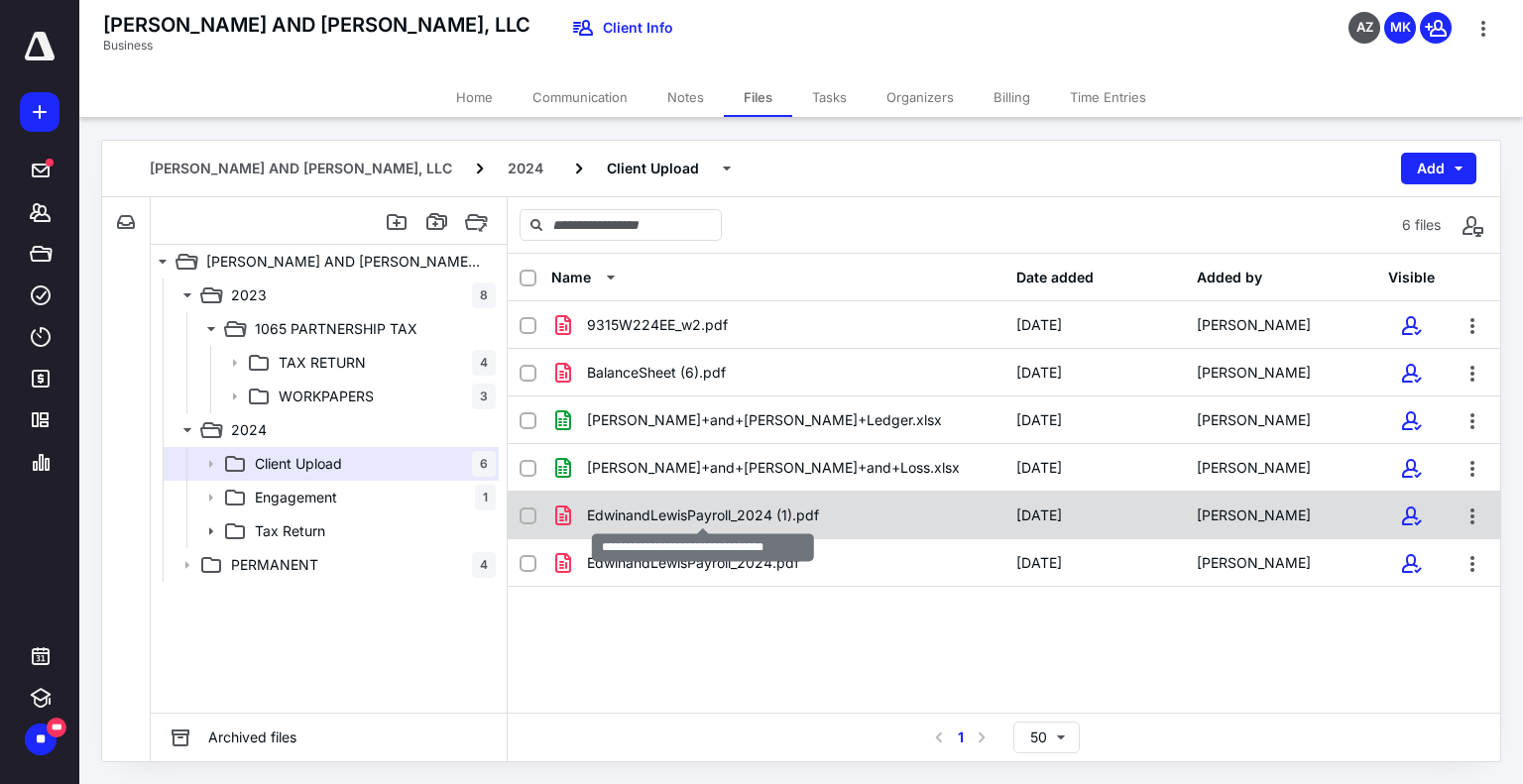 click on "EdwinandLewisPayroll_2024 (1).pdf" at bounding box center (703, 515) 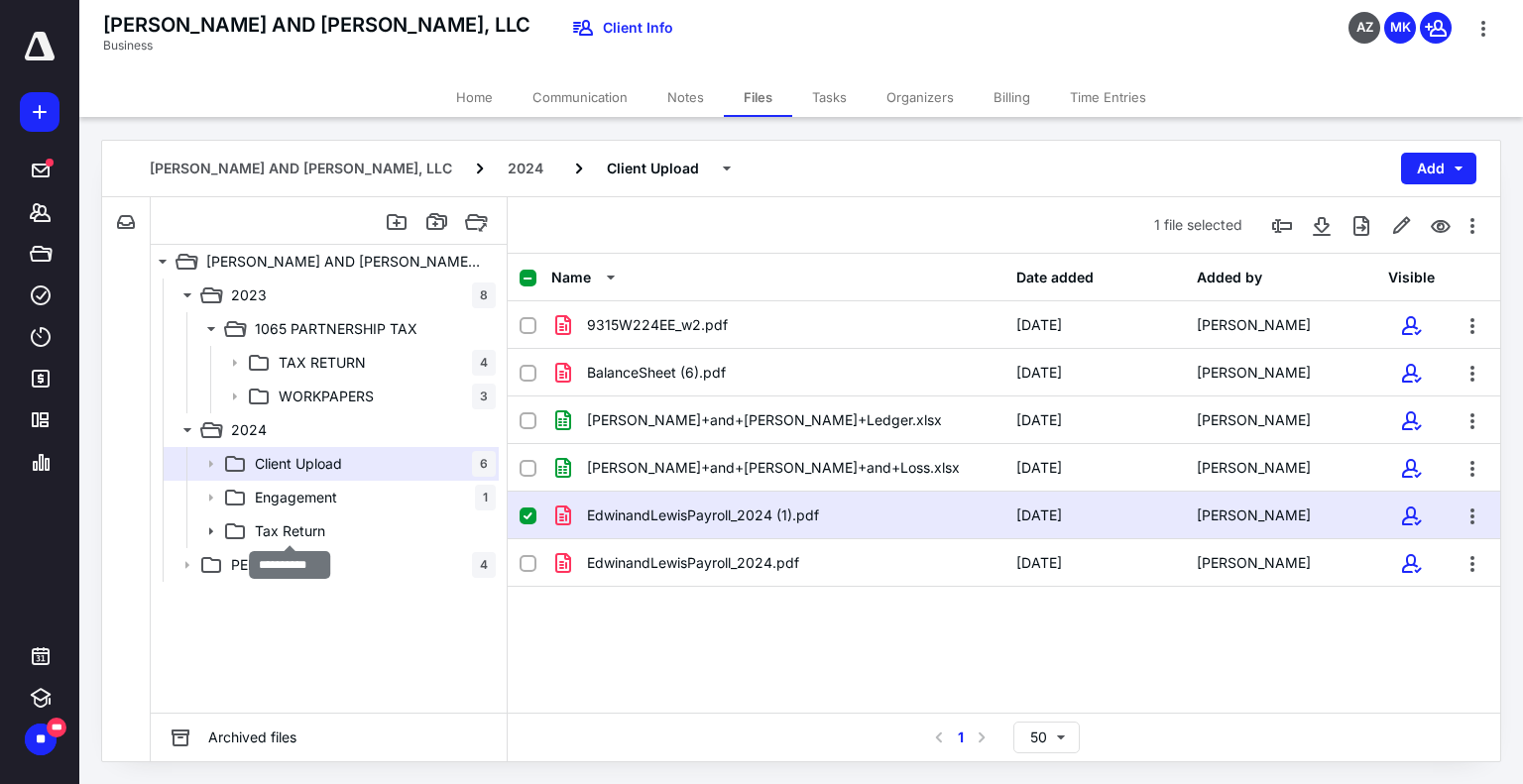 click on "Tax Return" at bounding box center [290, 531] 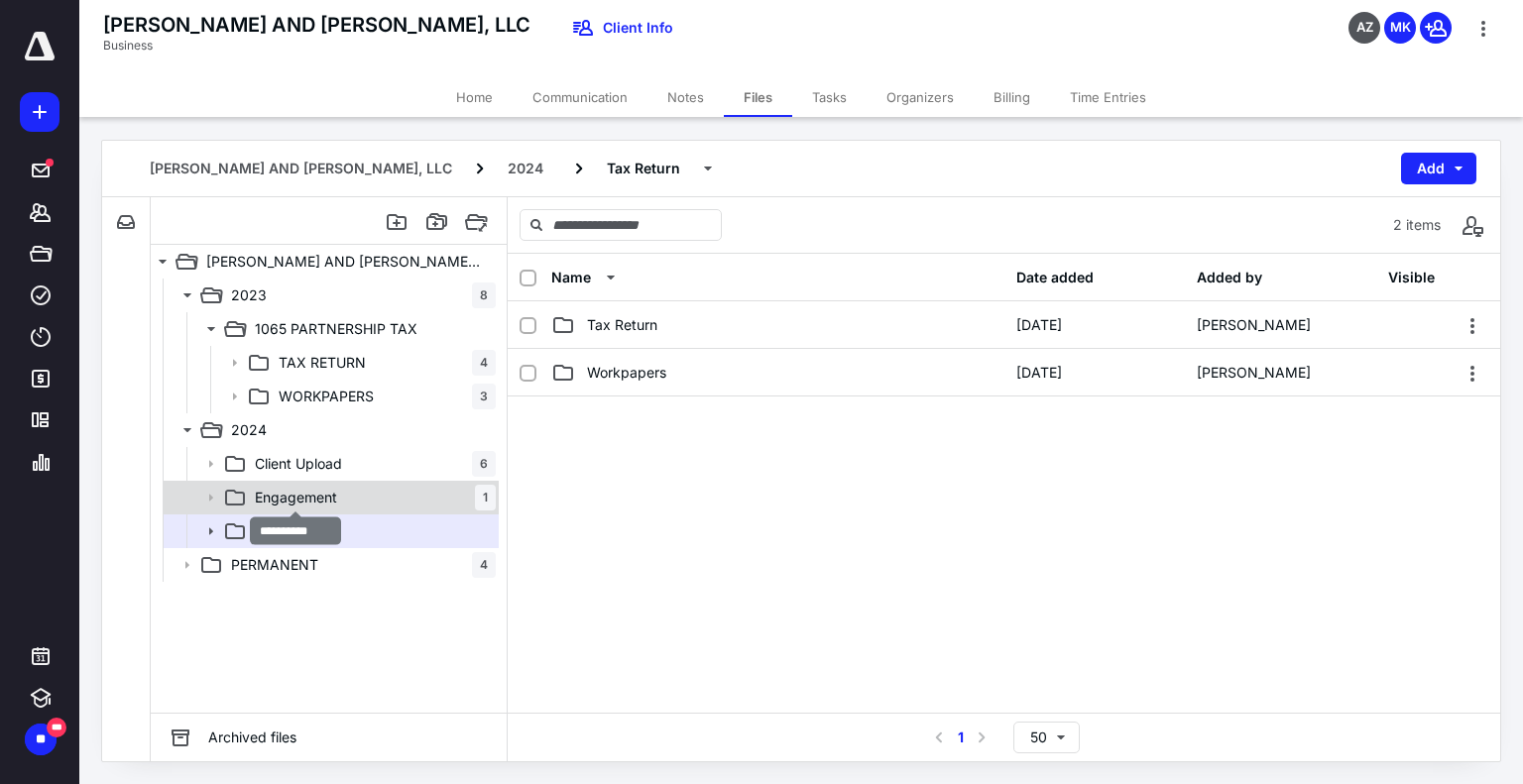 click on "Engagement" at bounding box center (295, 498) 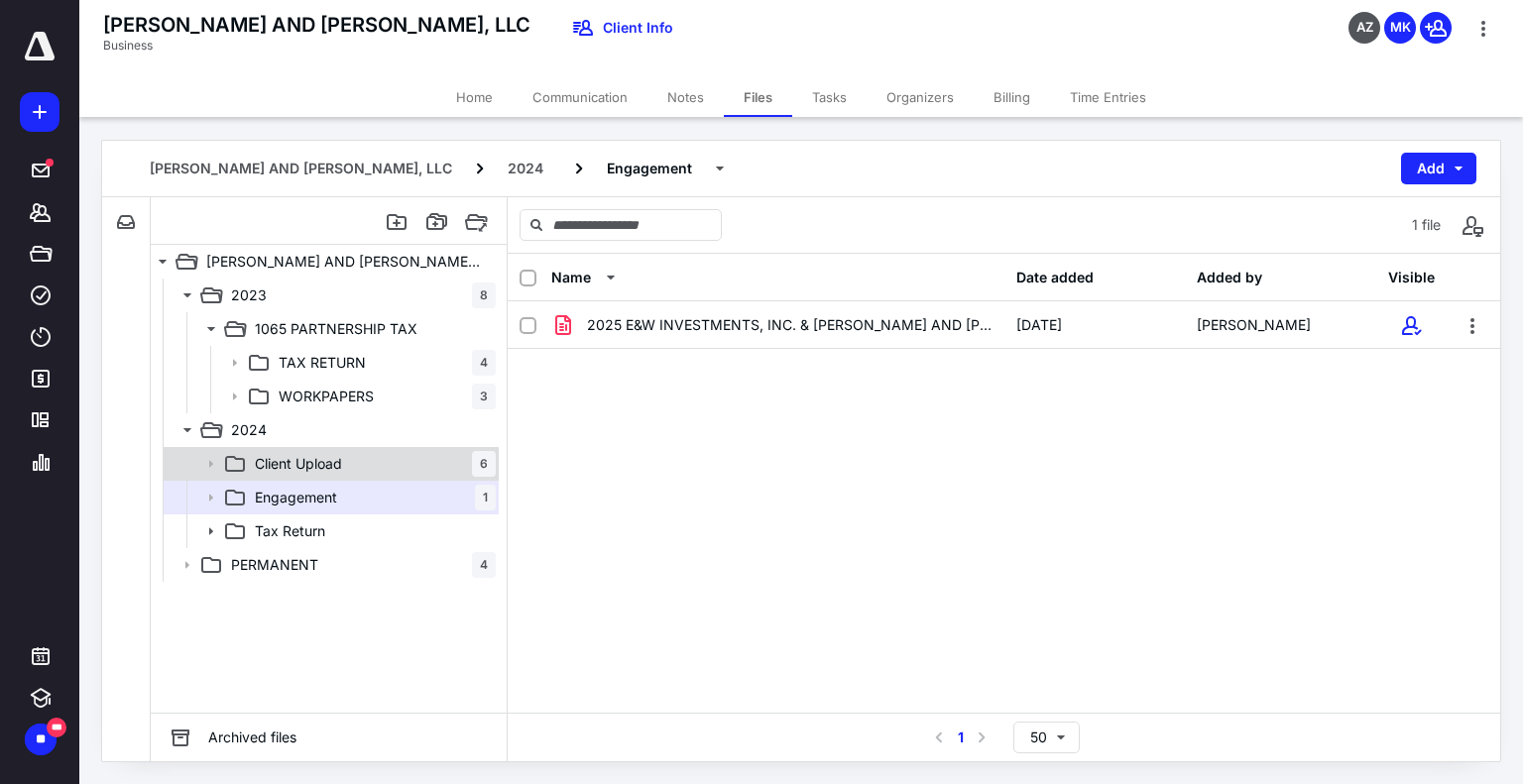click on "Client Upload 6" at bounding box center [371, 464] 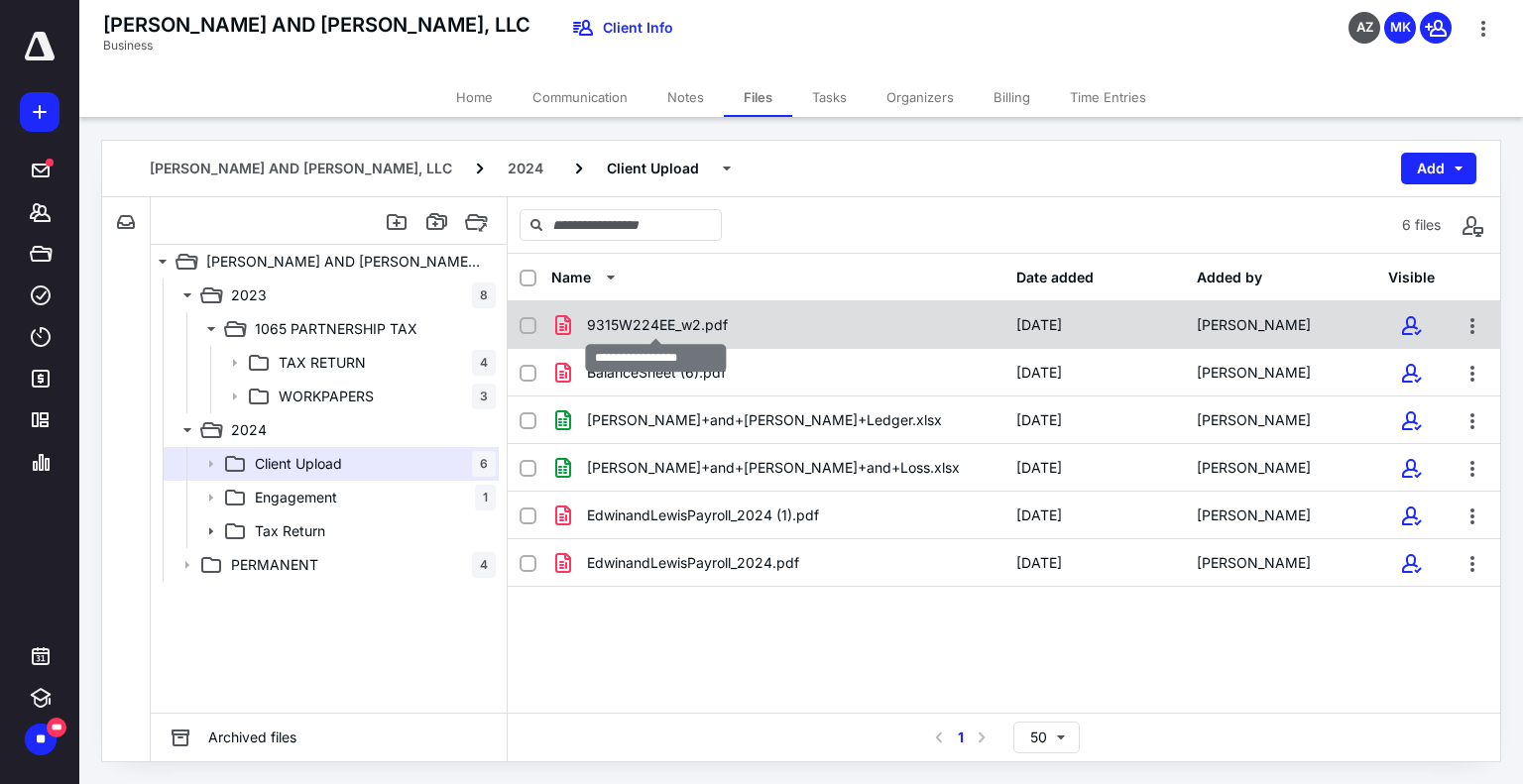 click on "9315W224EE_w2.pdf" at bounding box center (657, 325) 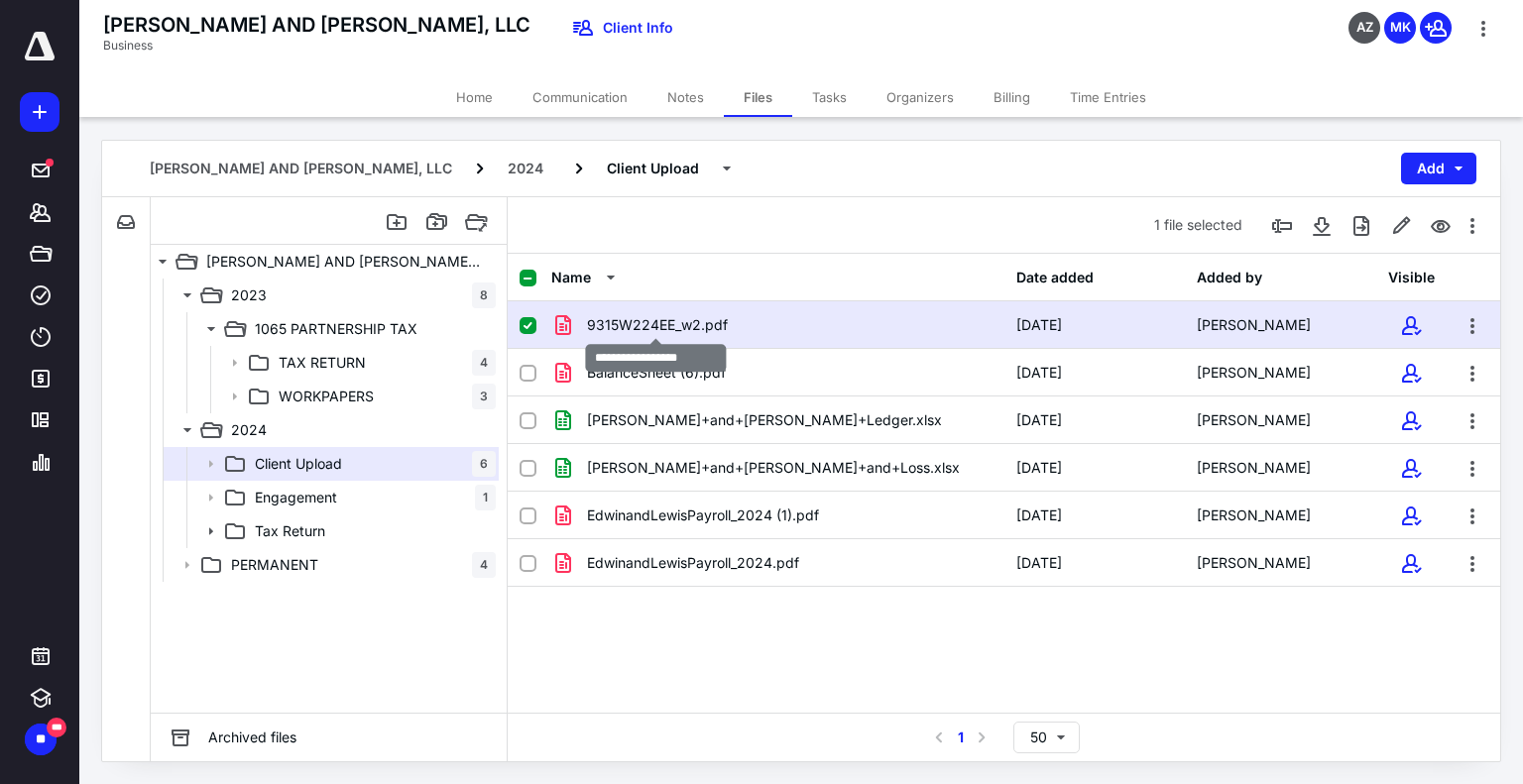 click on "9315W224EE_w2.pdf" at bounding box center [657, 325] 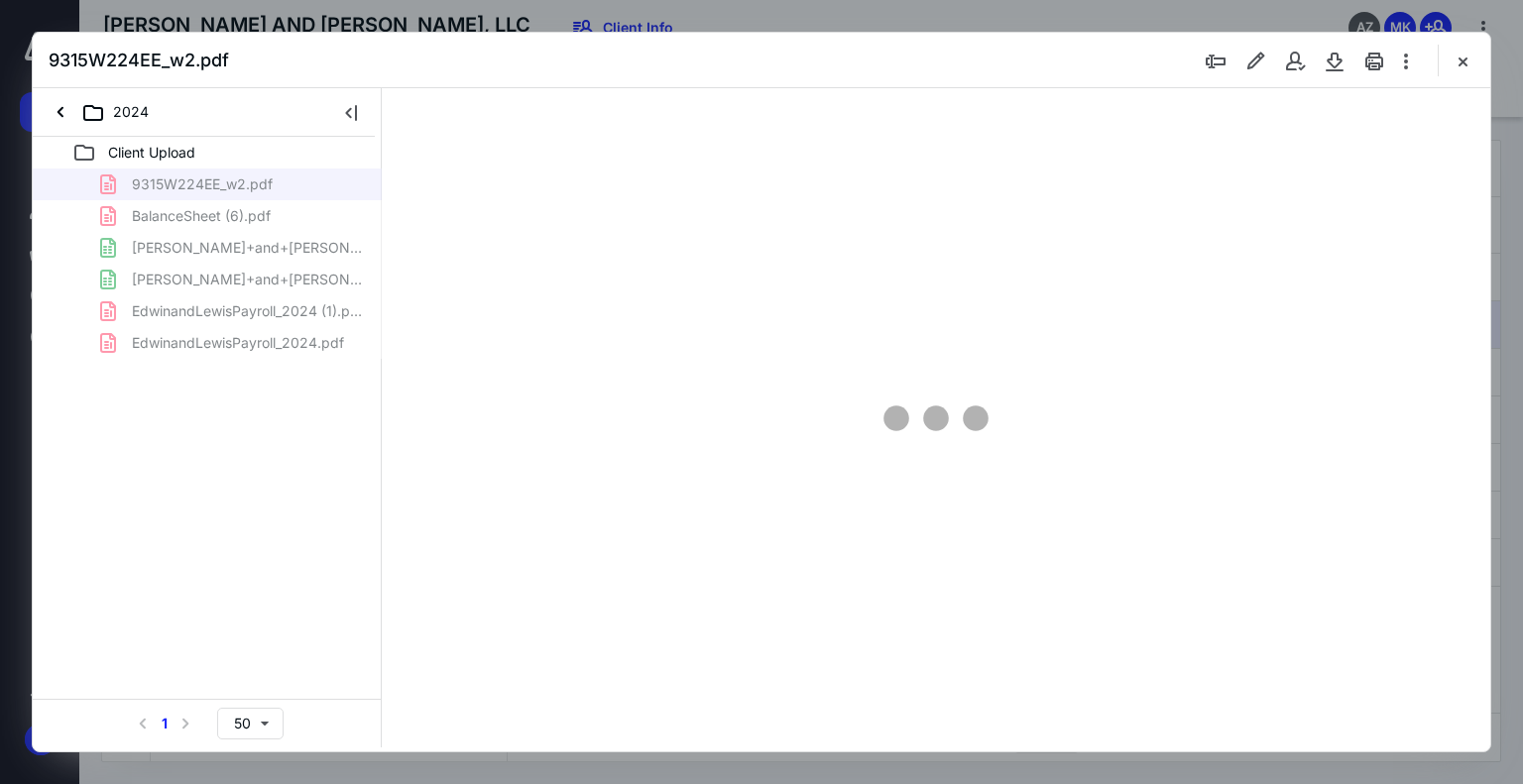 scroll, scrollTop: 0, scrollLeft: 0, axis: both 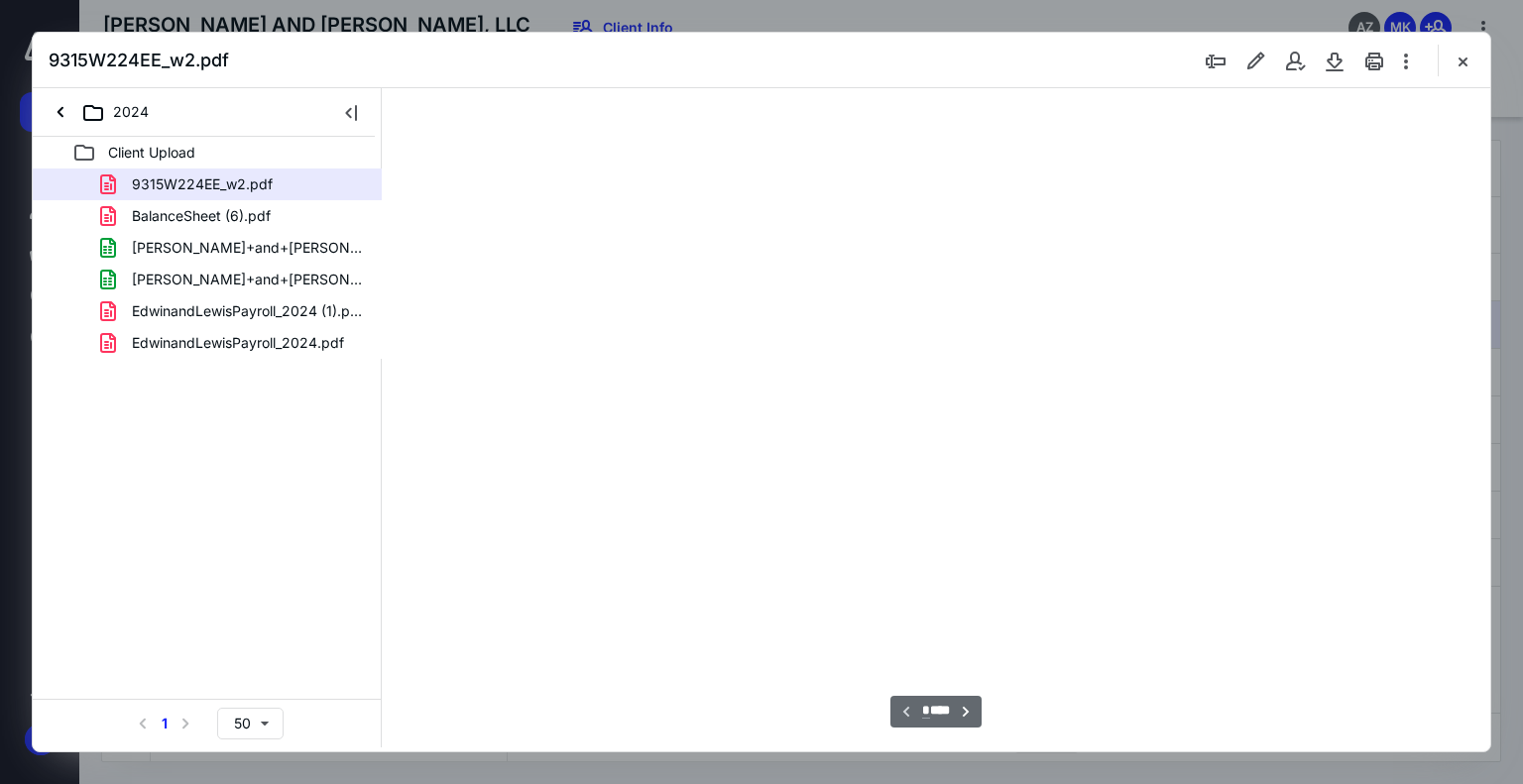 type on "179" 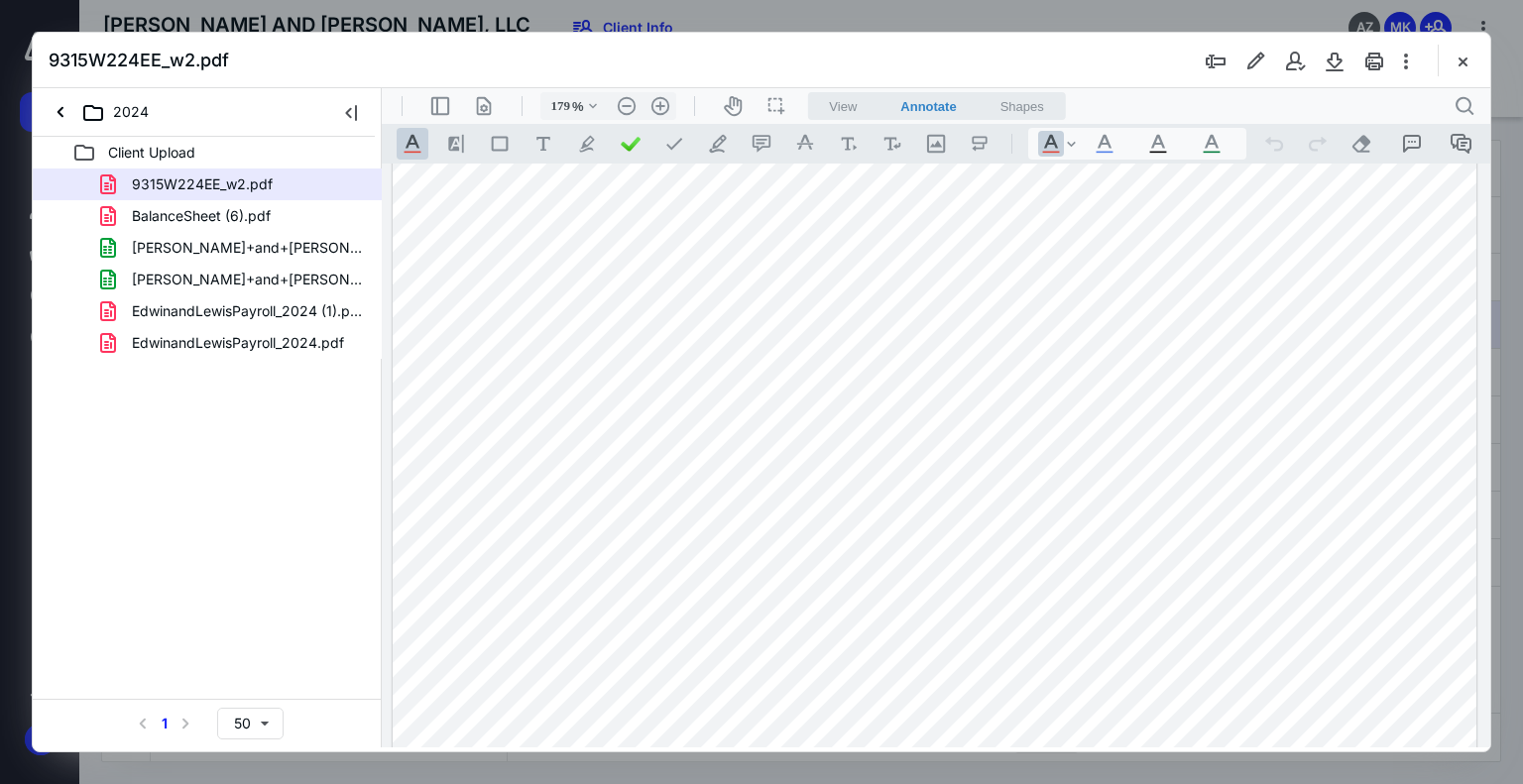 drag, startPoint x: 1489, startPoint y: 245, endPoint x: 1484, endPoint y: 372, distance: 127.09839 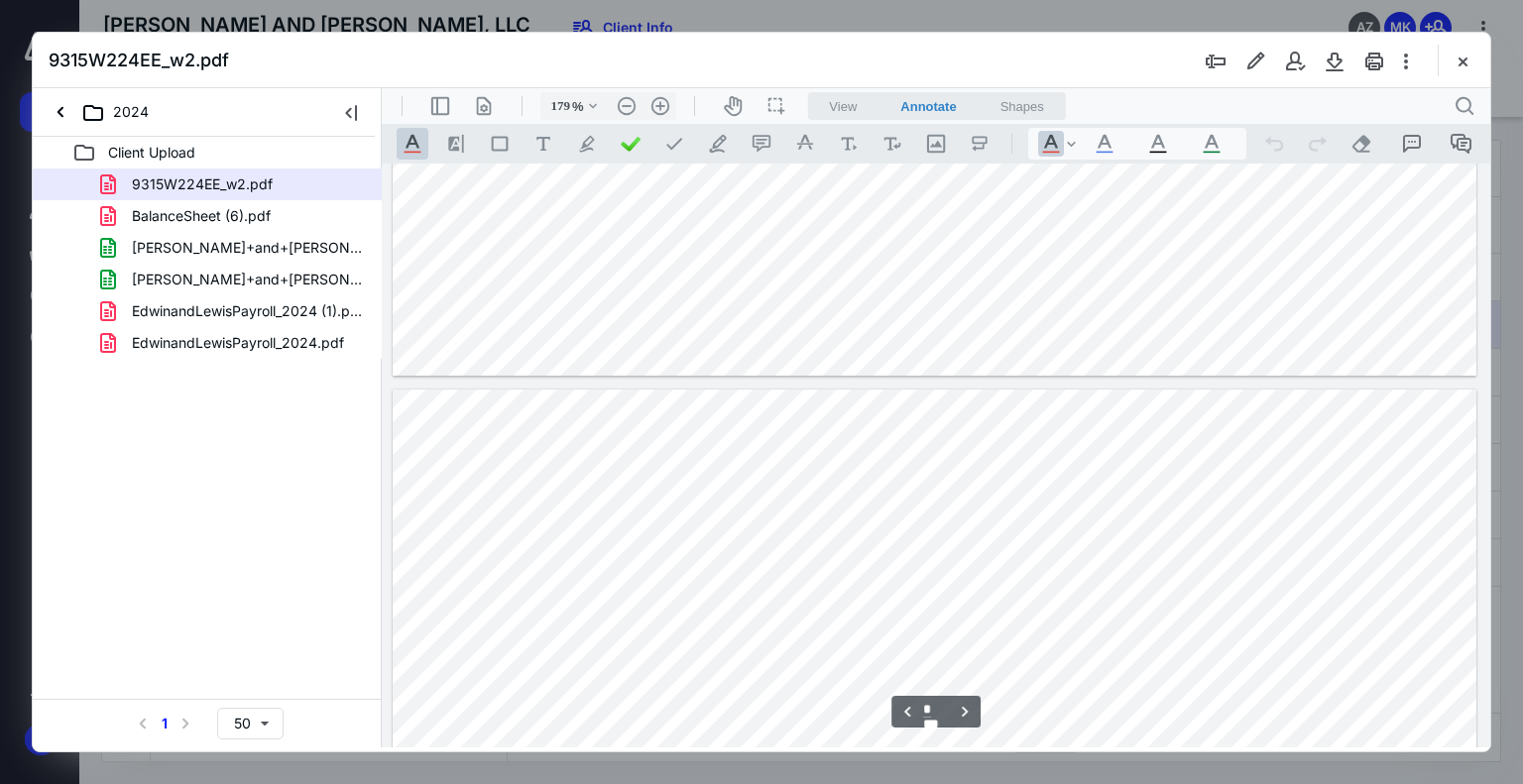 type on "*" 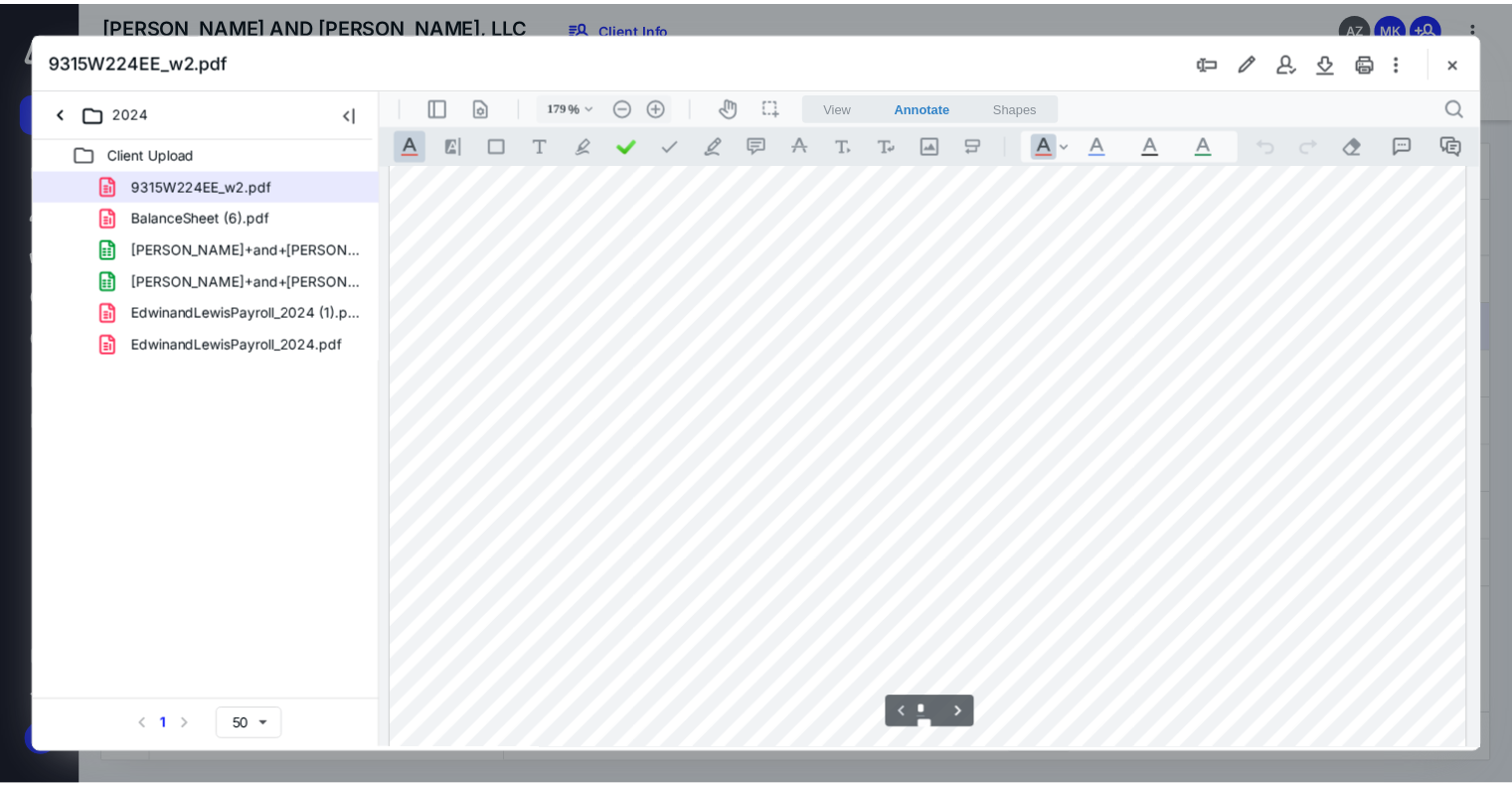 scroll, scrollTop: 0, scrollLeft: 0, axis: both 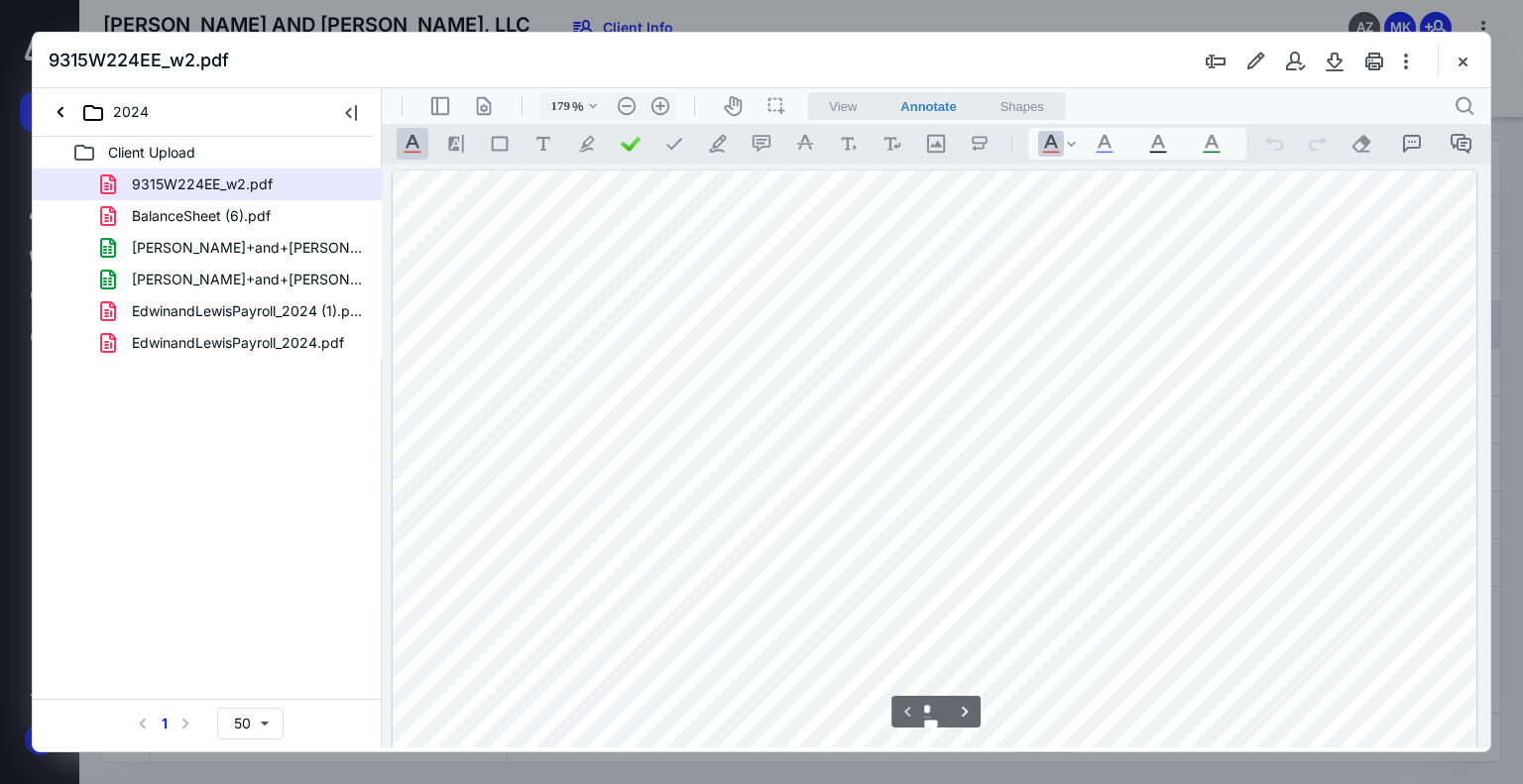 click on "9315W224EE_w2.pdf" at bounding box center [762, 60] 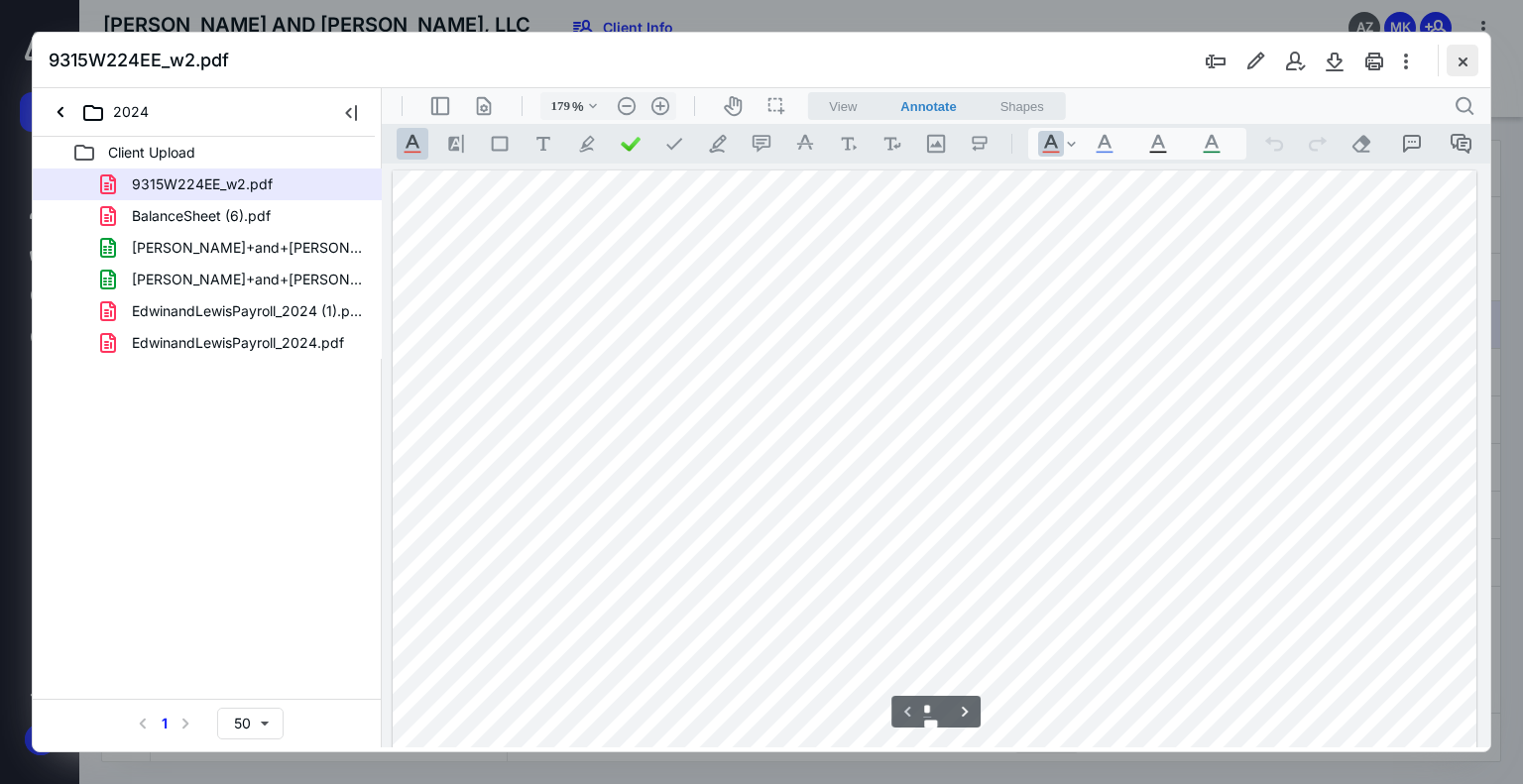 click at bounding box center (1463, 60) 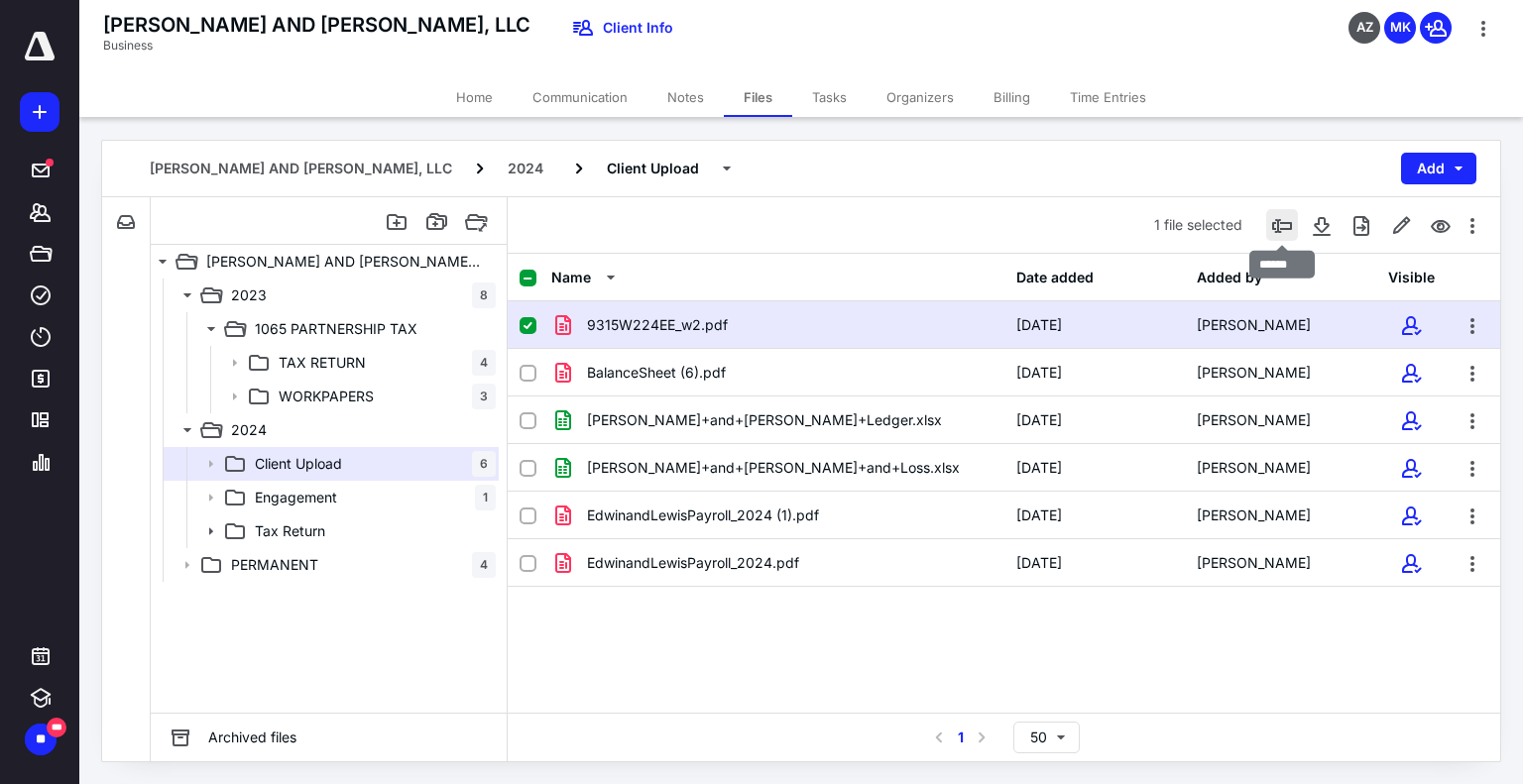 click at bounding box center (1282, 225) 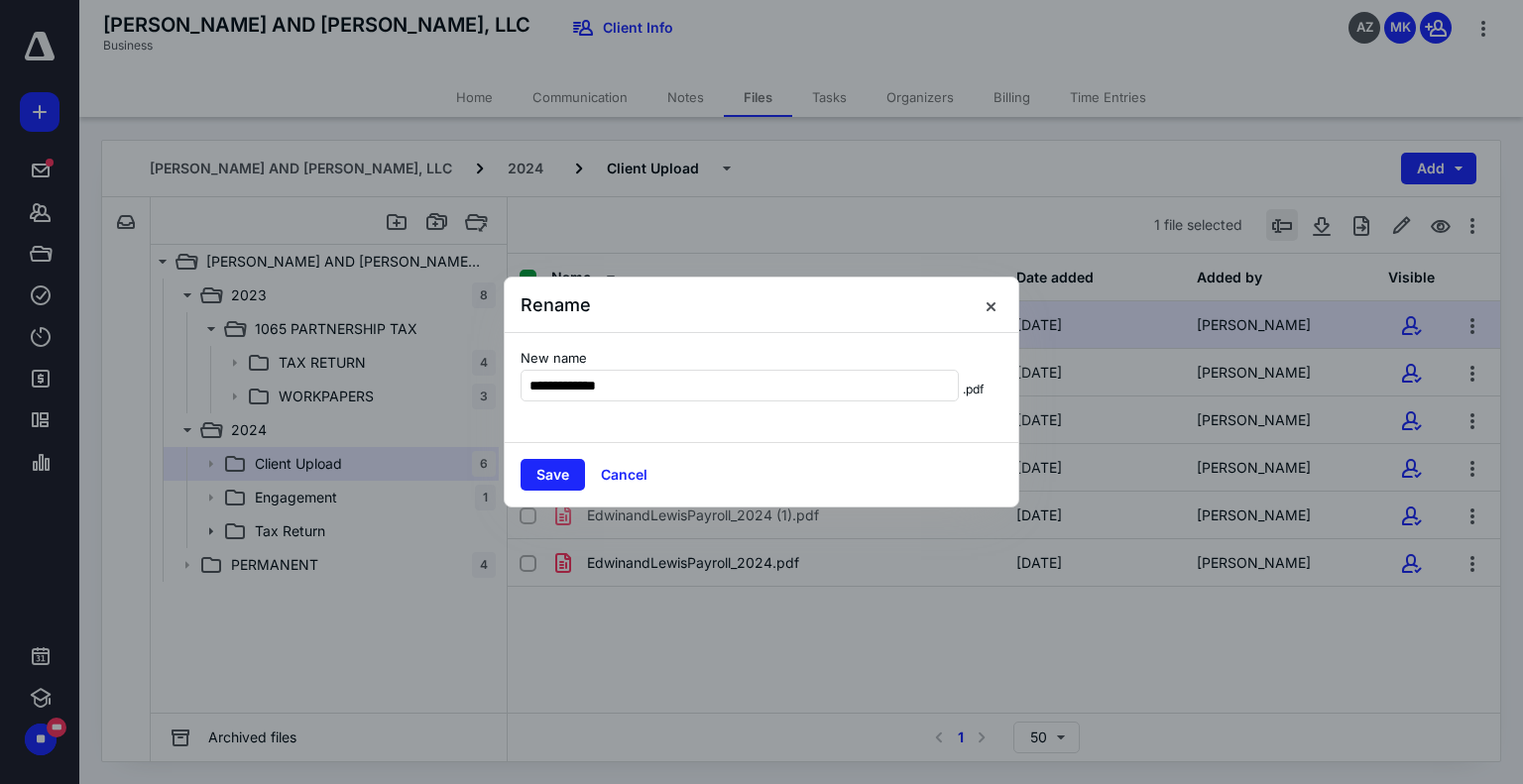 click at bounding box center [762, 392] 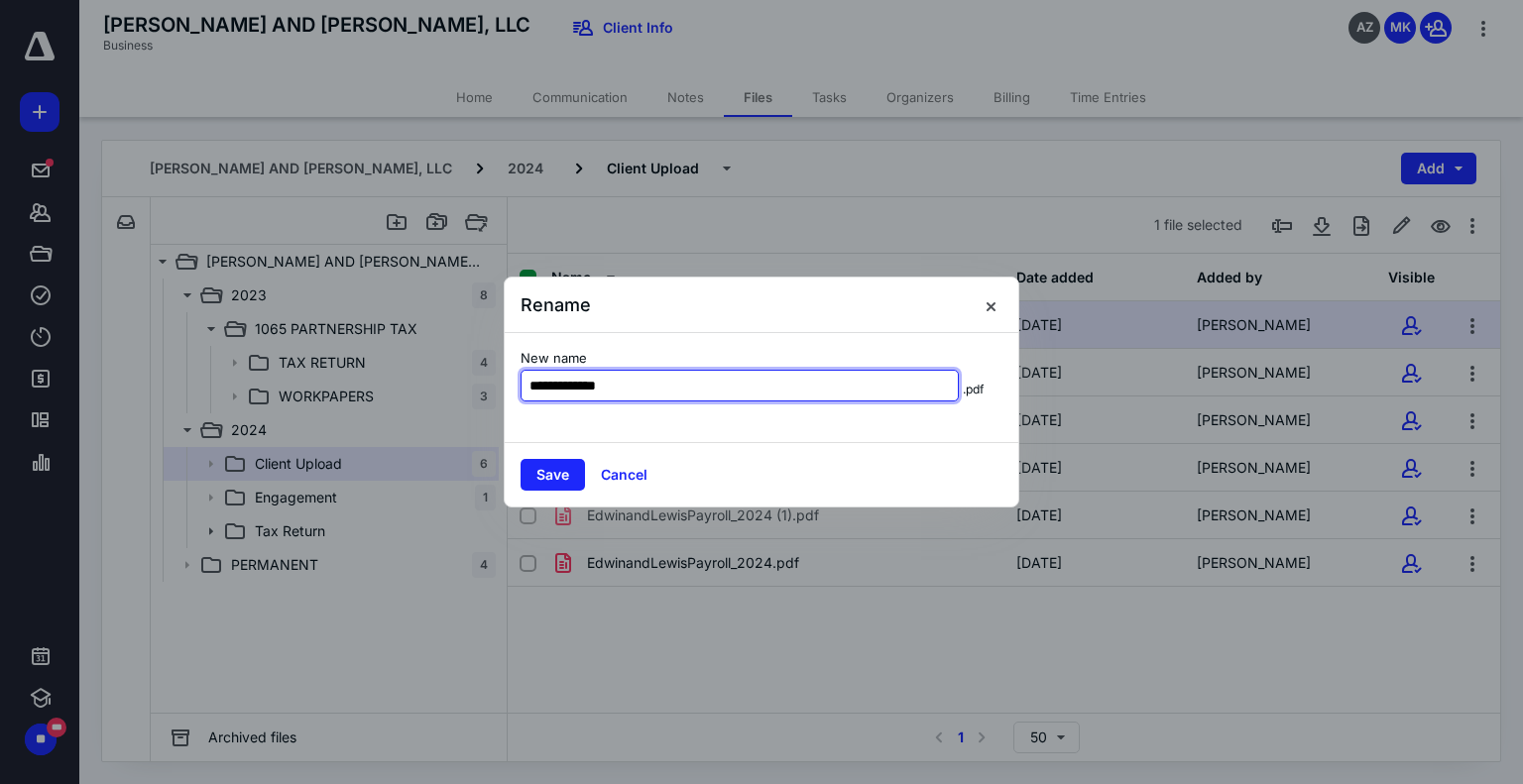 click on "**********" at bounding box center [740, 386] 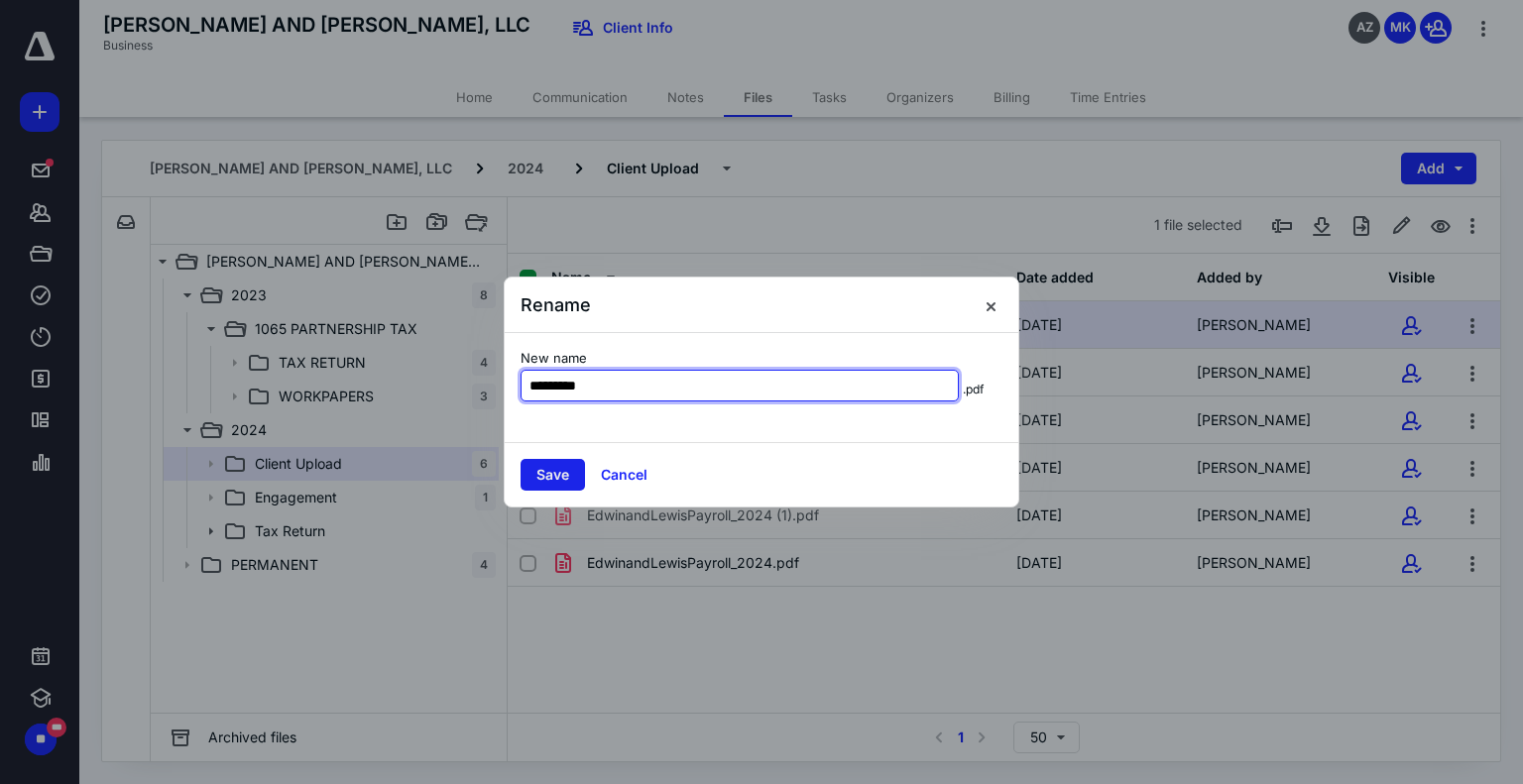 type on "*********" 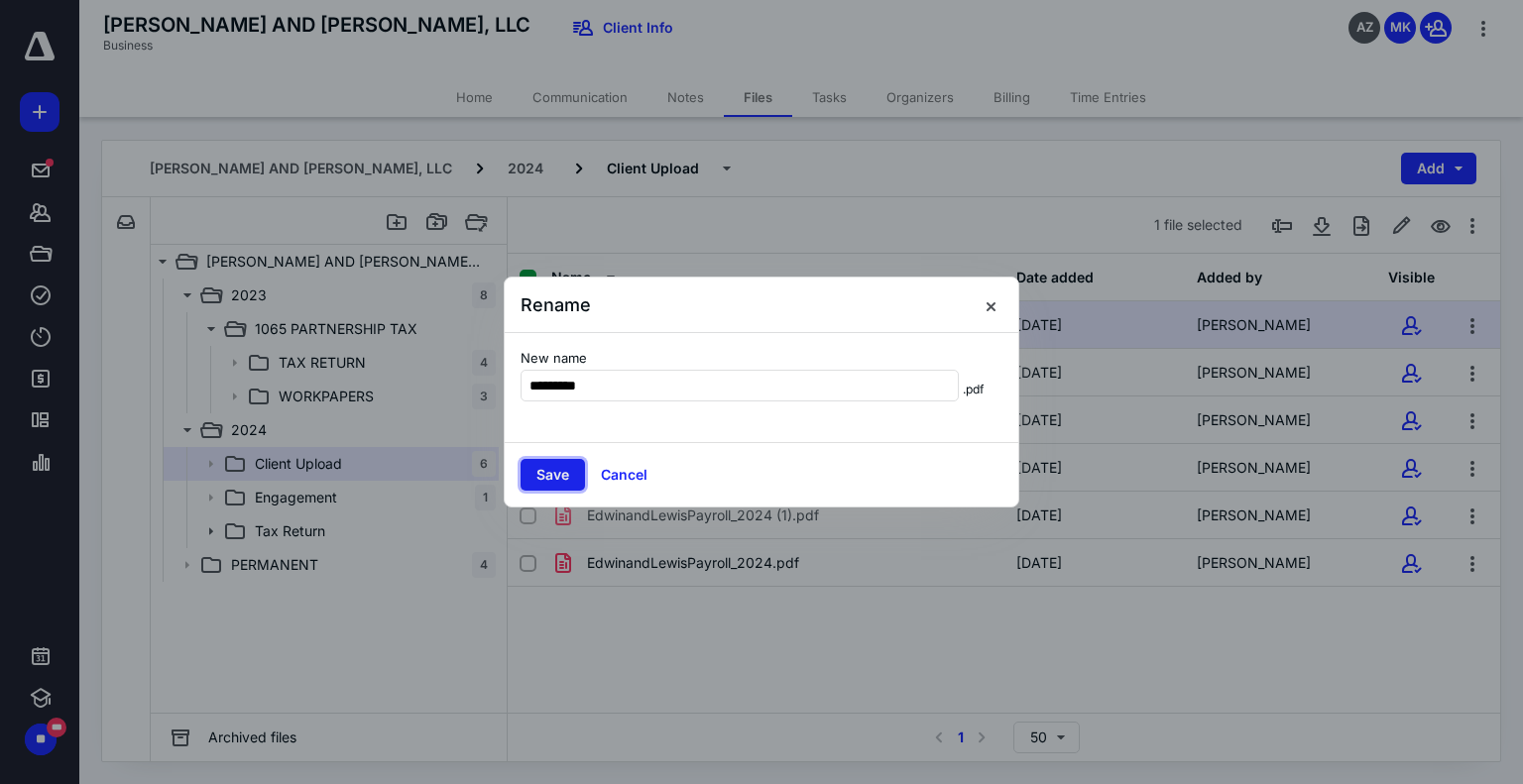 click on "Save" at bounding box center (552, 475) 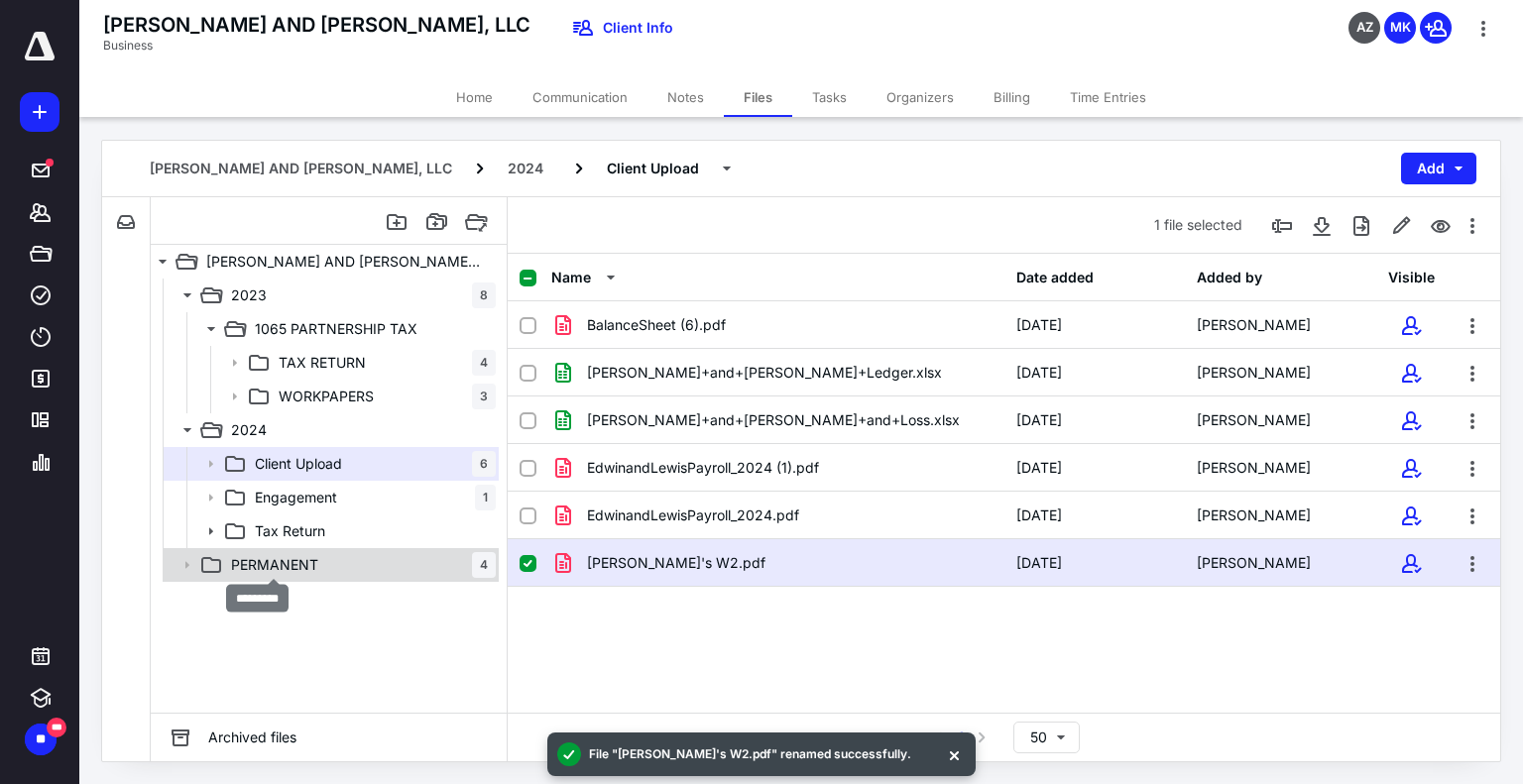 click on "PERMANENT" at bounding box center (275, 565) 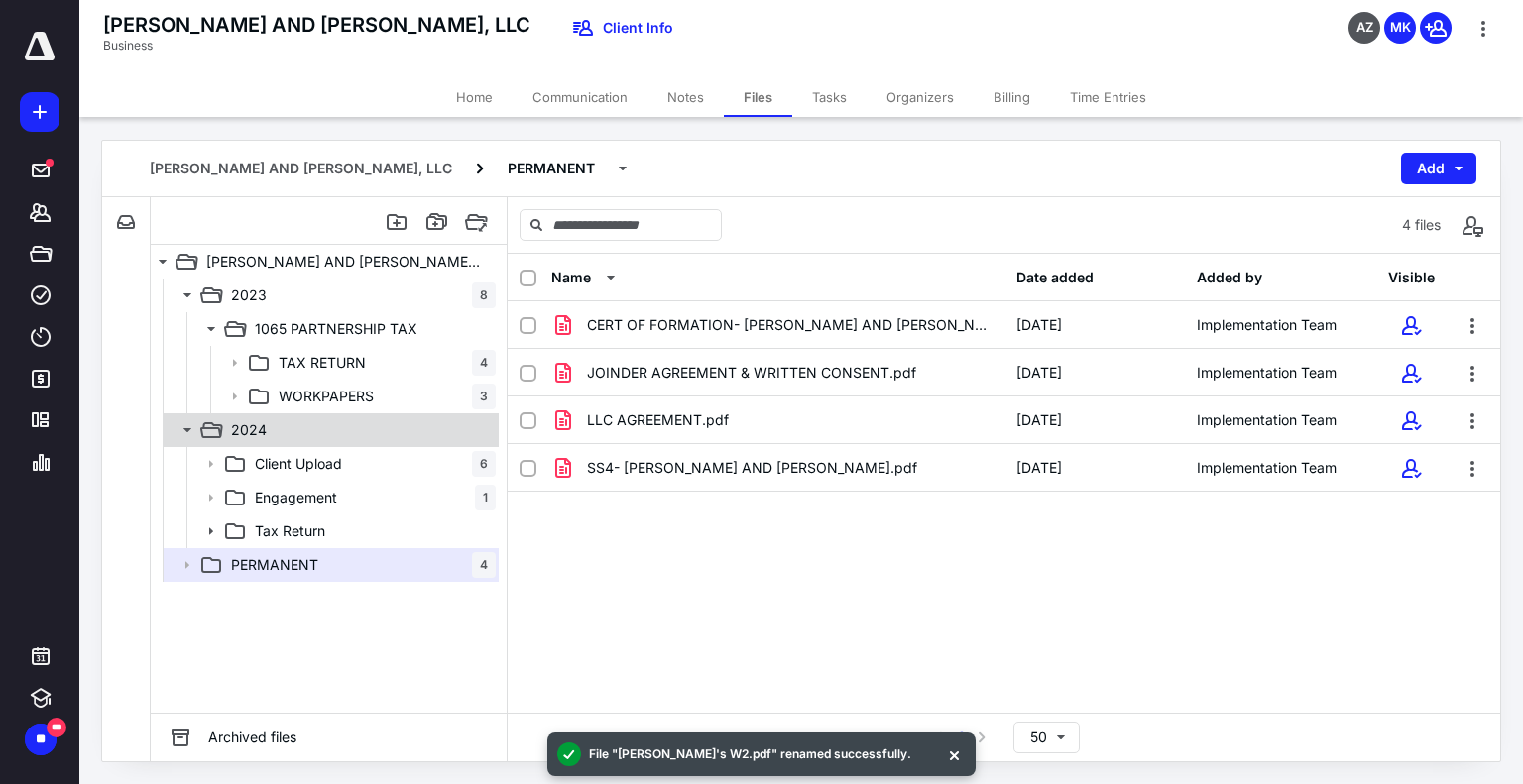 click on "2024" at bounding box center (329, 430) 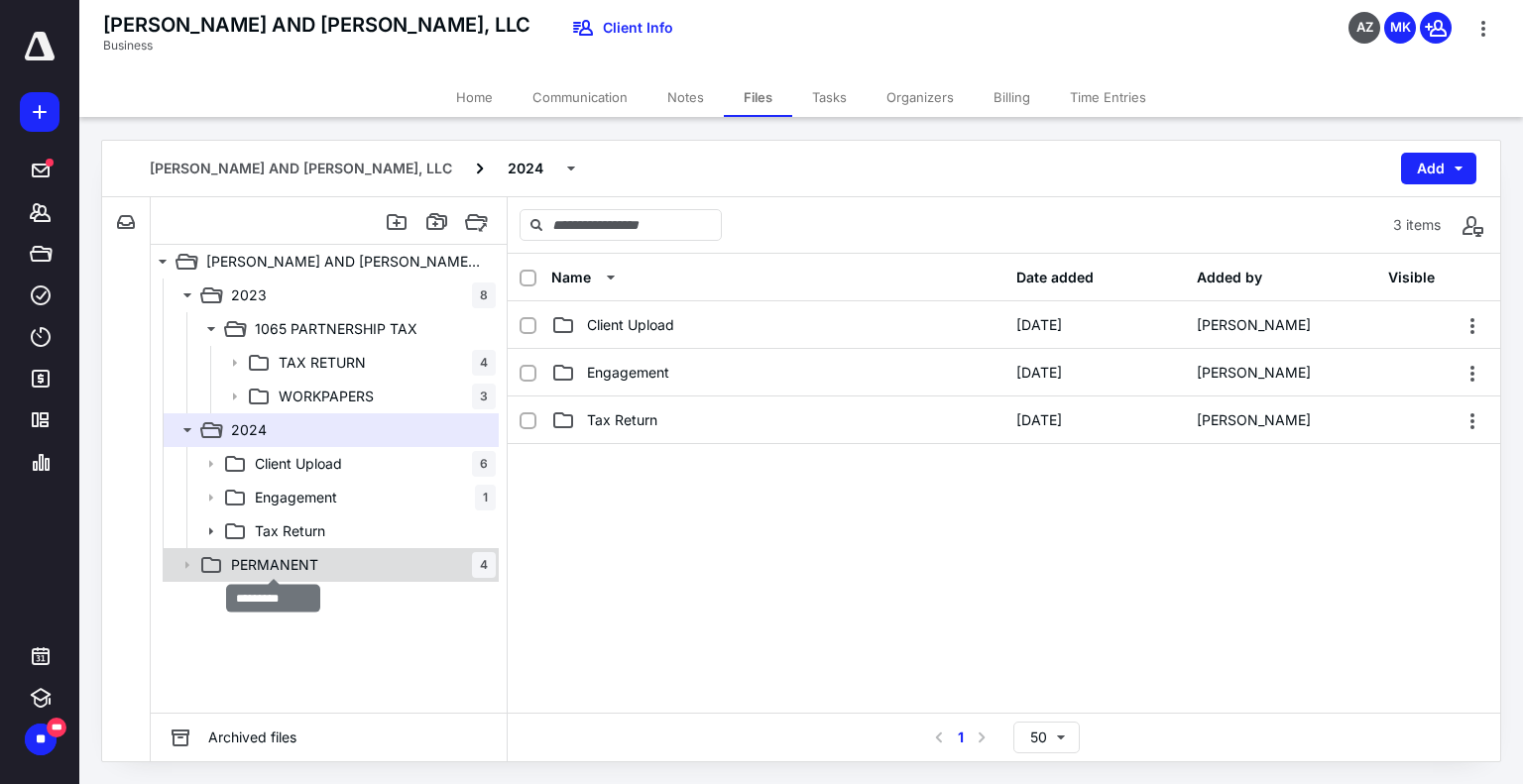 click on "PERMANENT" at bounding box center (275, 565) 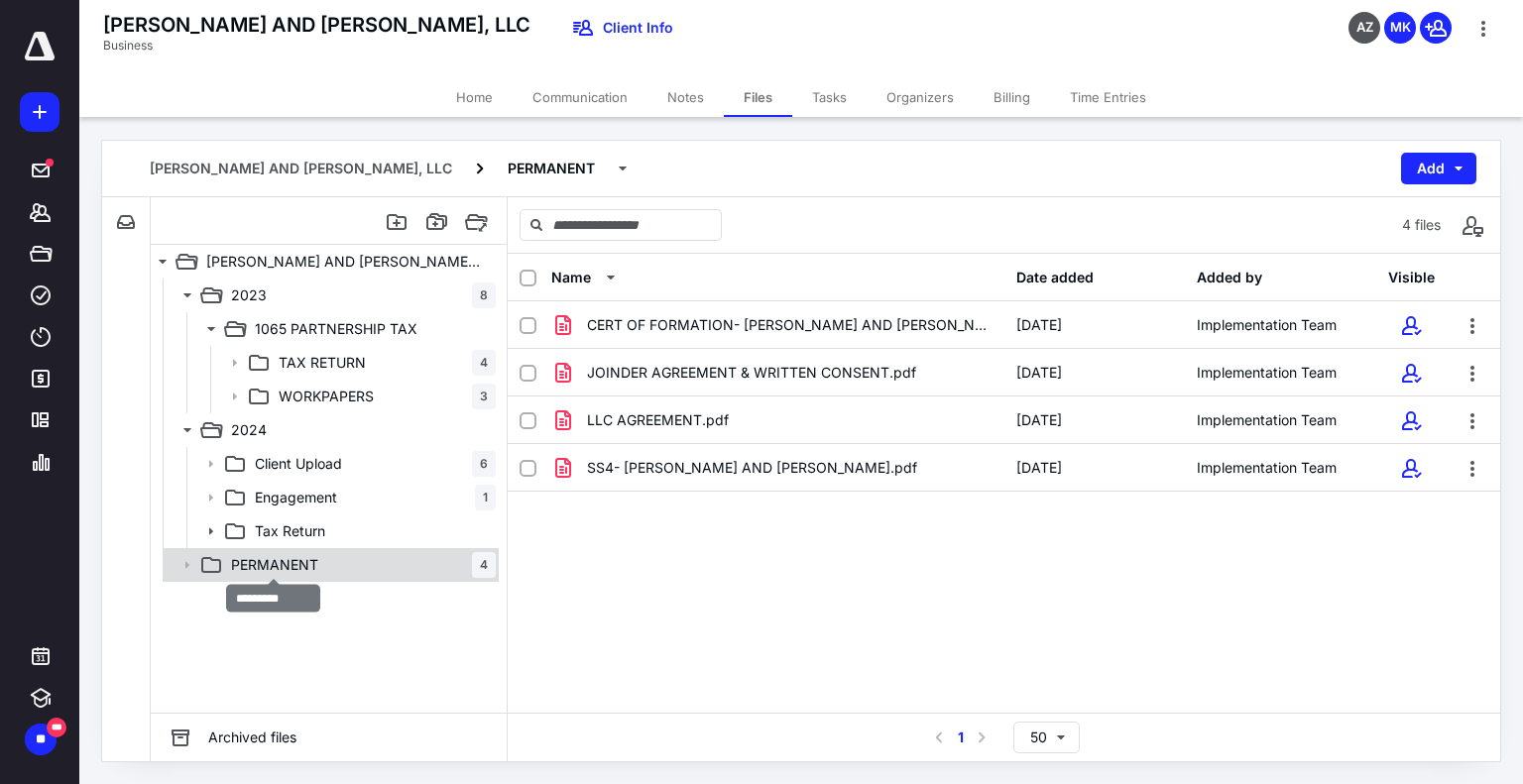 click on "PERMANENT" at bounding box center (275, 565) 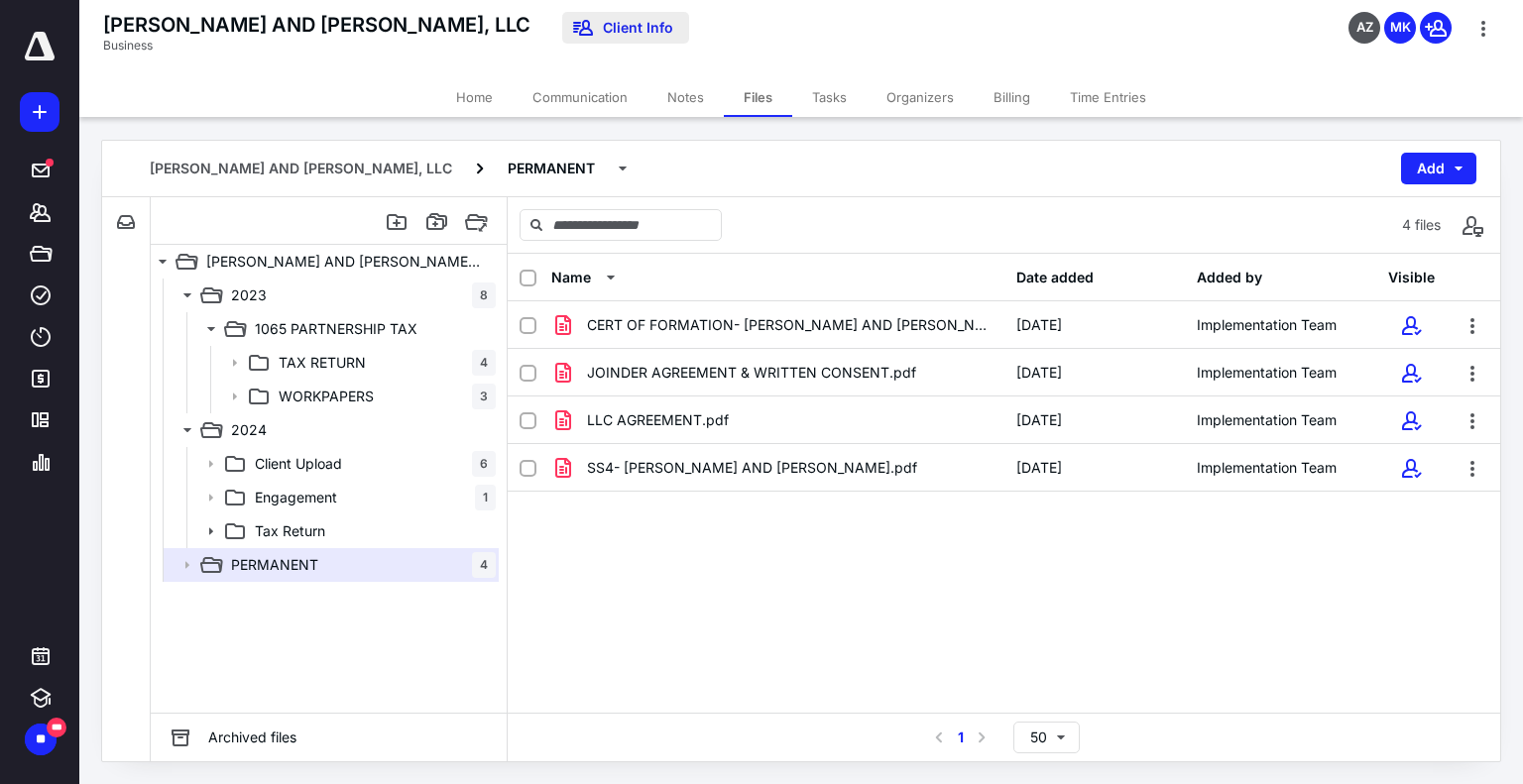 click on "Client Info" at bounding box center [626, 28] 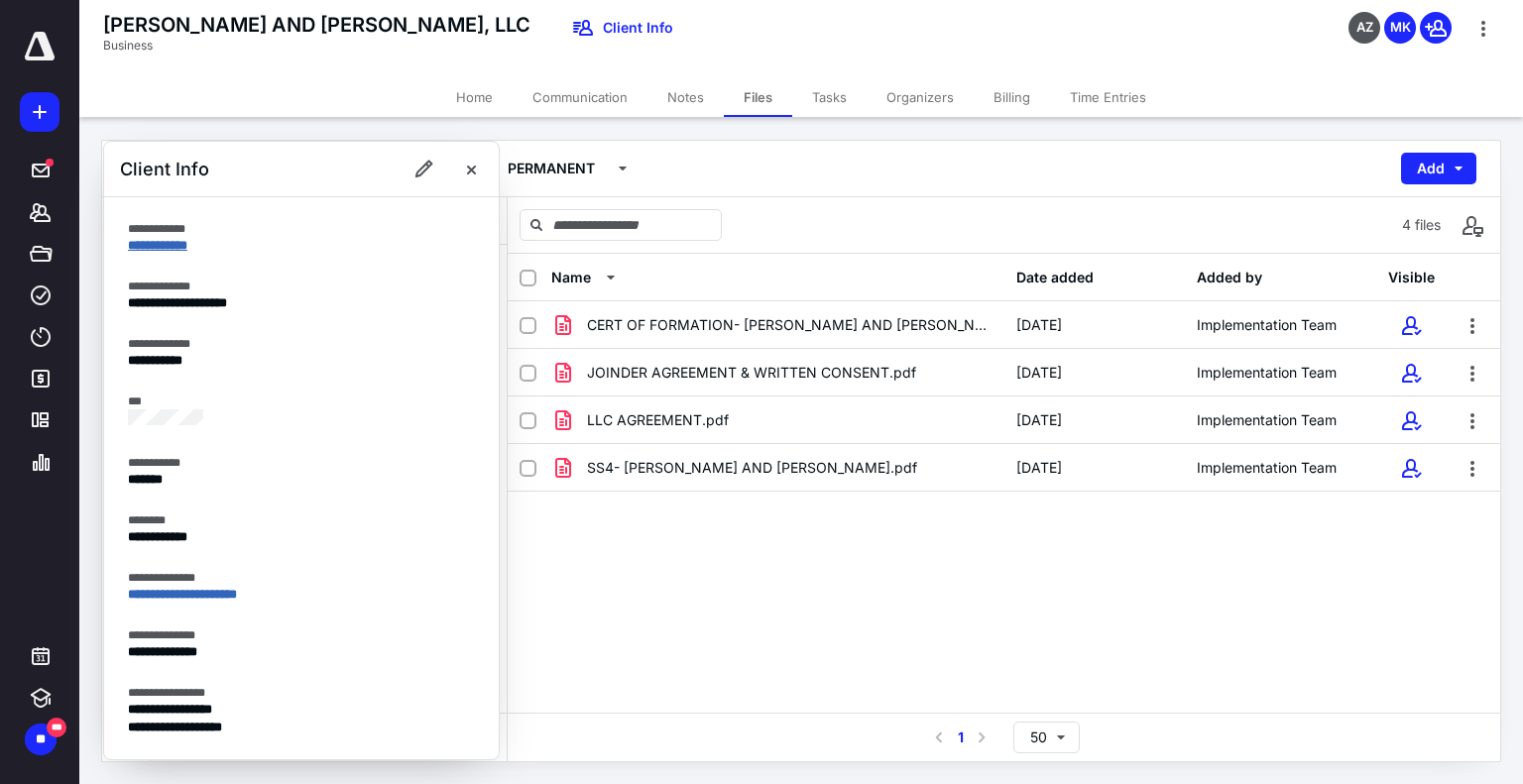 click on "**********" at bounding box center (158, 245) 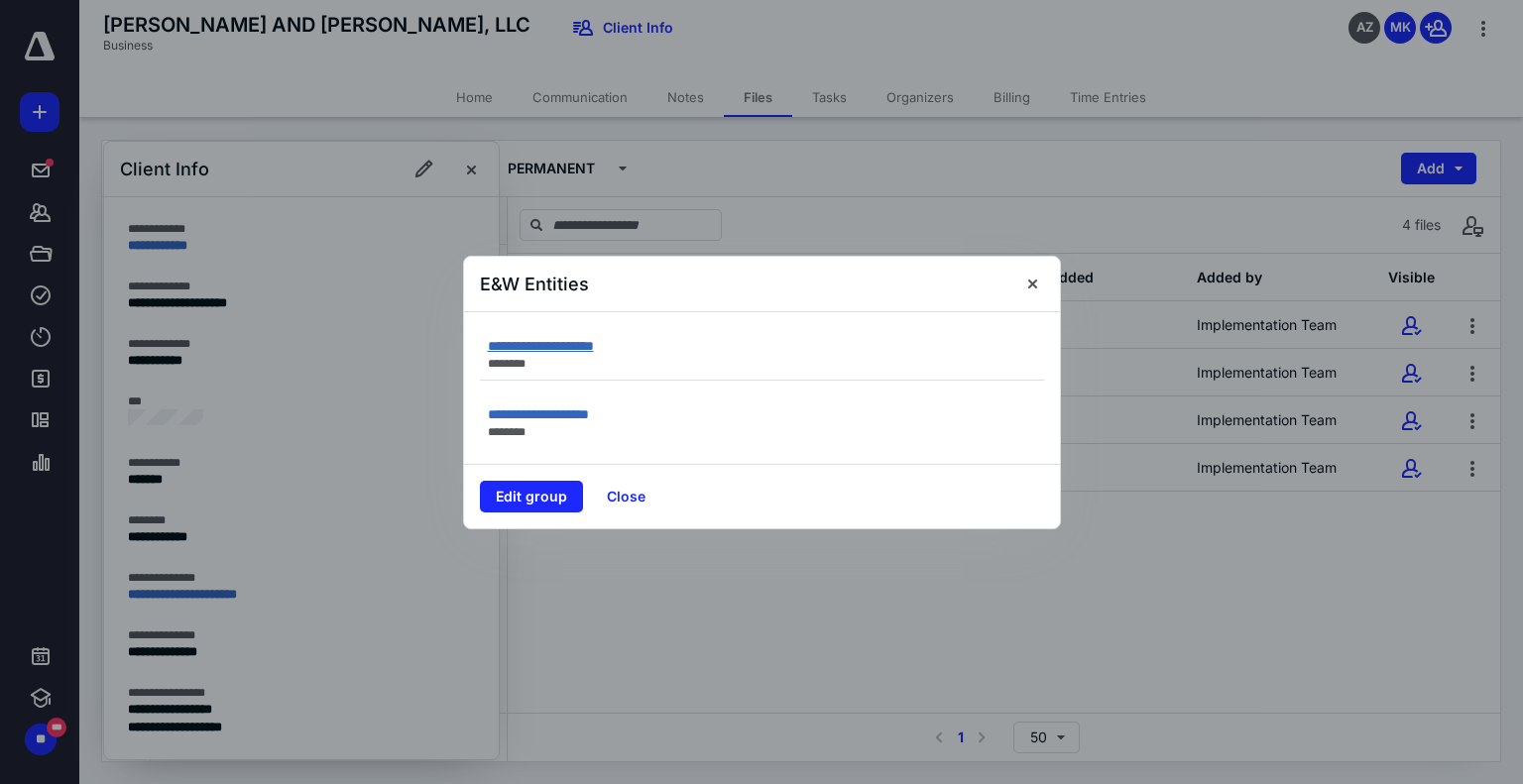 click on "**********" at bounding box center (540, 346) 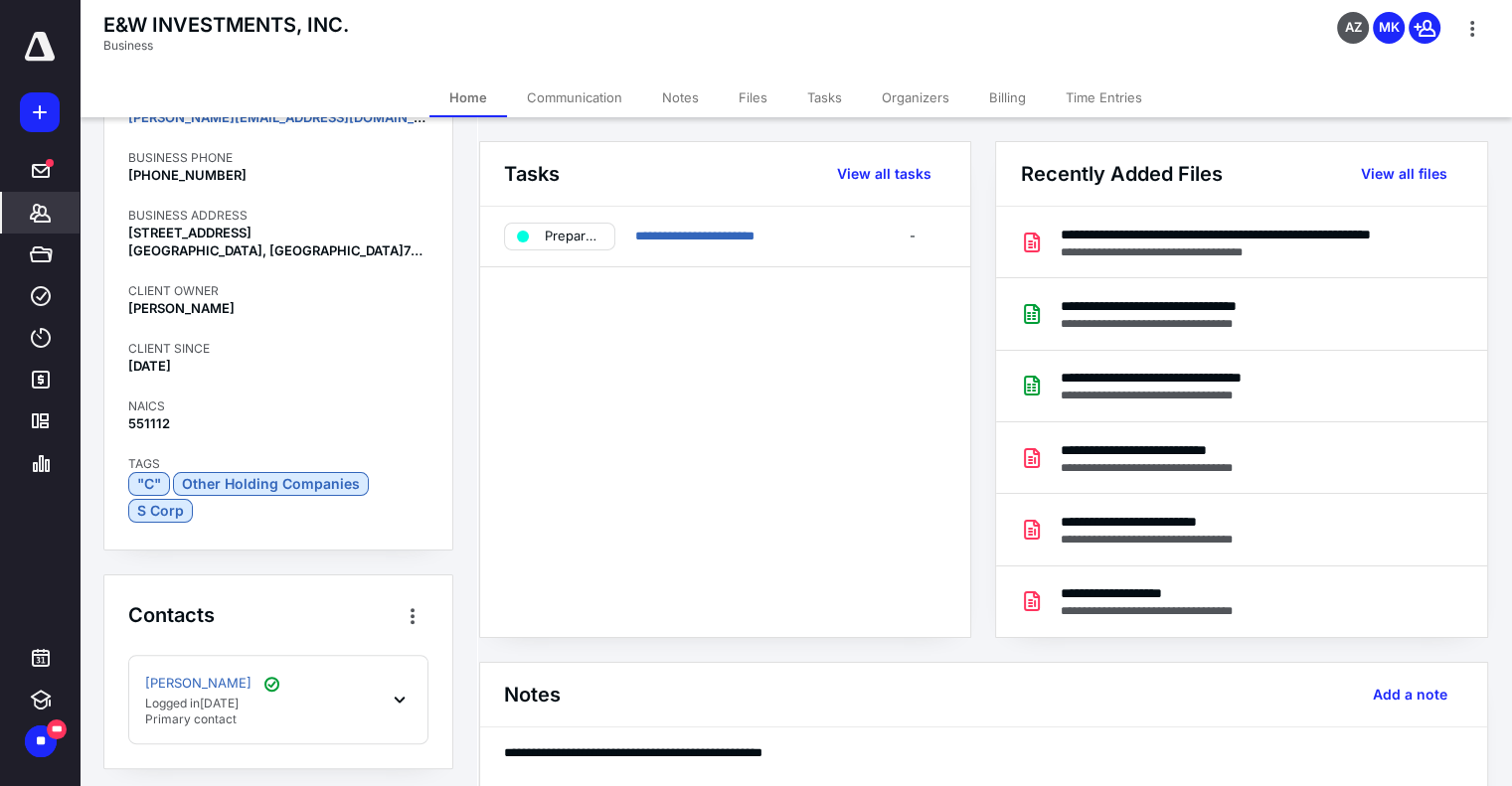 scroll, scrollTop: 584, scrollLeft: 0, axis: vertical 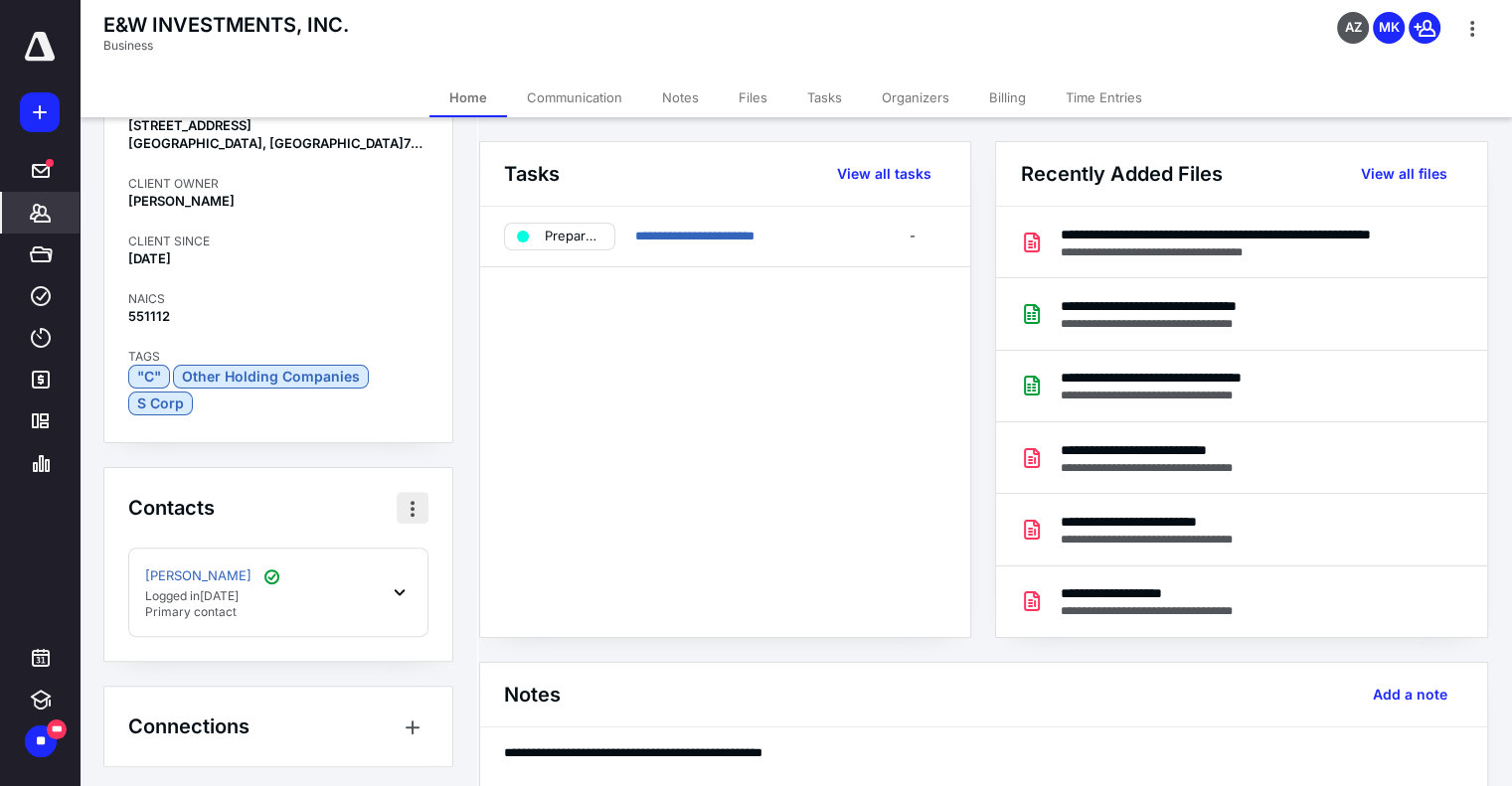 click at bounding box center (413, 508) 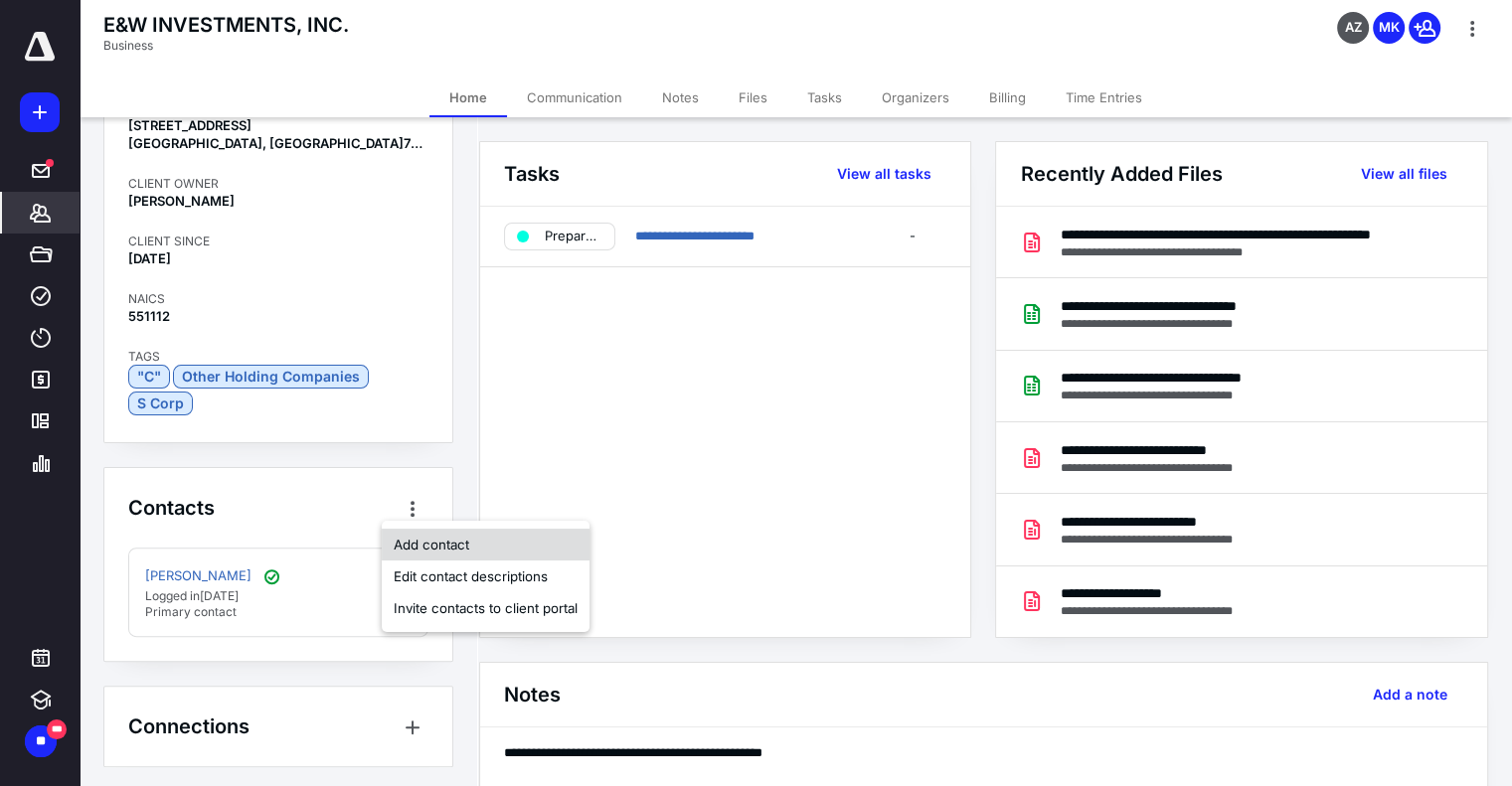 click on "Add contact" at bounding box center [485, 545] 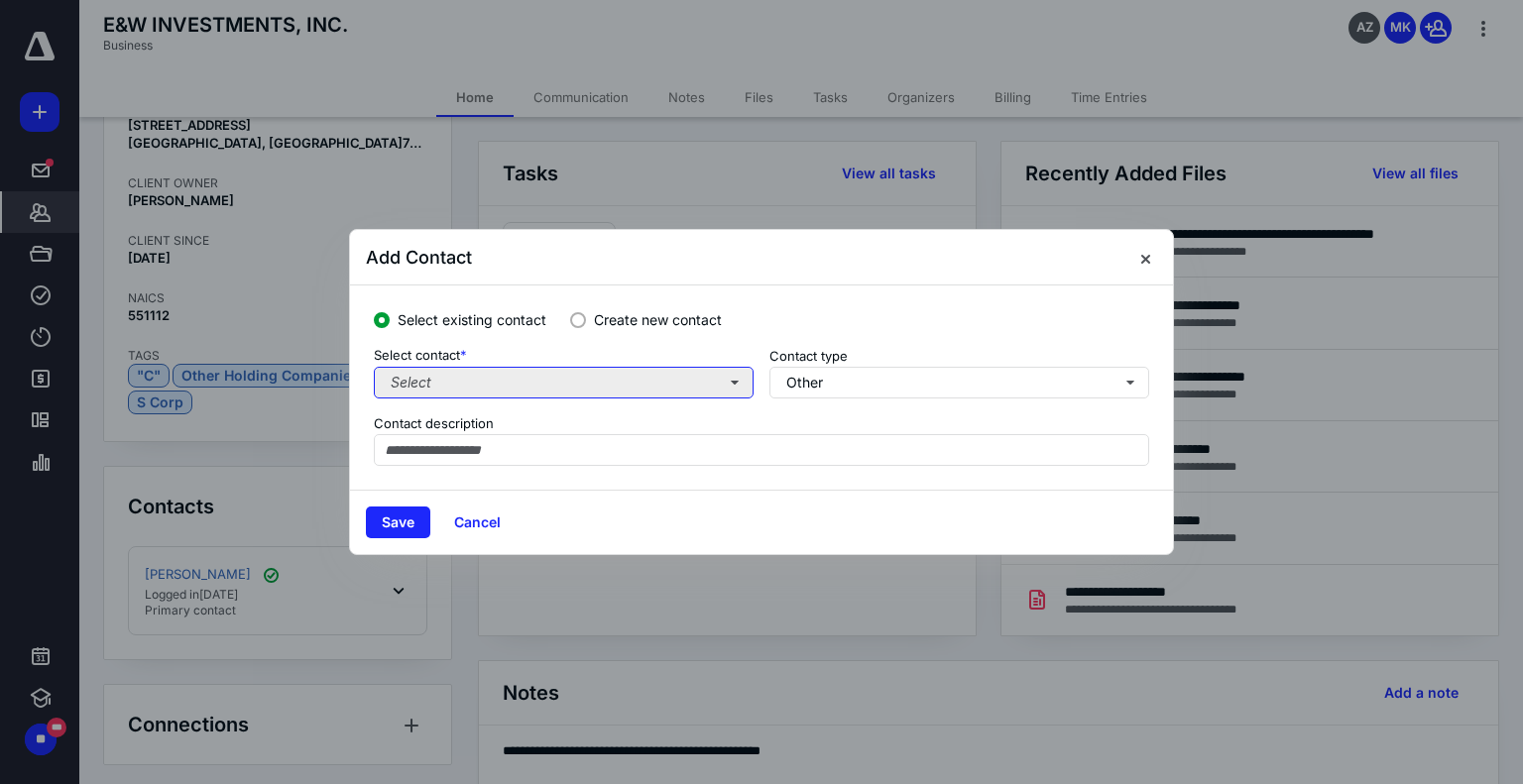 click on "Select" at bounding box center (563, 383) 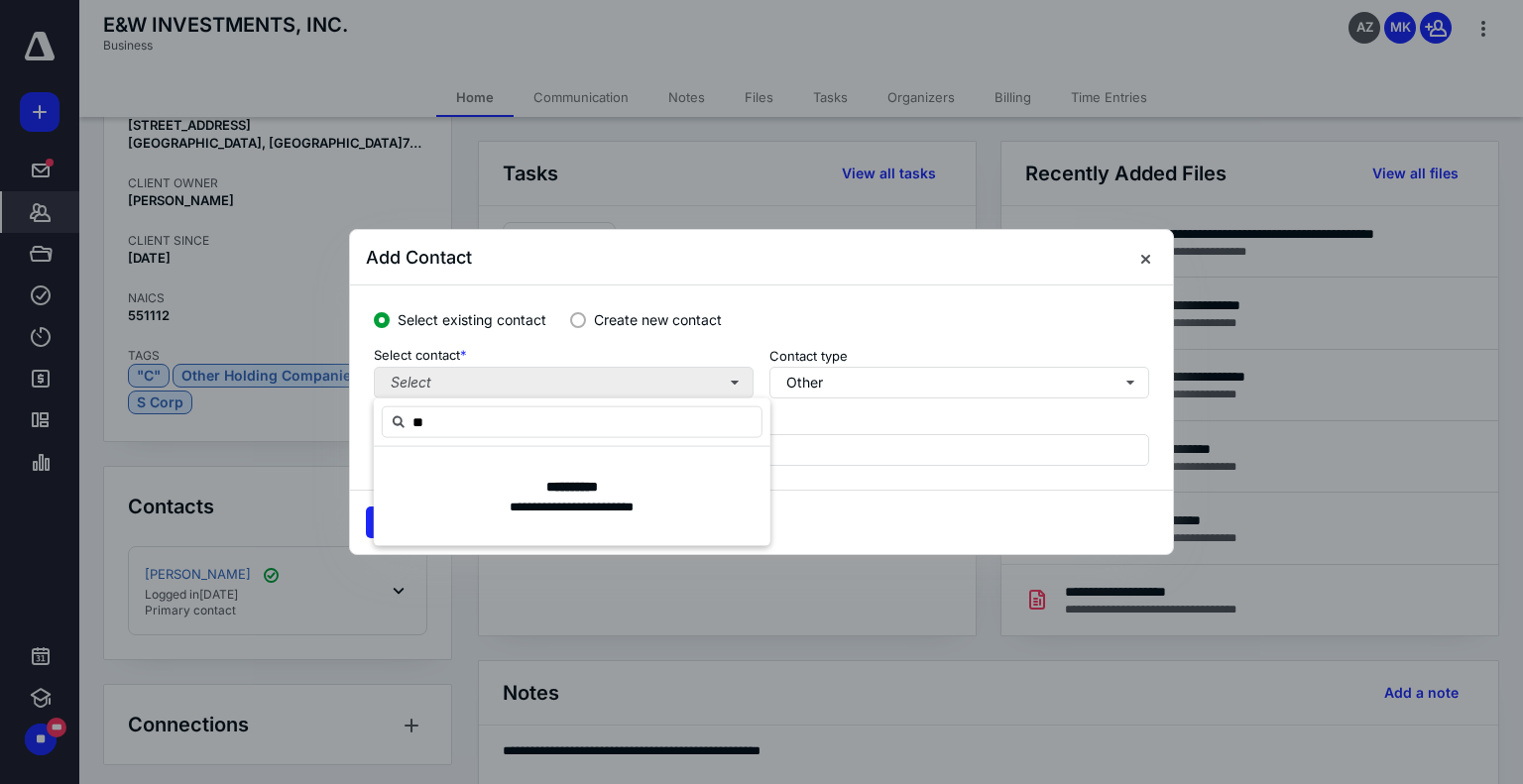 type on "*" 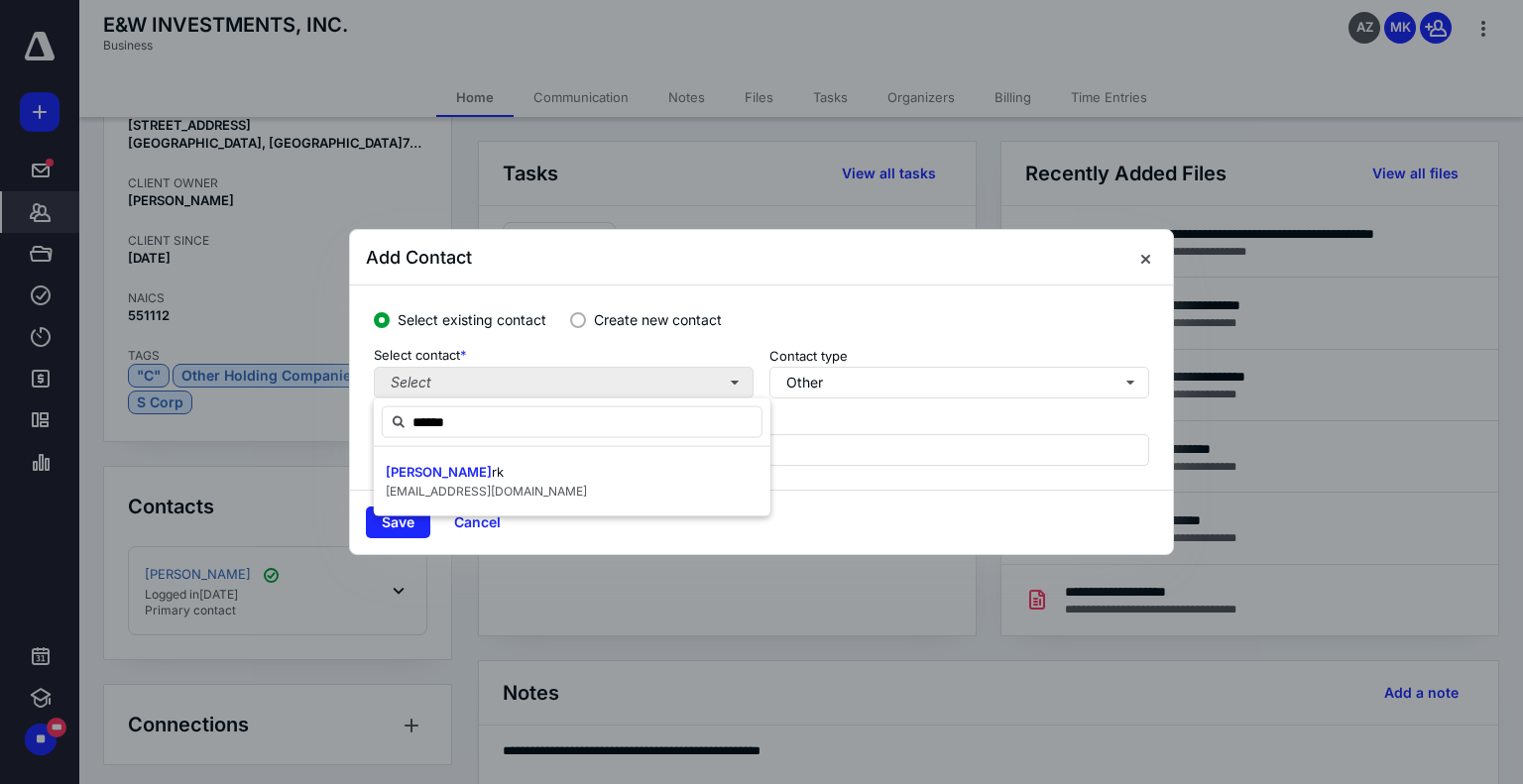 type on "*******" 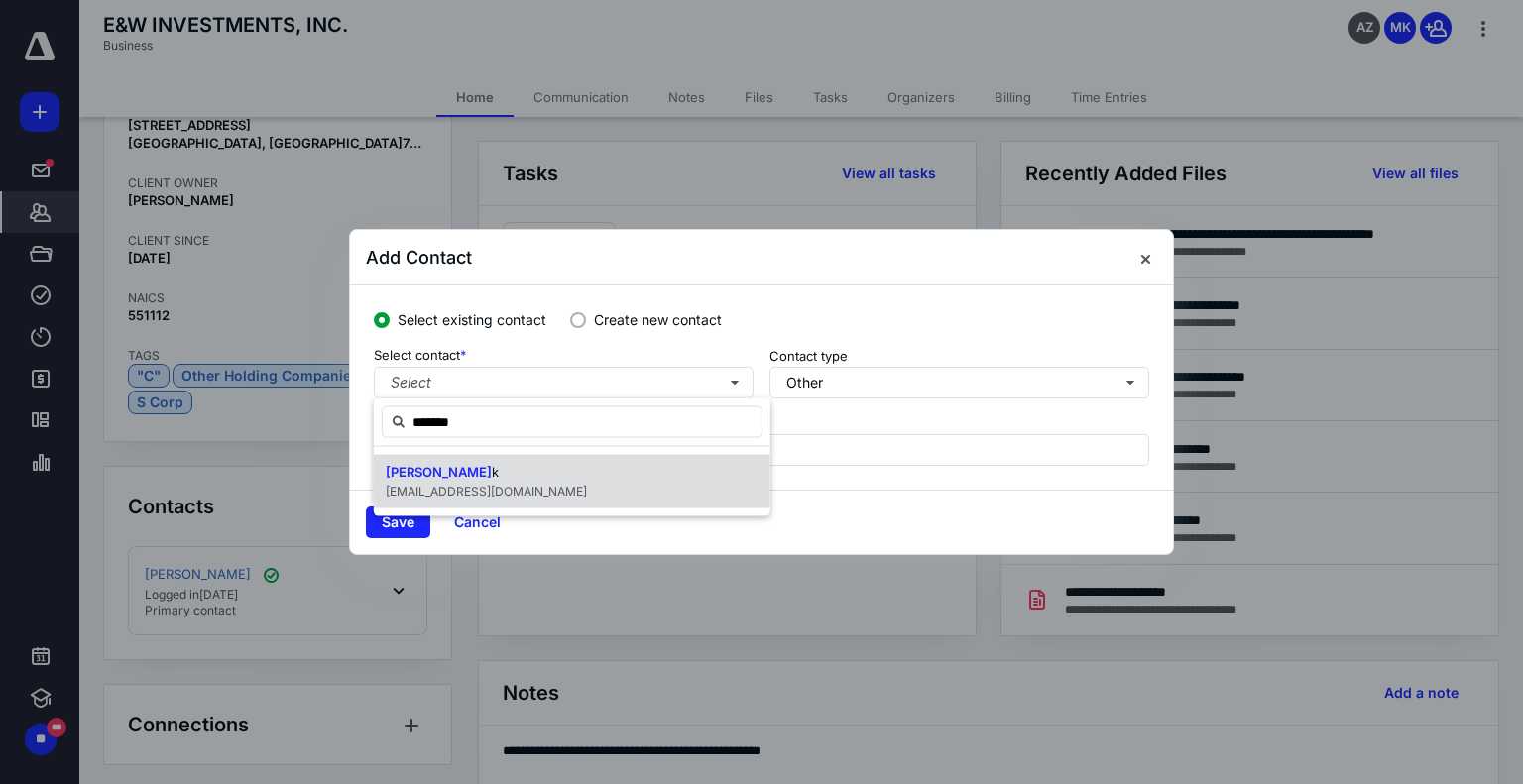 click on "[PERSON_NAME] k" at bounding box center (486, 473) 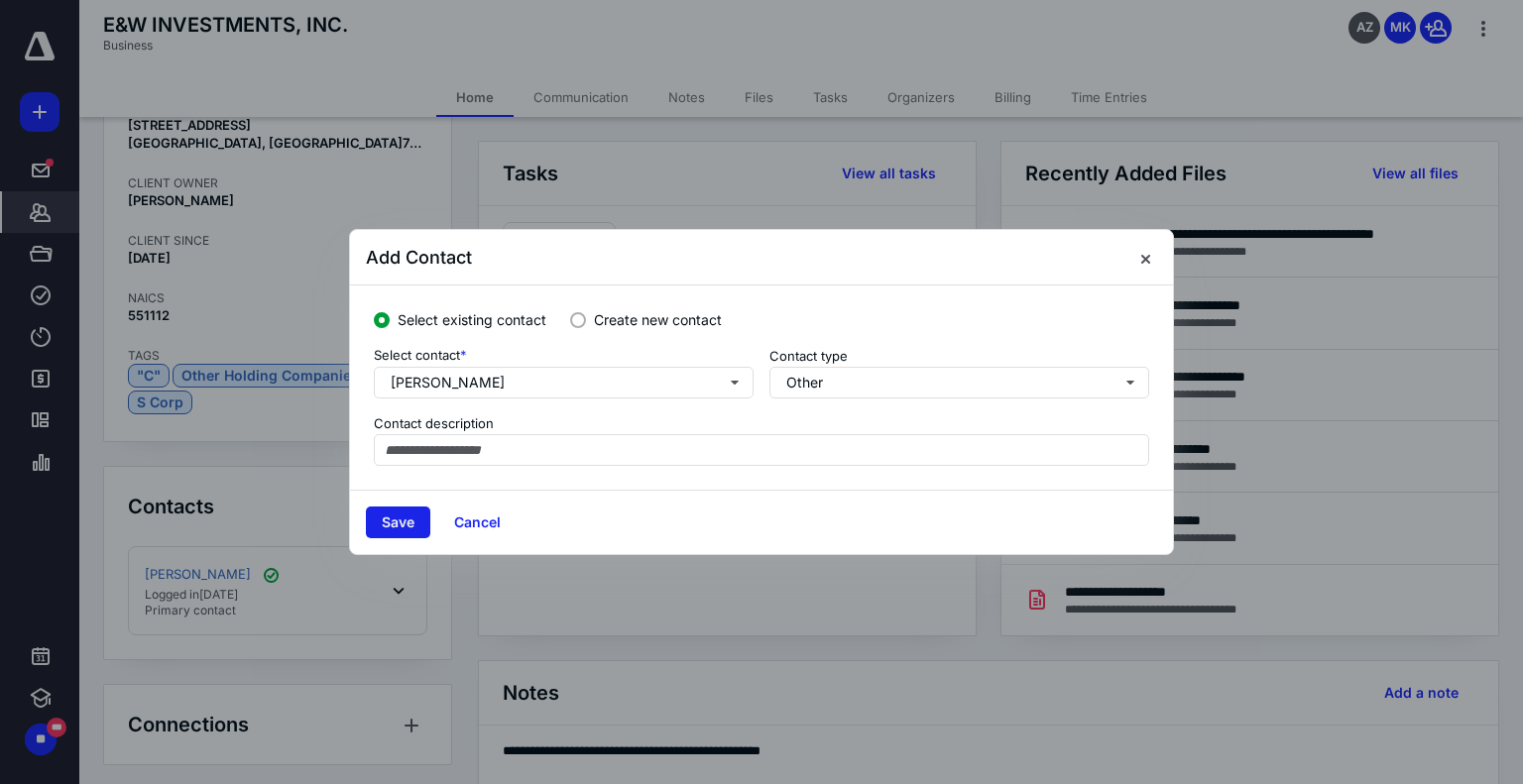 click on "Save" at bounding box center (398, 522) 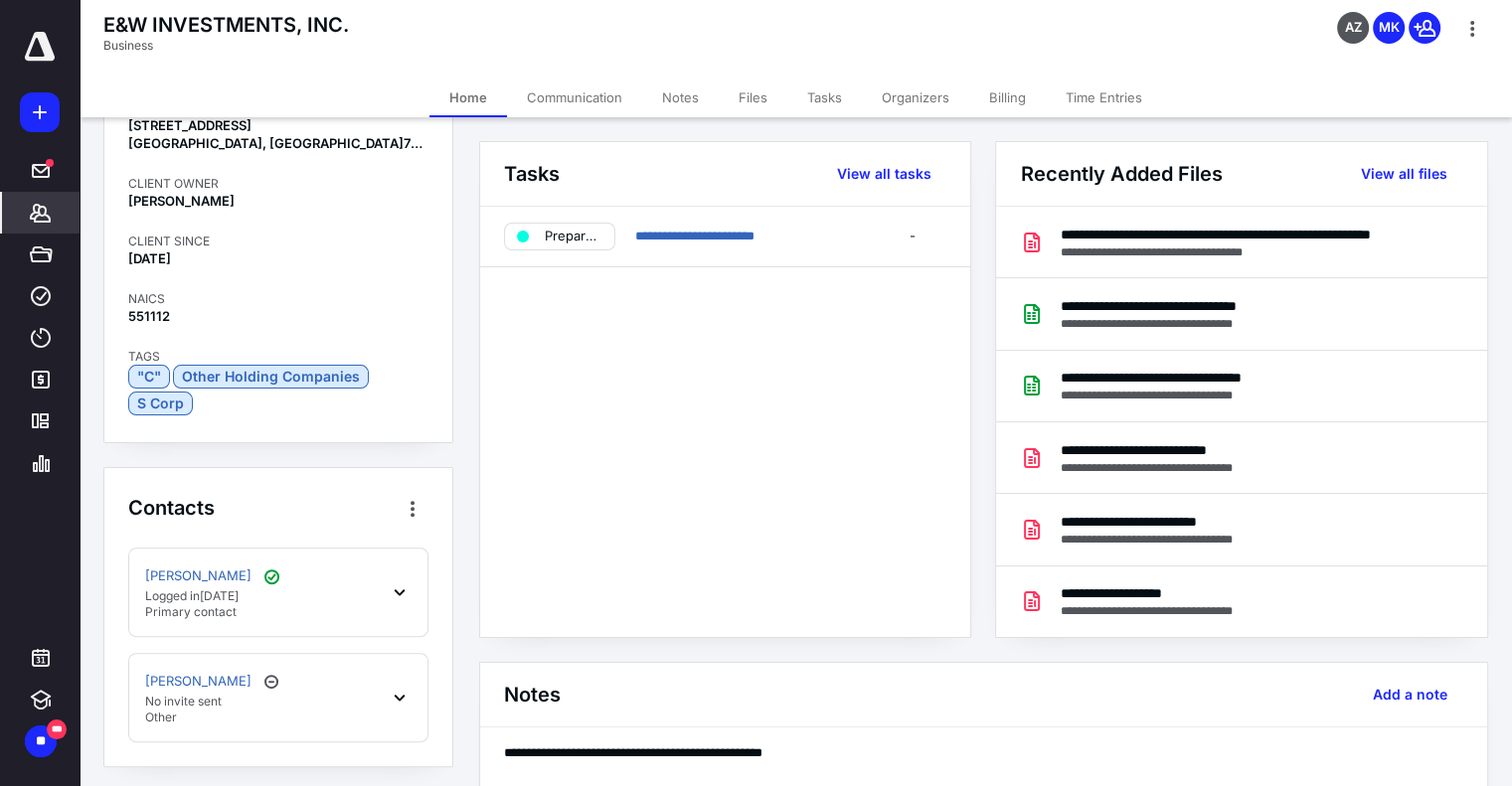 click 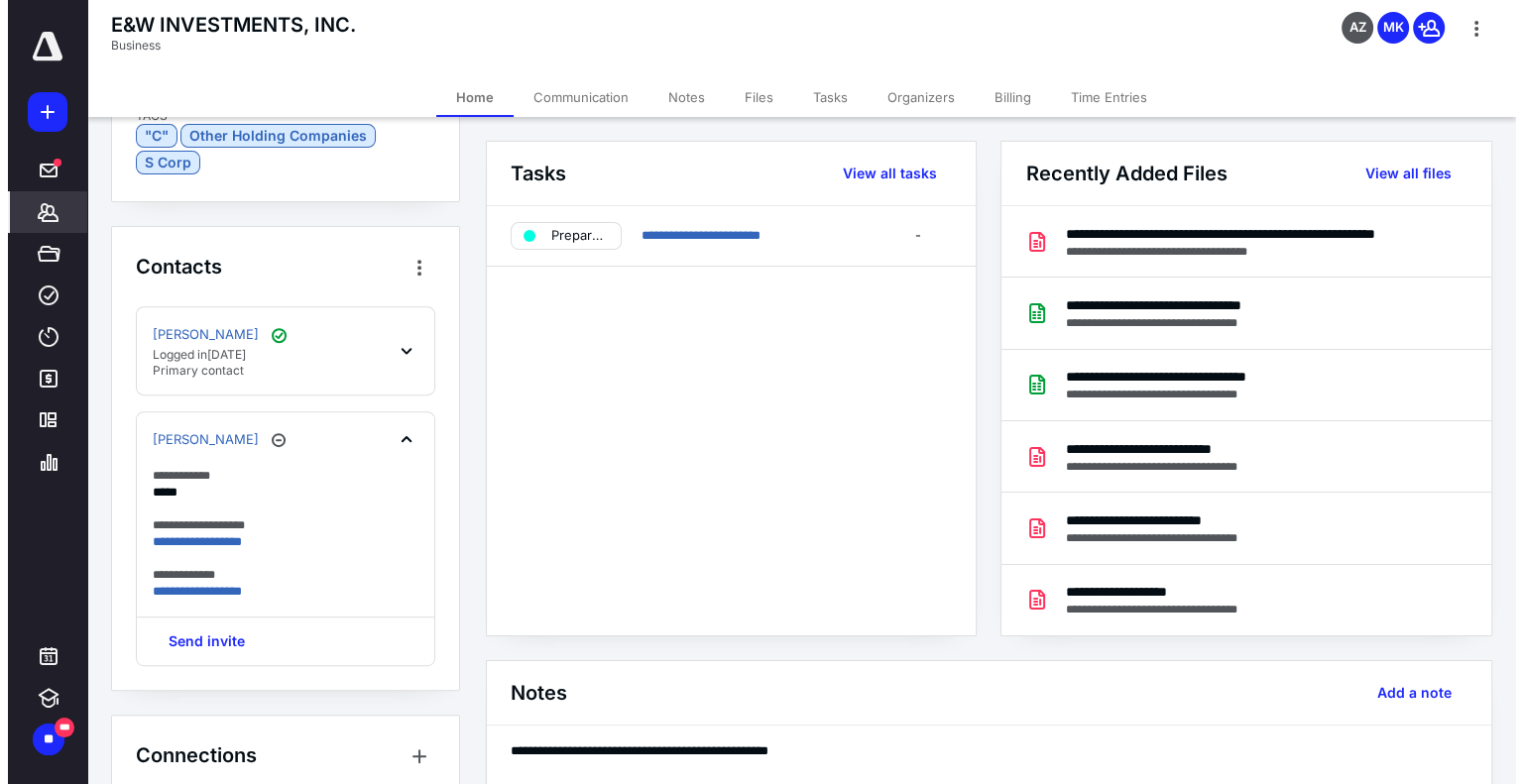 scroll, scrollTop: 853, scrollLeft: 0, axis: vertical 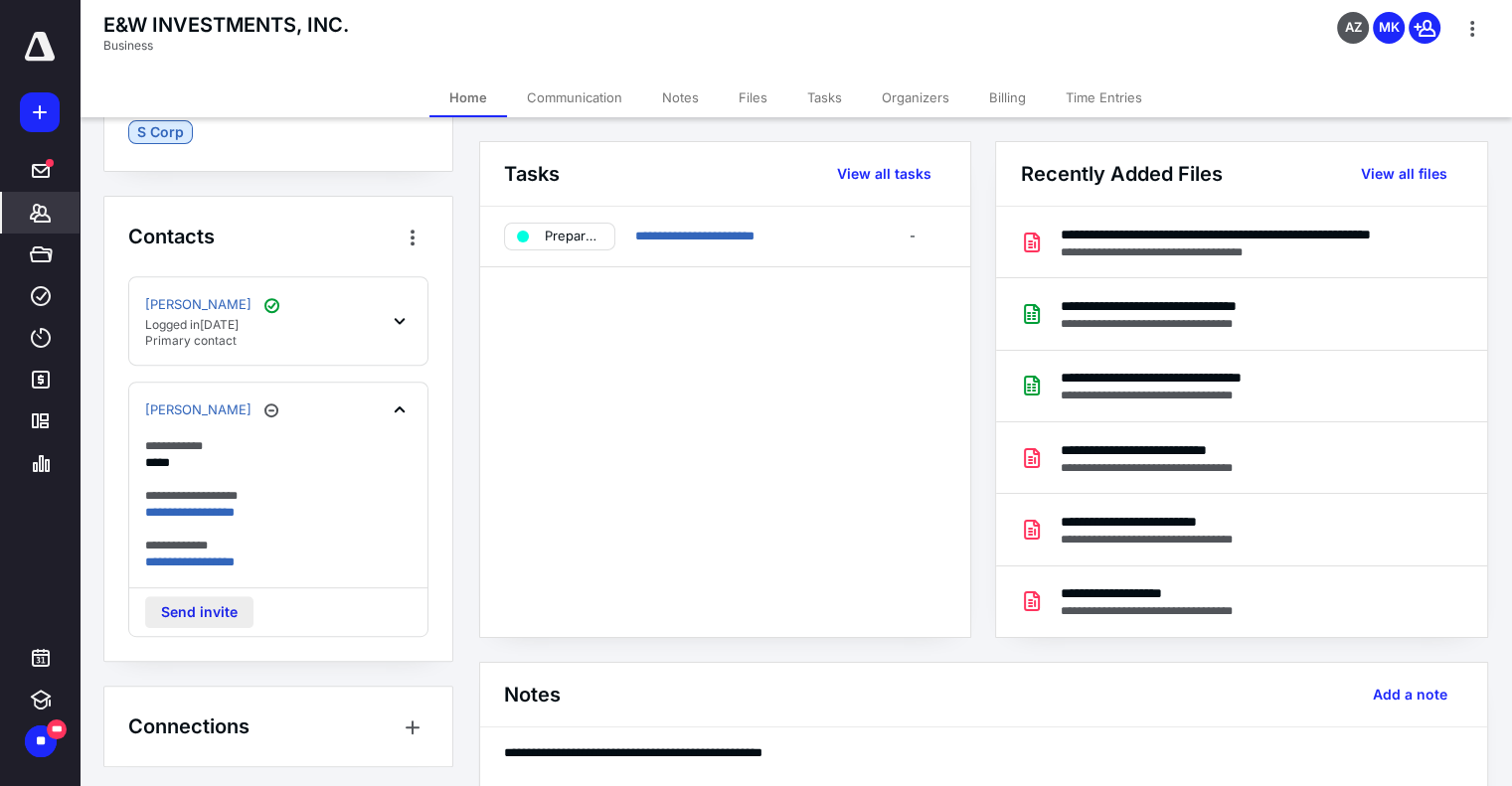 click on "Send invite" at bounding box center (199, 612) 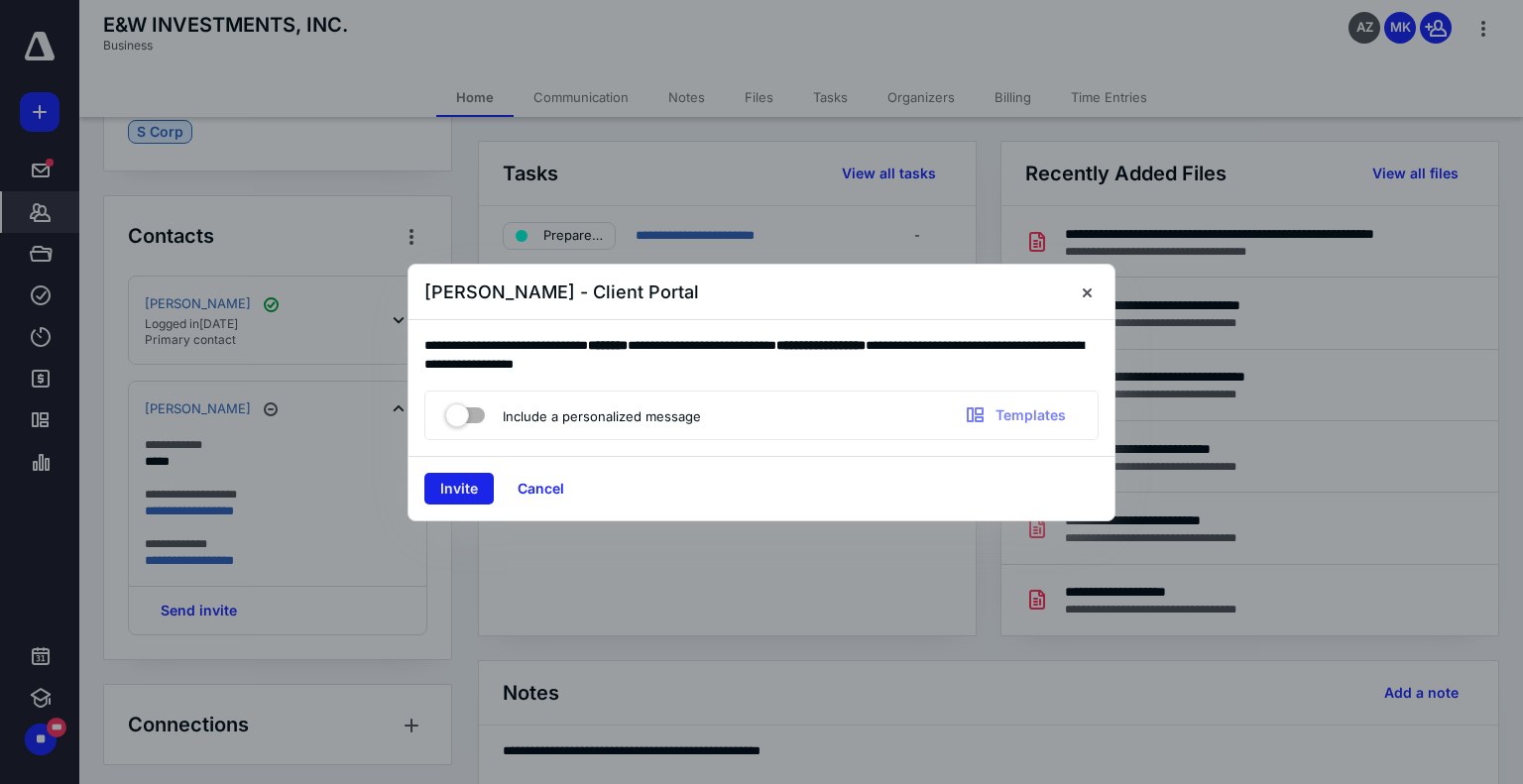 click on "Invite" at bounding box center [459, 489] 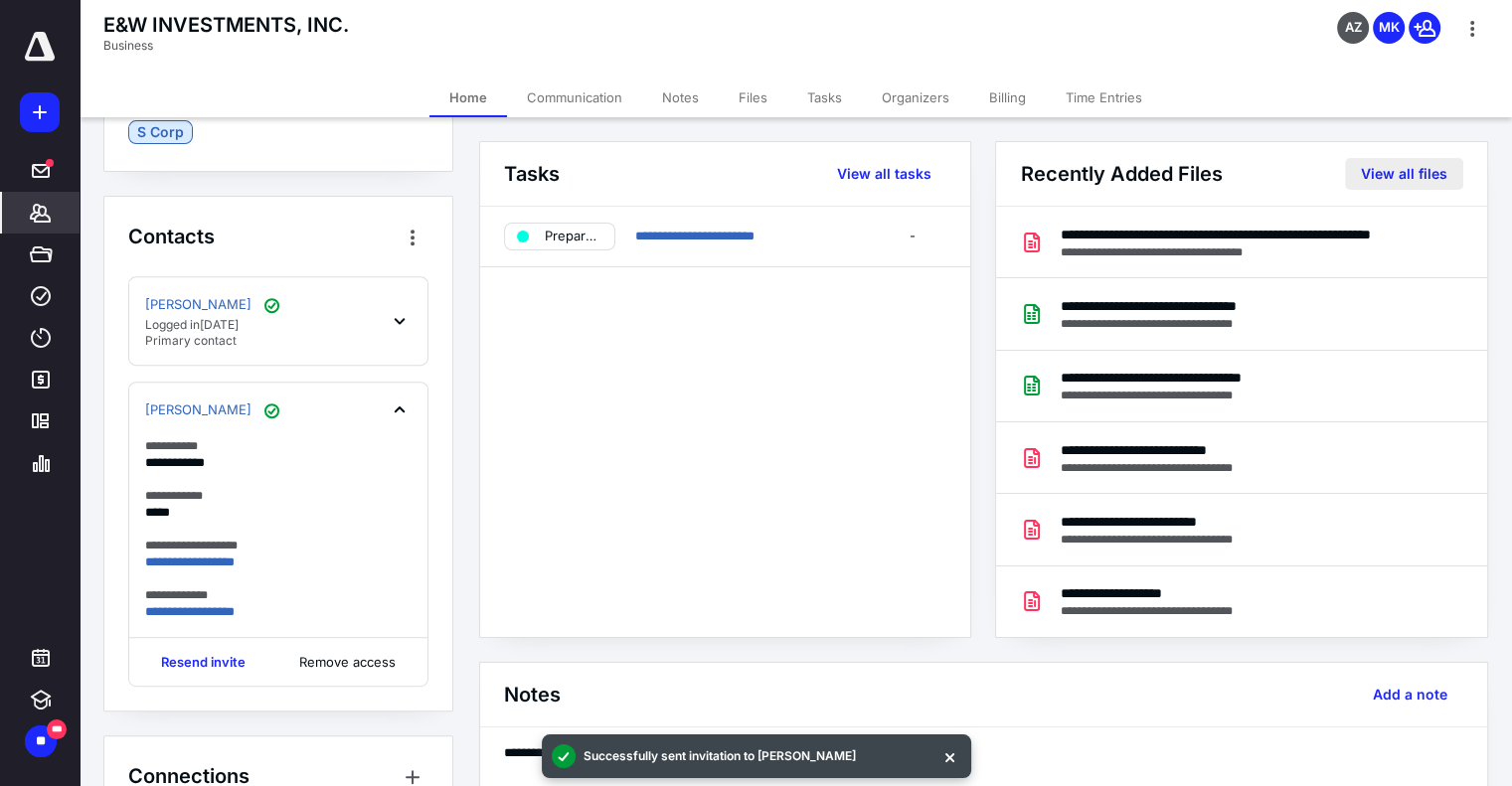 click on "View all files" at bounding box center (1404, 174) 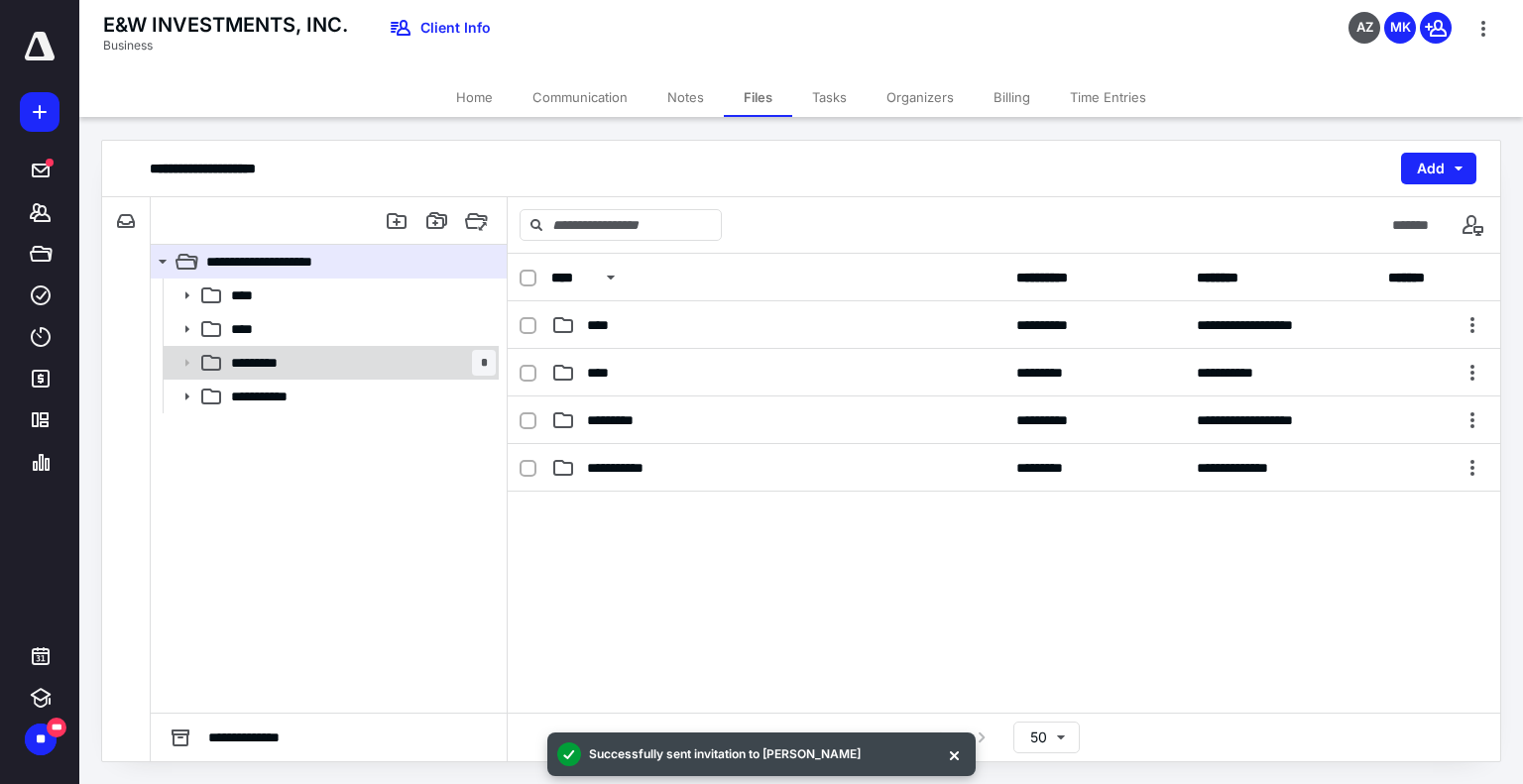 click on "********* *" at bounding box center (359, 363) 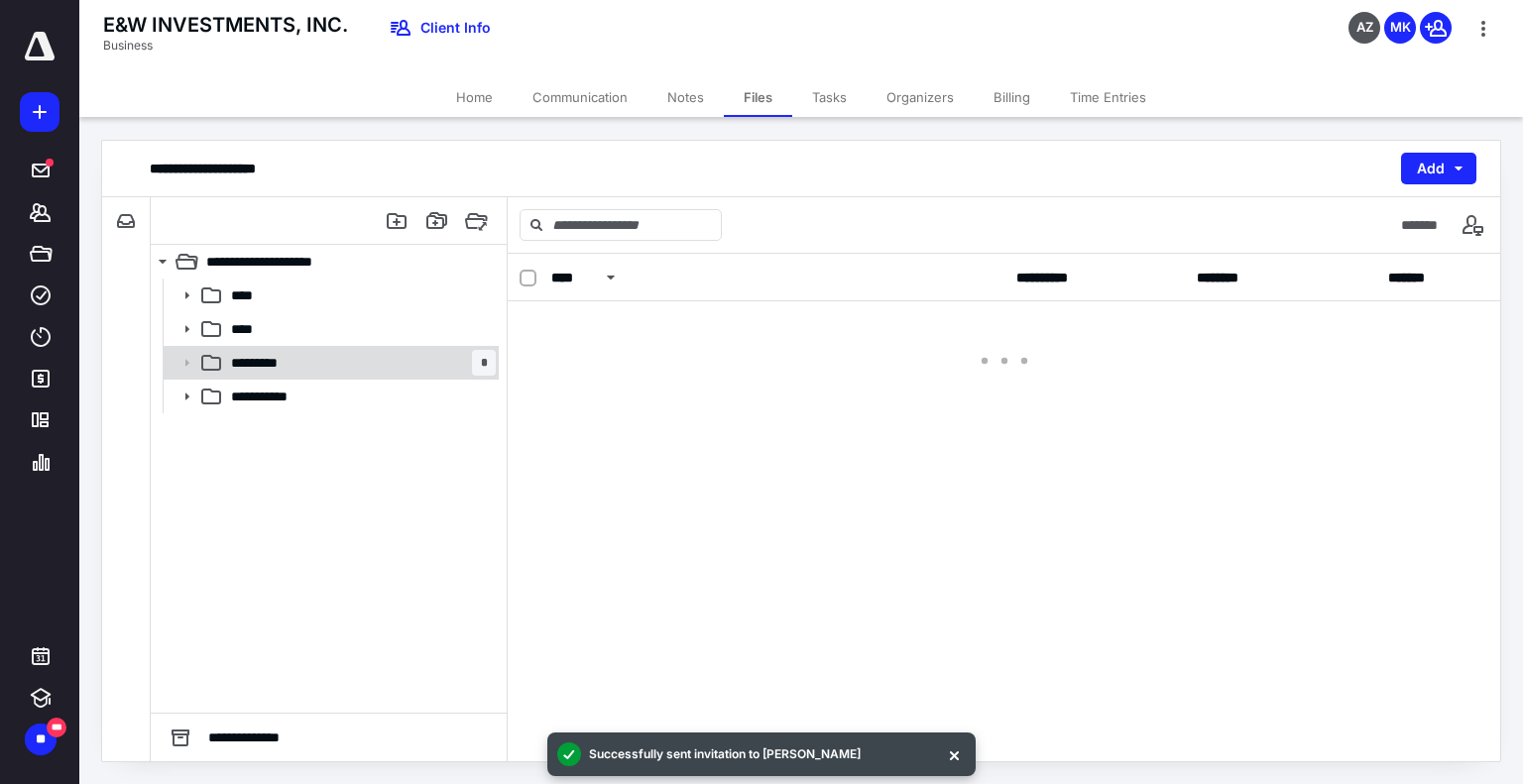 click on "********* *" at bounding box center [359, 363] 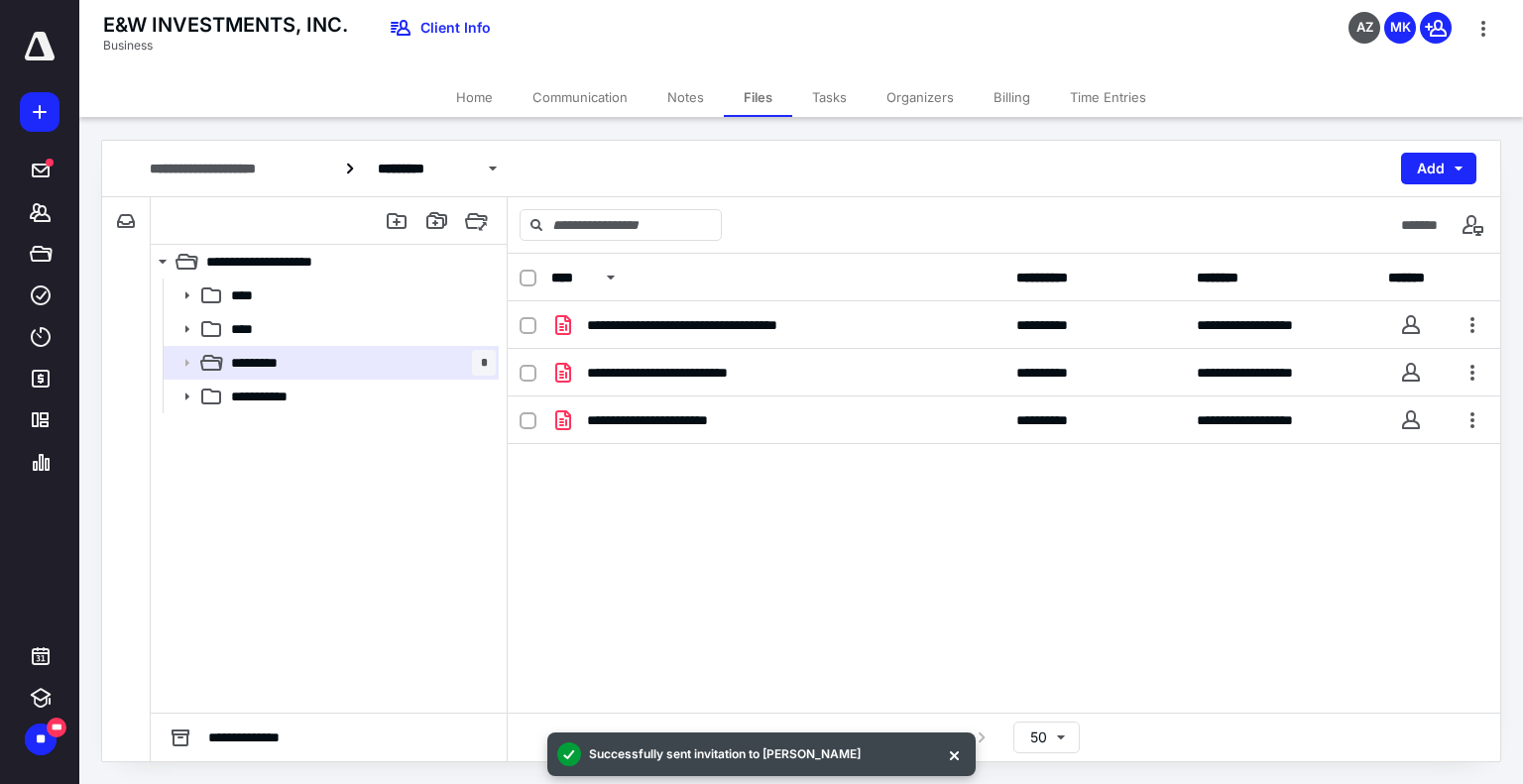 click 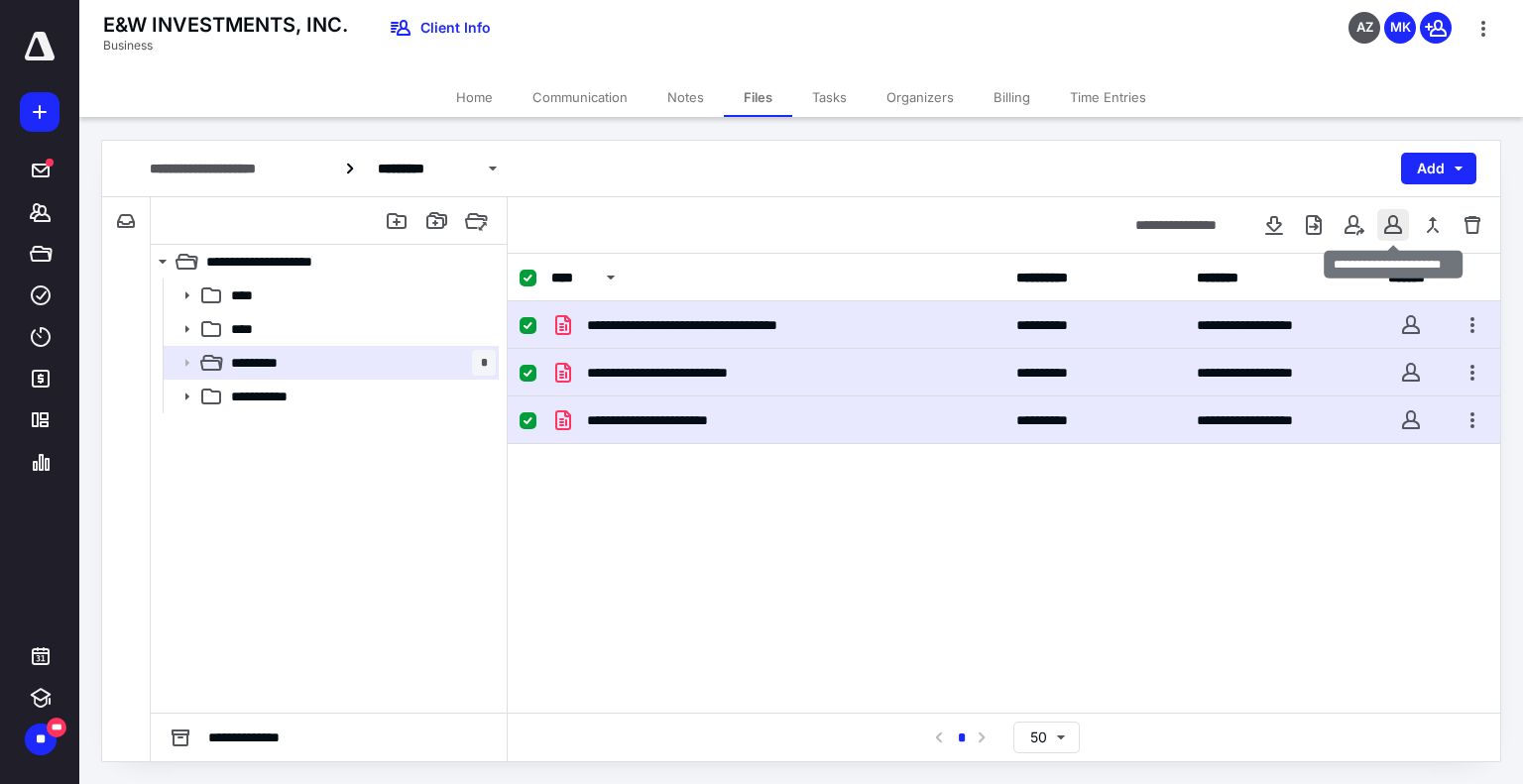 click at bounding box center (1393, 225) 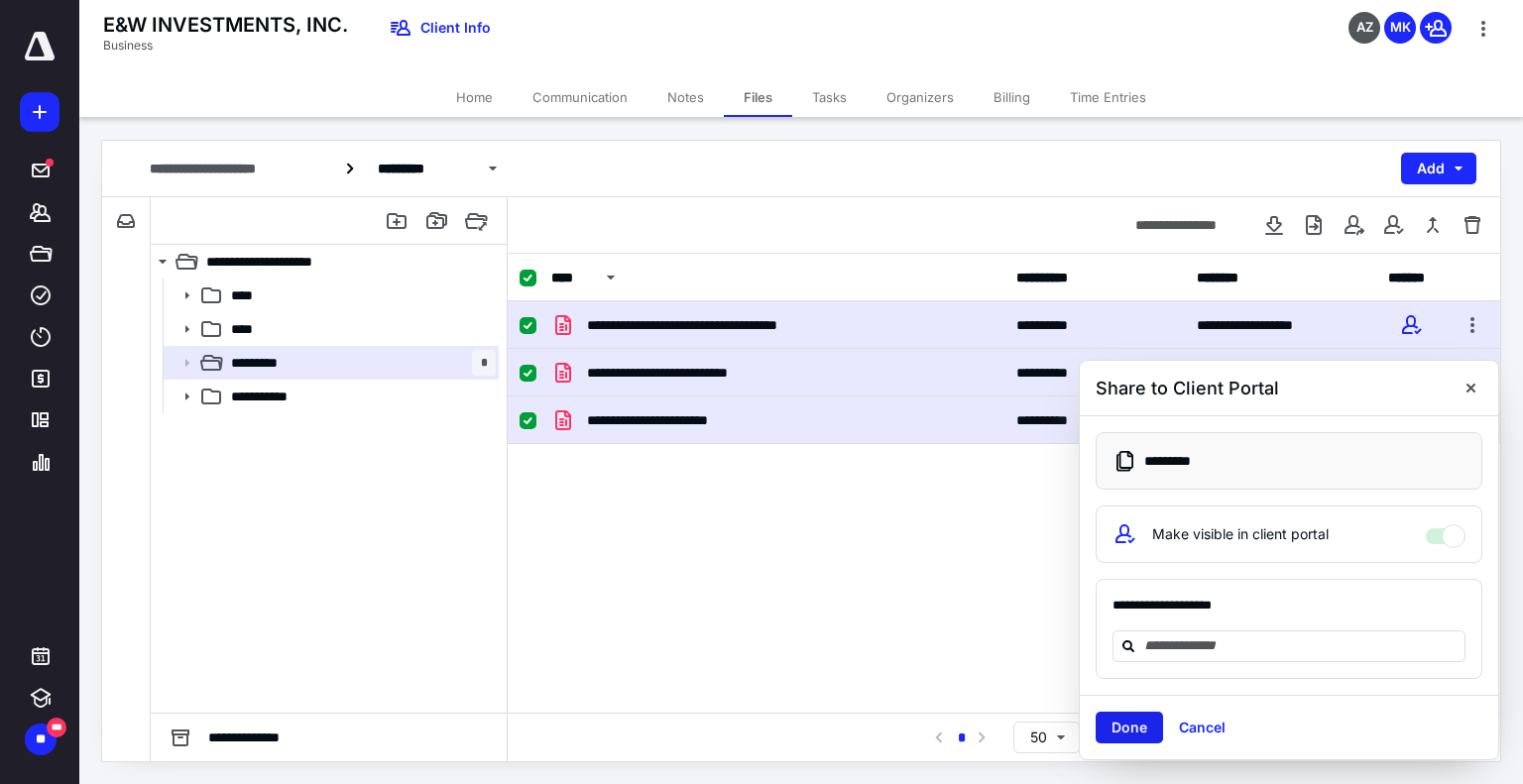 click on "Done" at bounding box center [1129, 728] 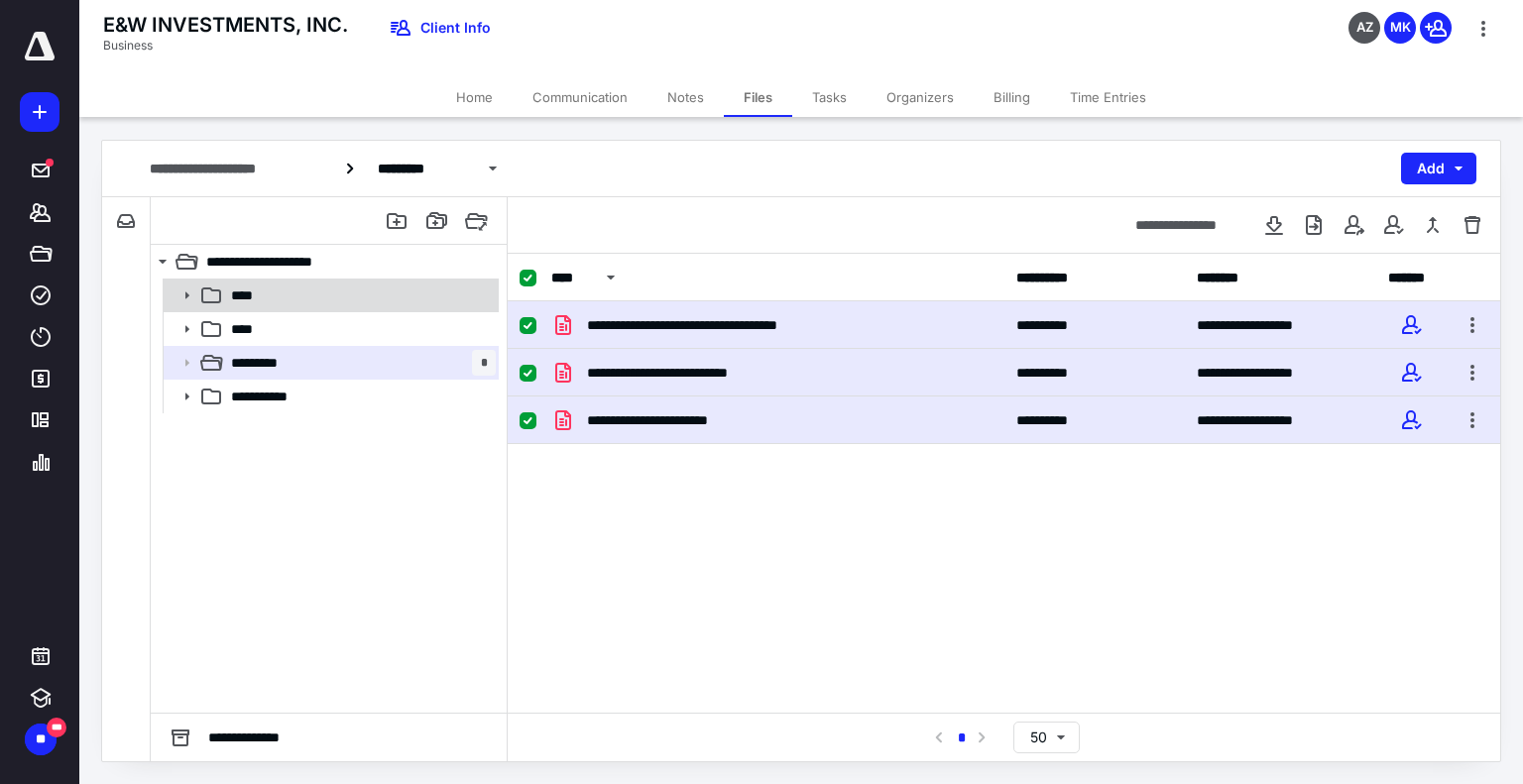 click on "****" at bounding box center (329, 295) 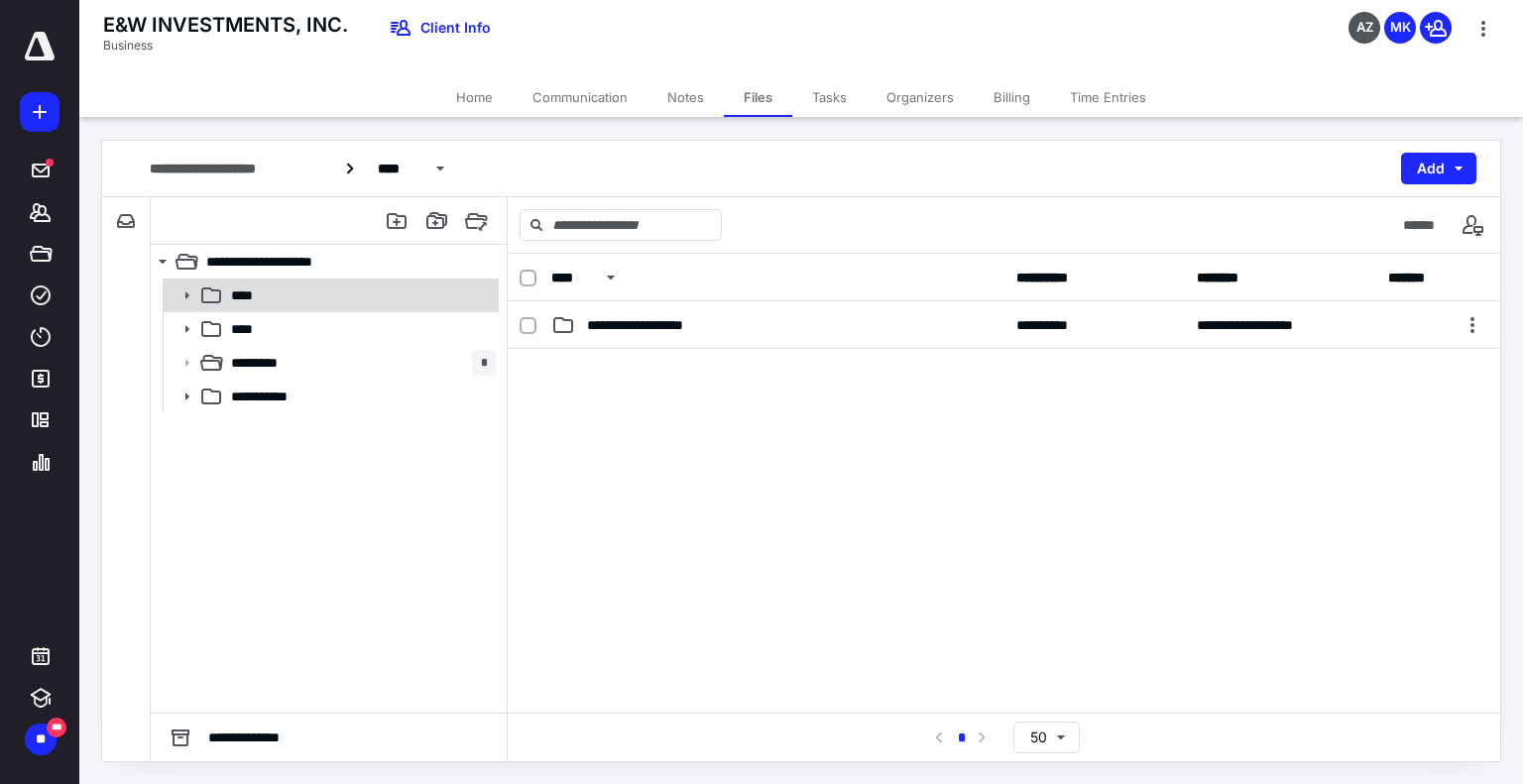 click on "****" at bounding box center [329, 295] 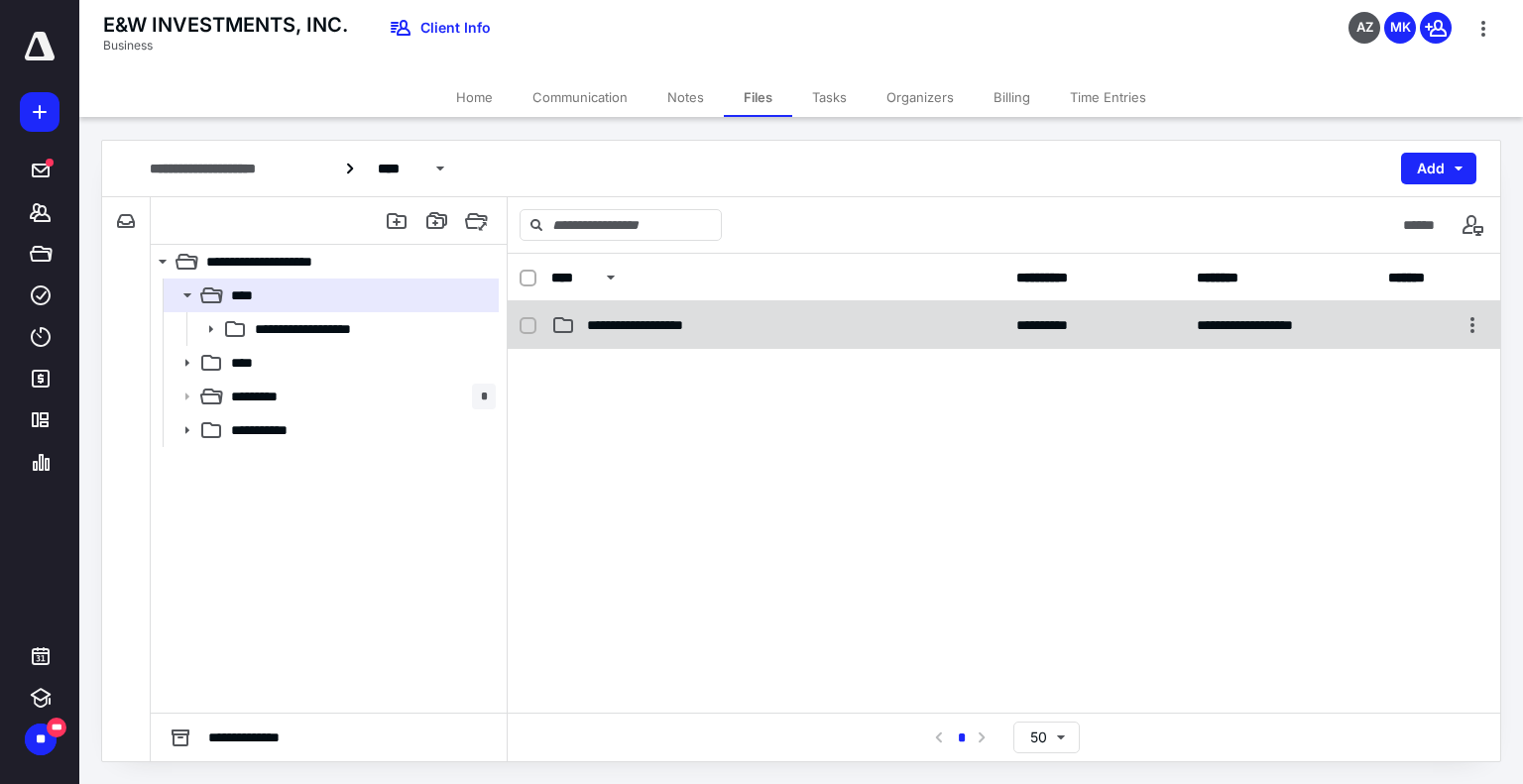 click on "**********" at bounding box center [1003, 325] 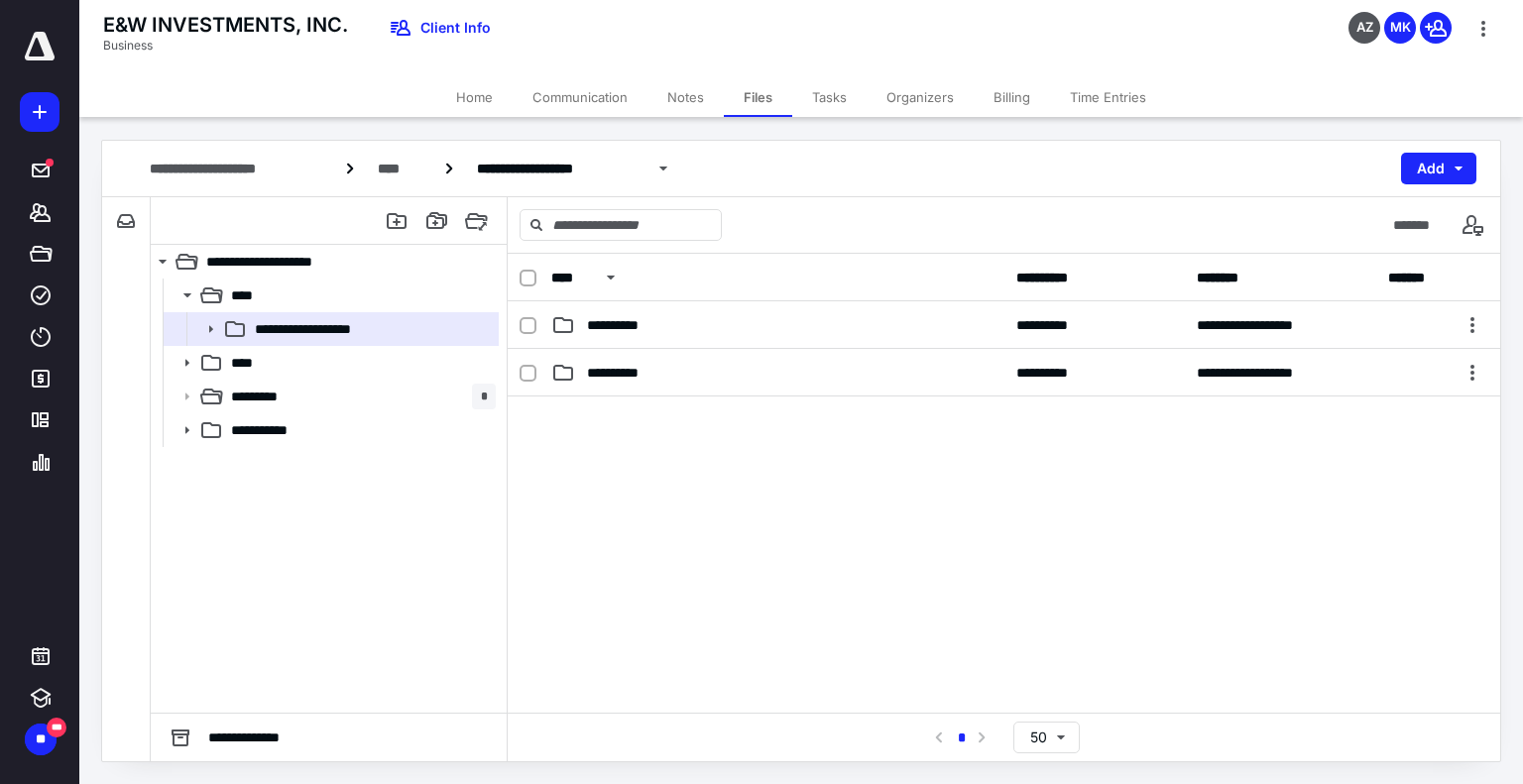 click on "**********" at bounding box center (1003, 325) 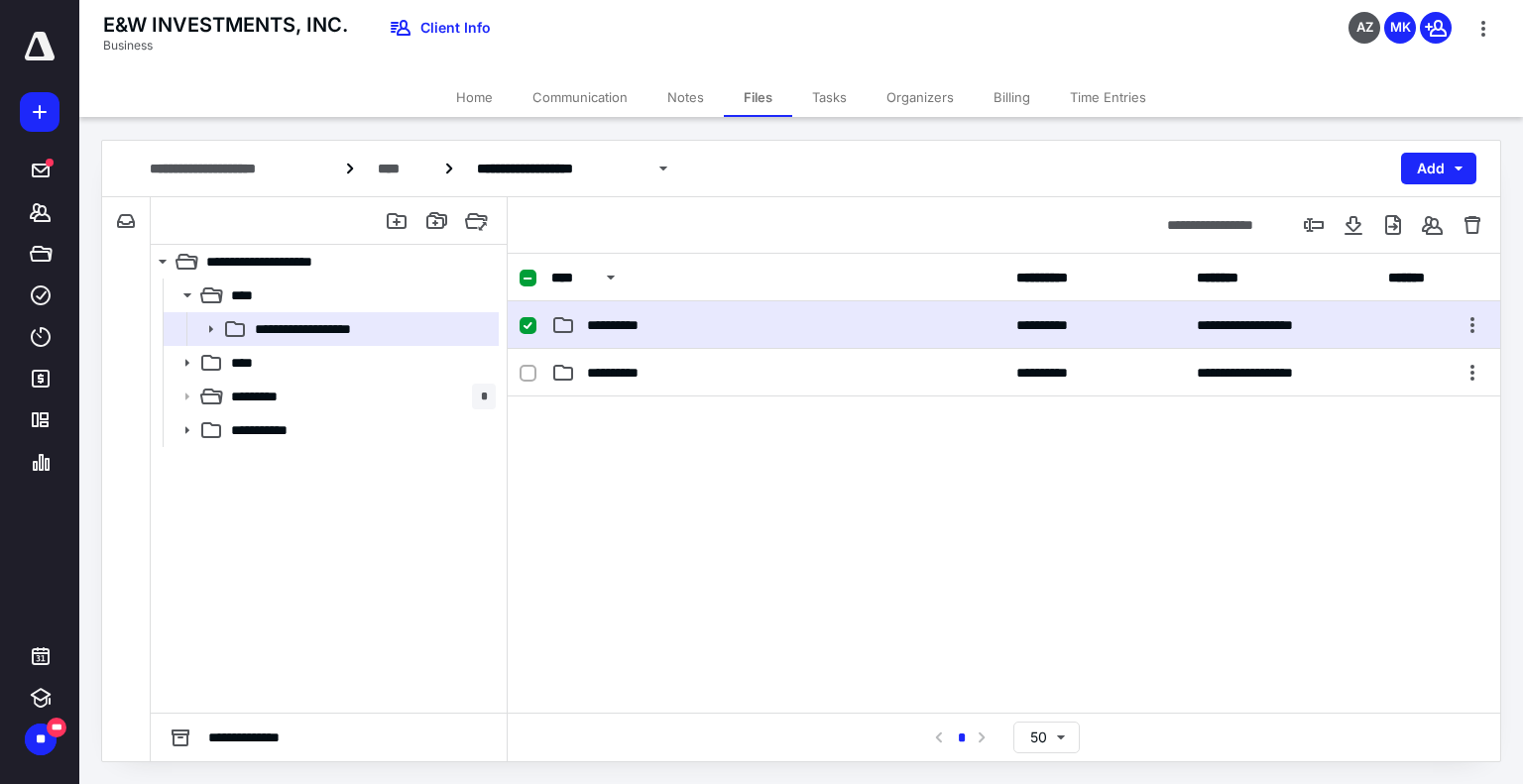 click on "**********" at bounding box center [1003, 325] 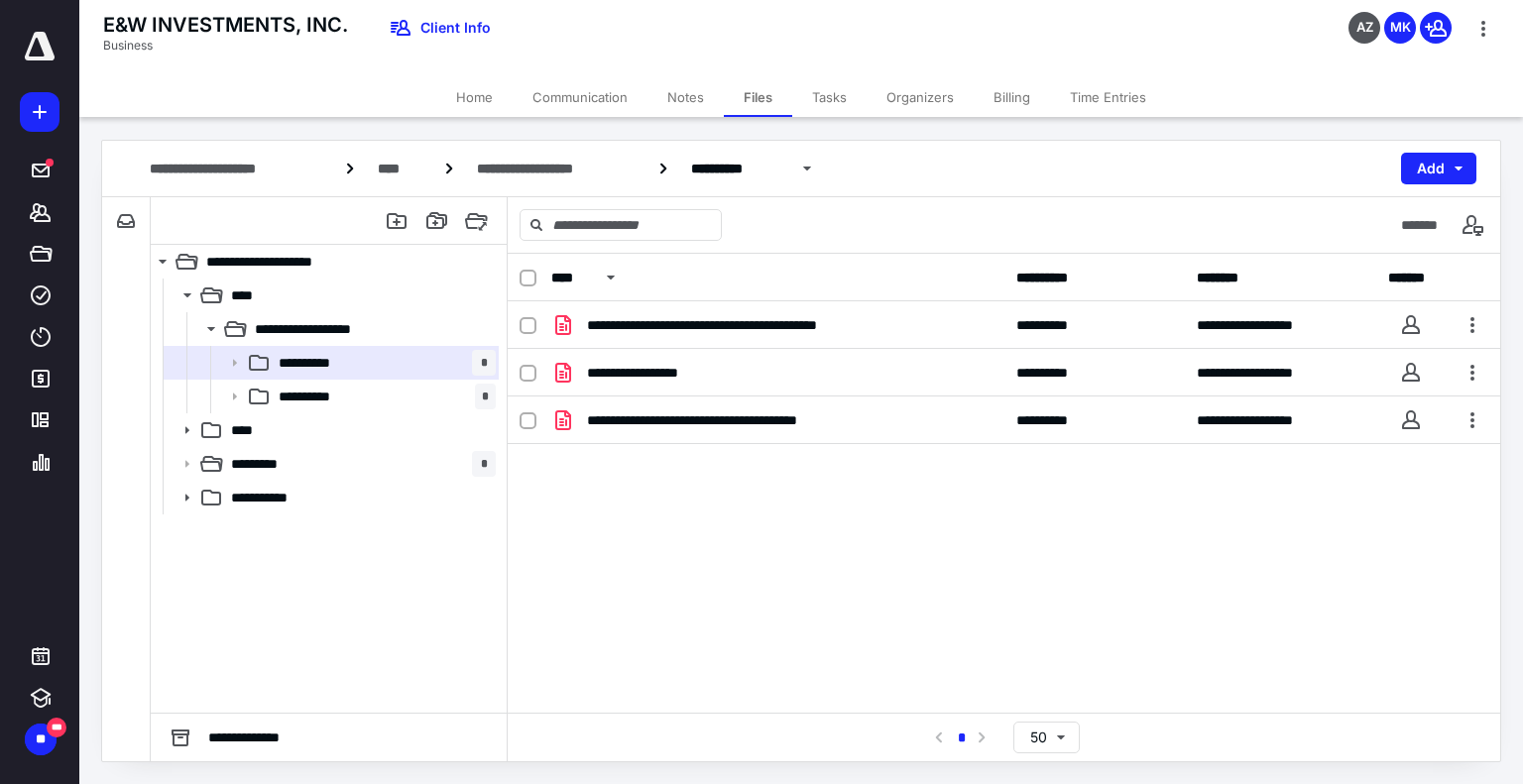 click at bounding box center [535, 278] 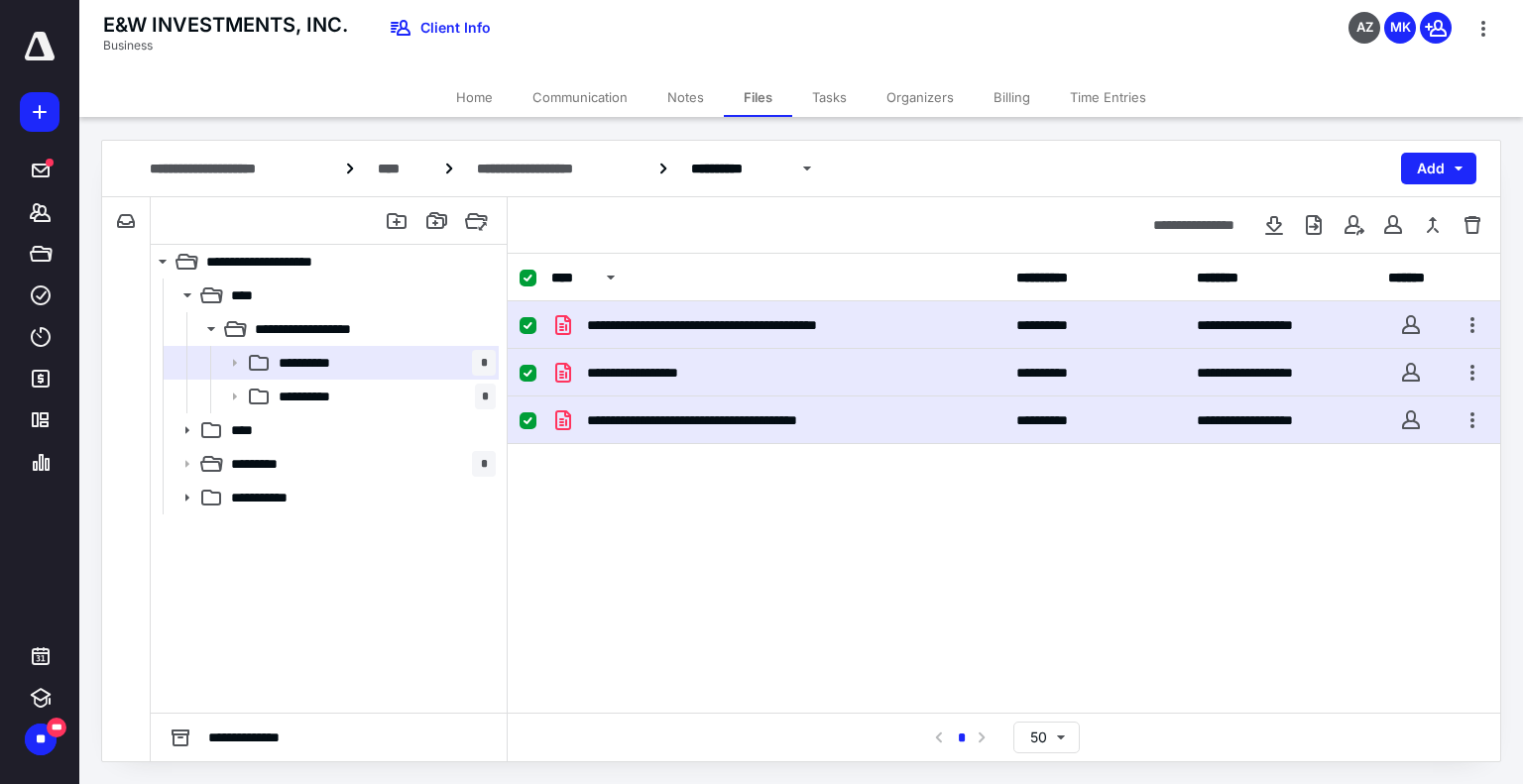 checkbox on "true" 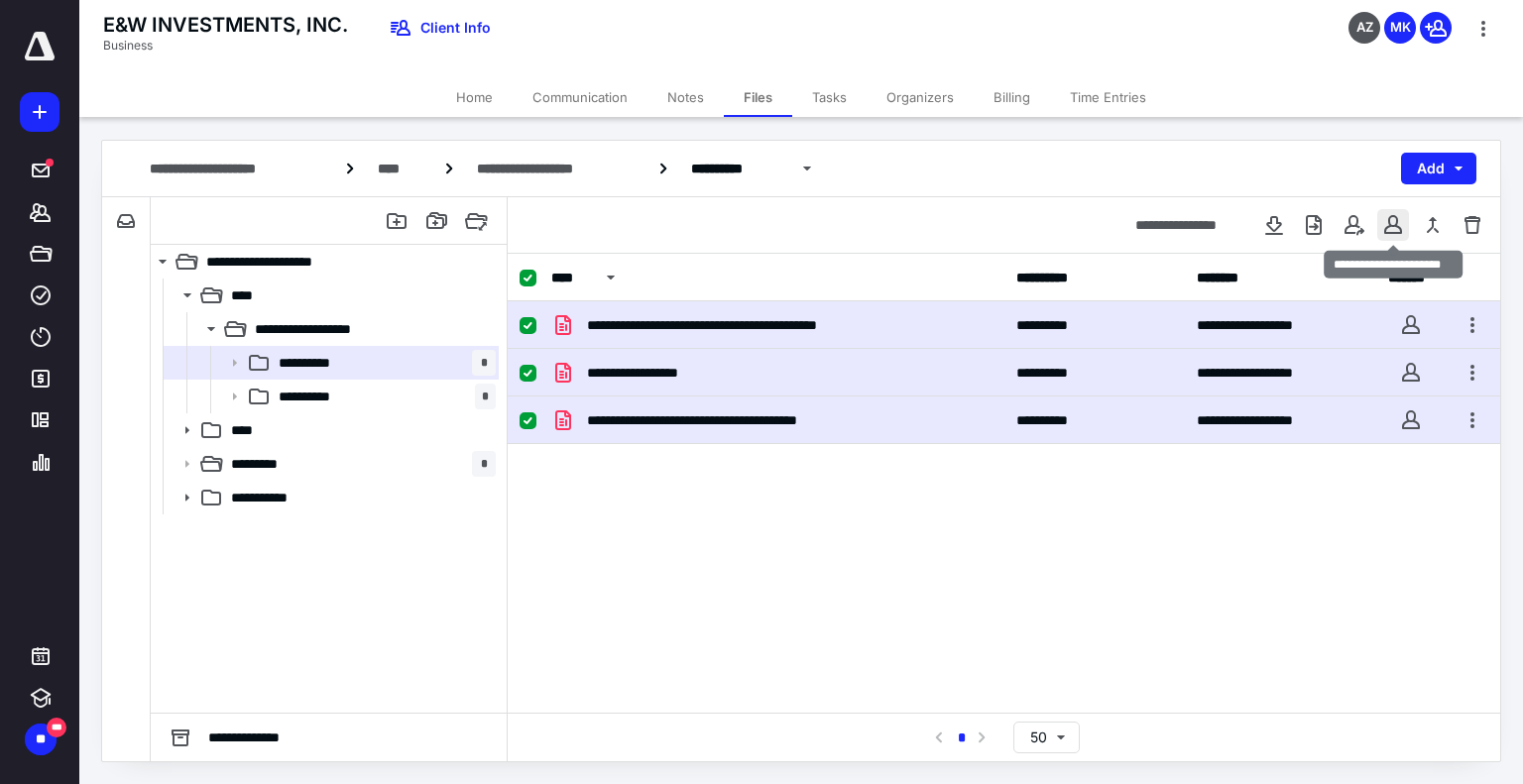 click at bounding box center [1393, 225] 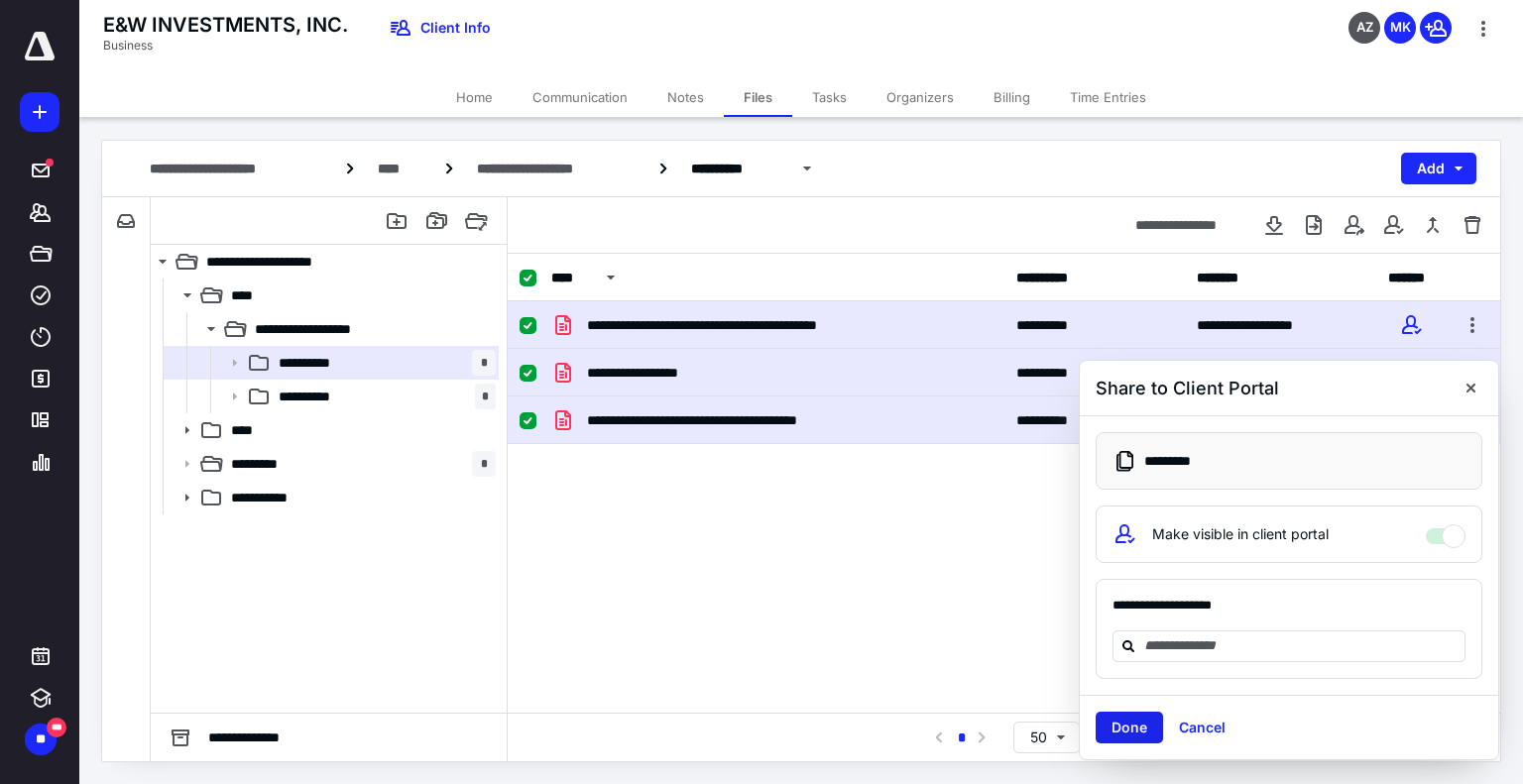 click on "Done" at bounding box center [1129, 728] 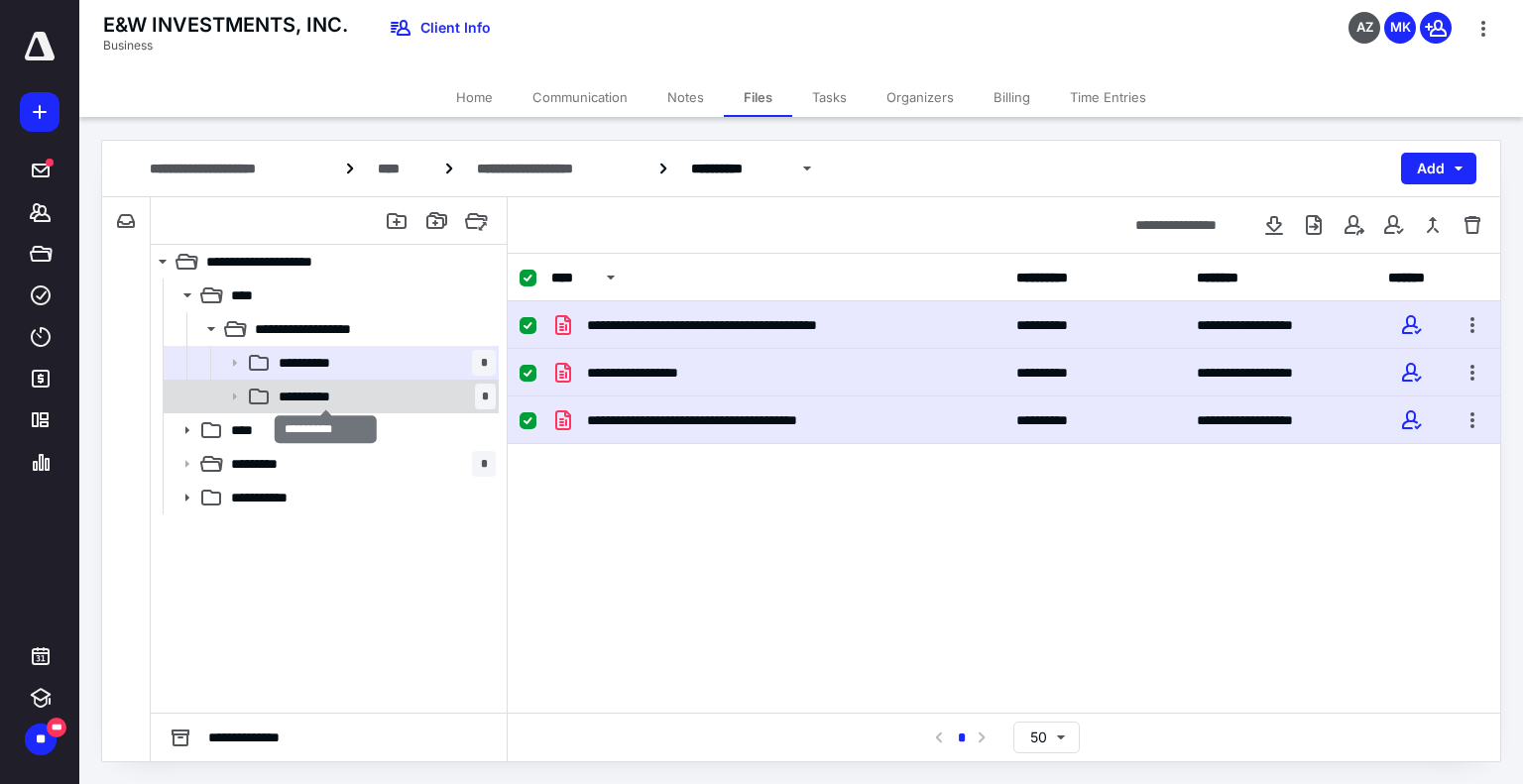 click on "**********" at bounding box center (326, 396) 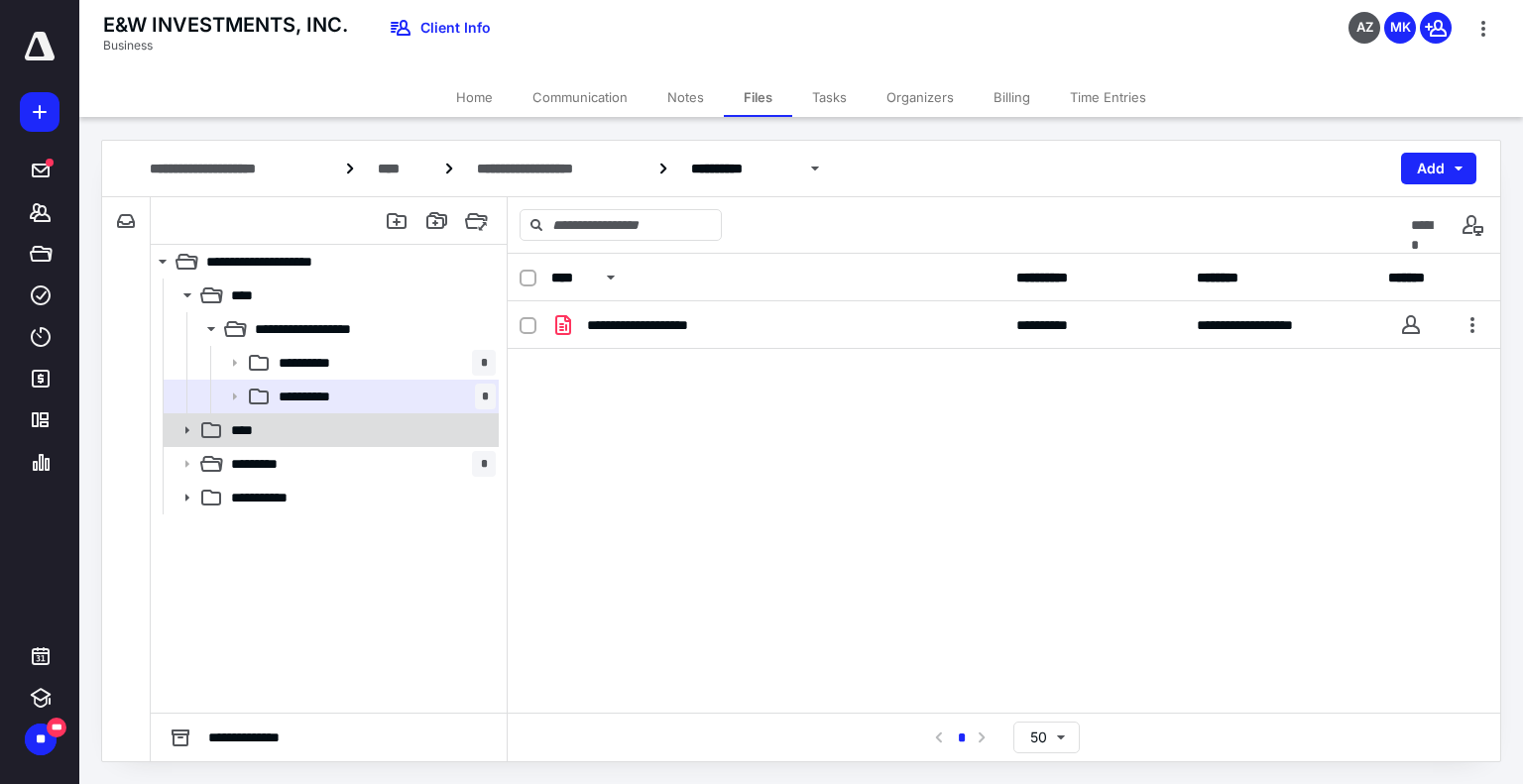 click on "****" at bounding box center [359, 430] 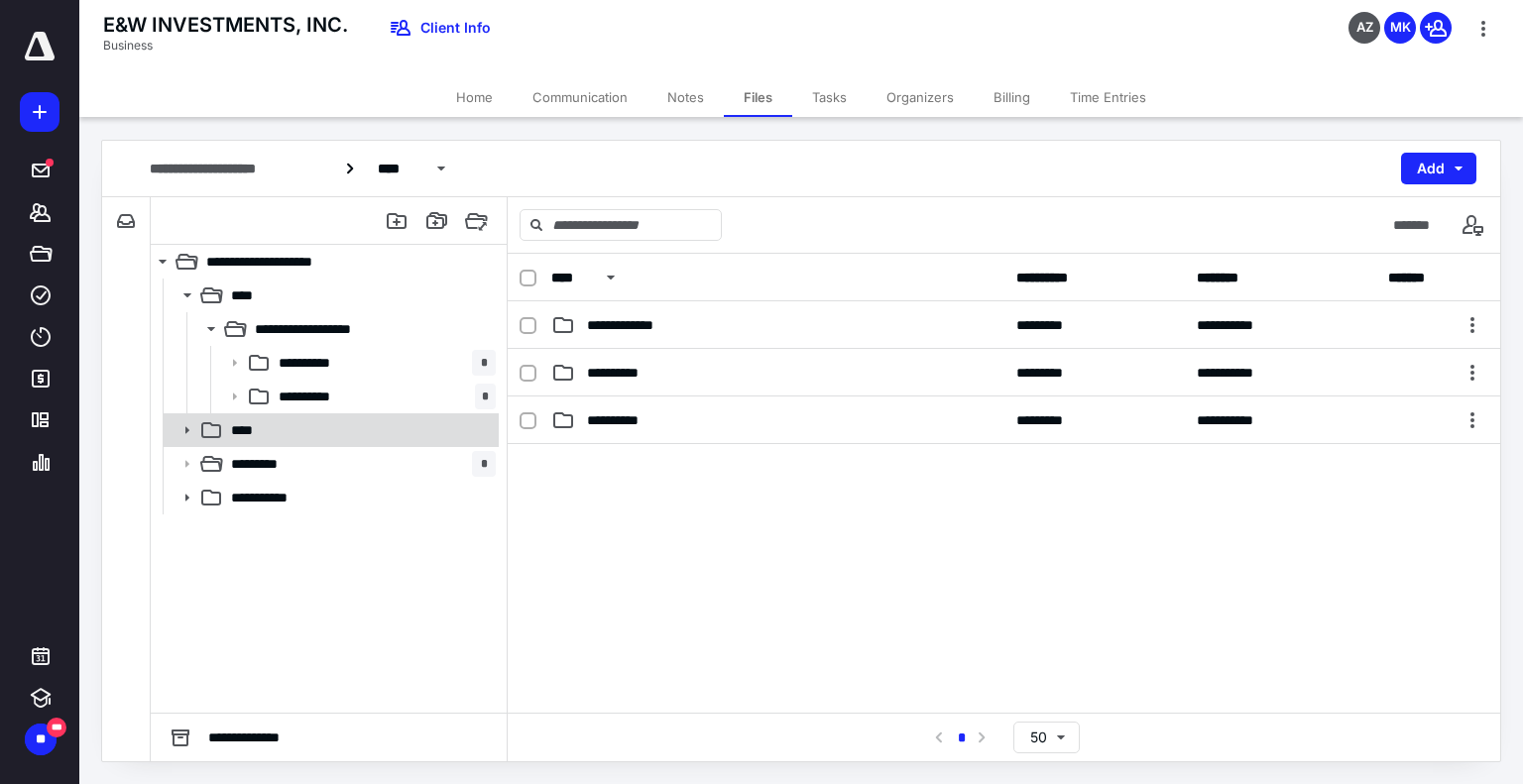 click 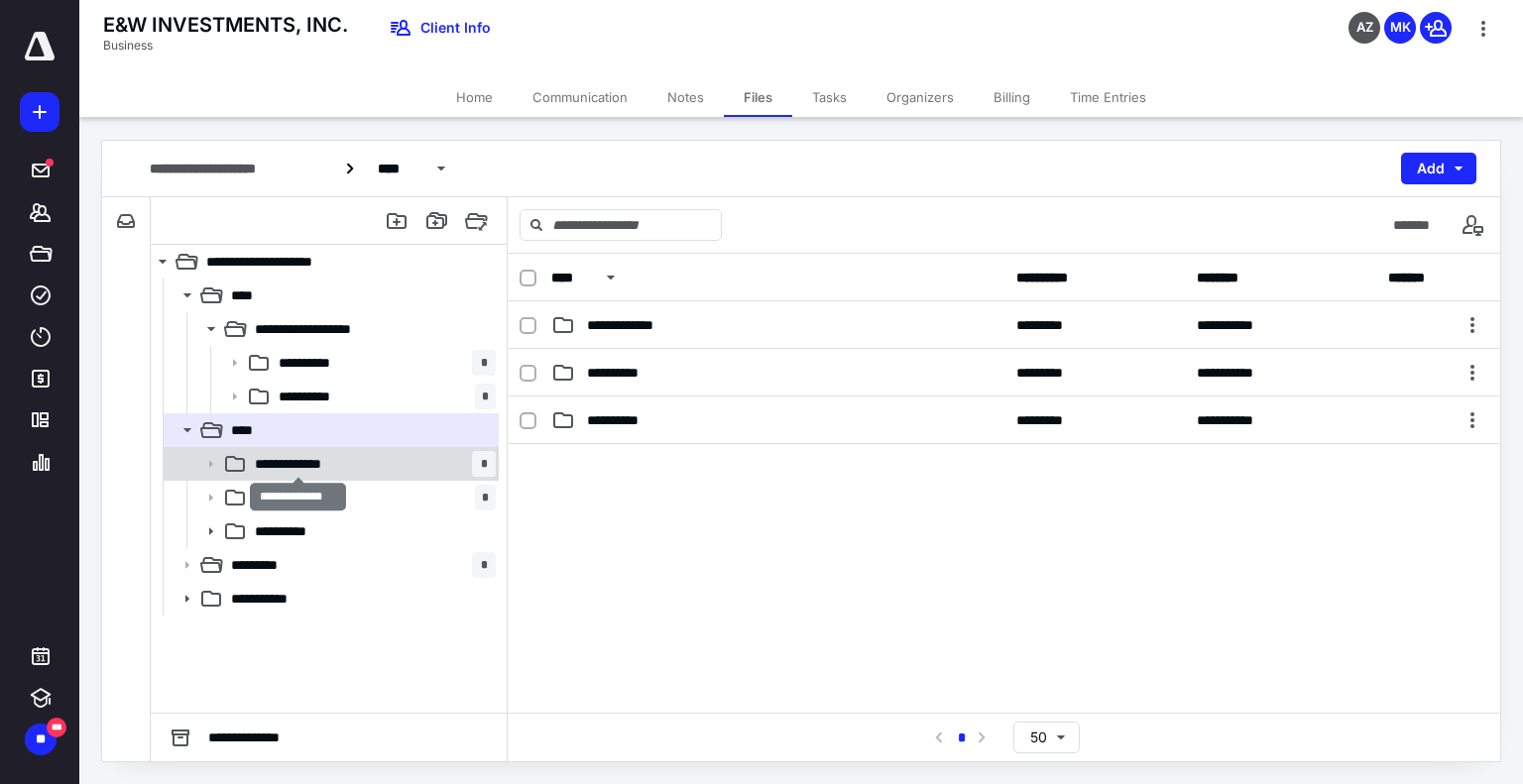 click on "**********" at bounding box center [298, 464] 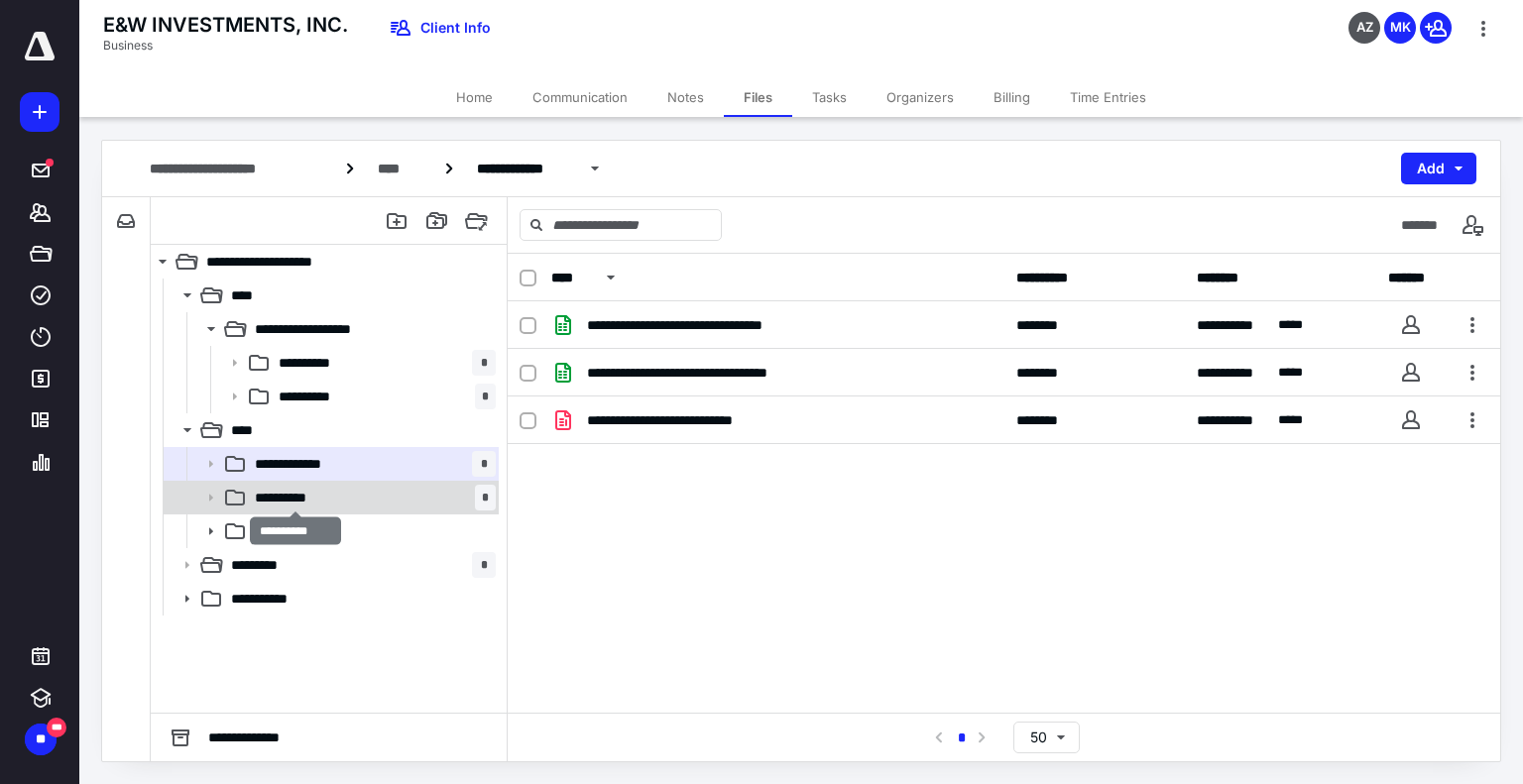 click on "**********" at bounding box center (295, 498) 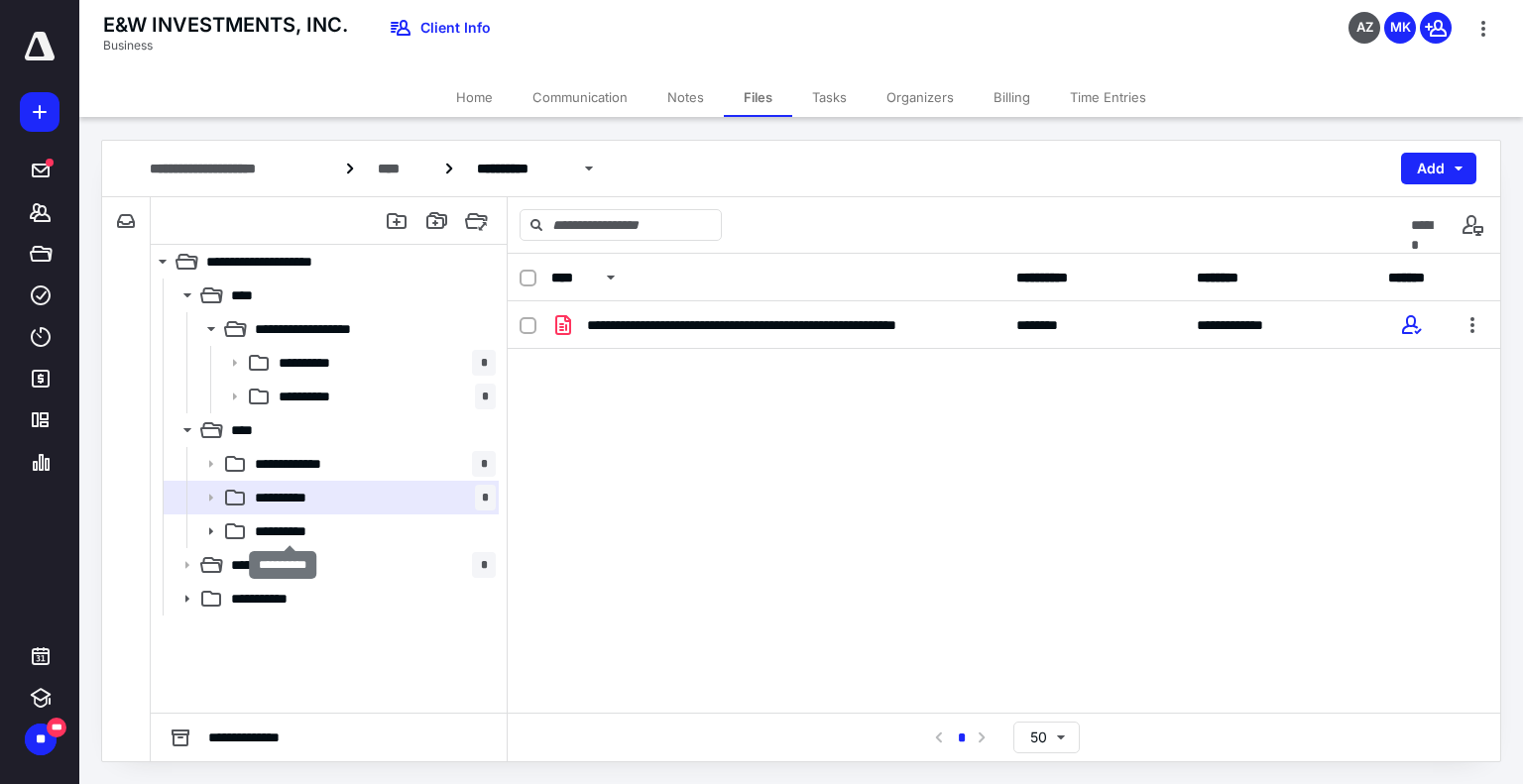 click on "**********" at bounding box center (290, 531) 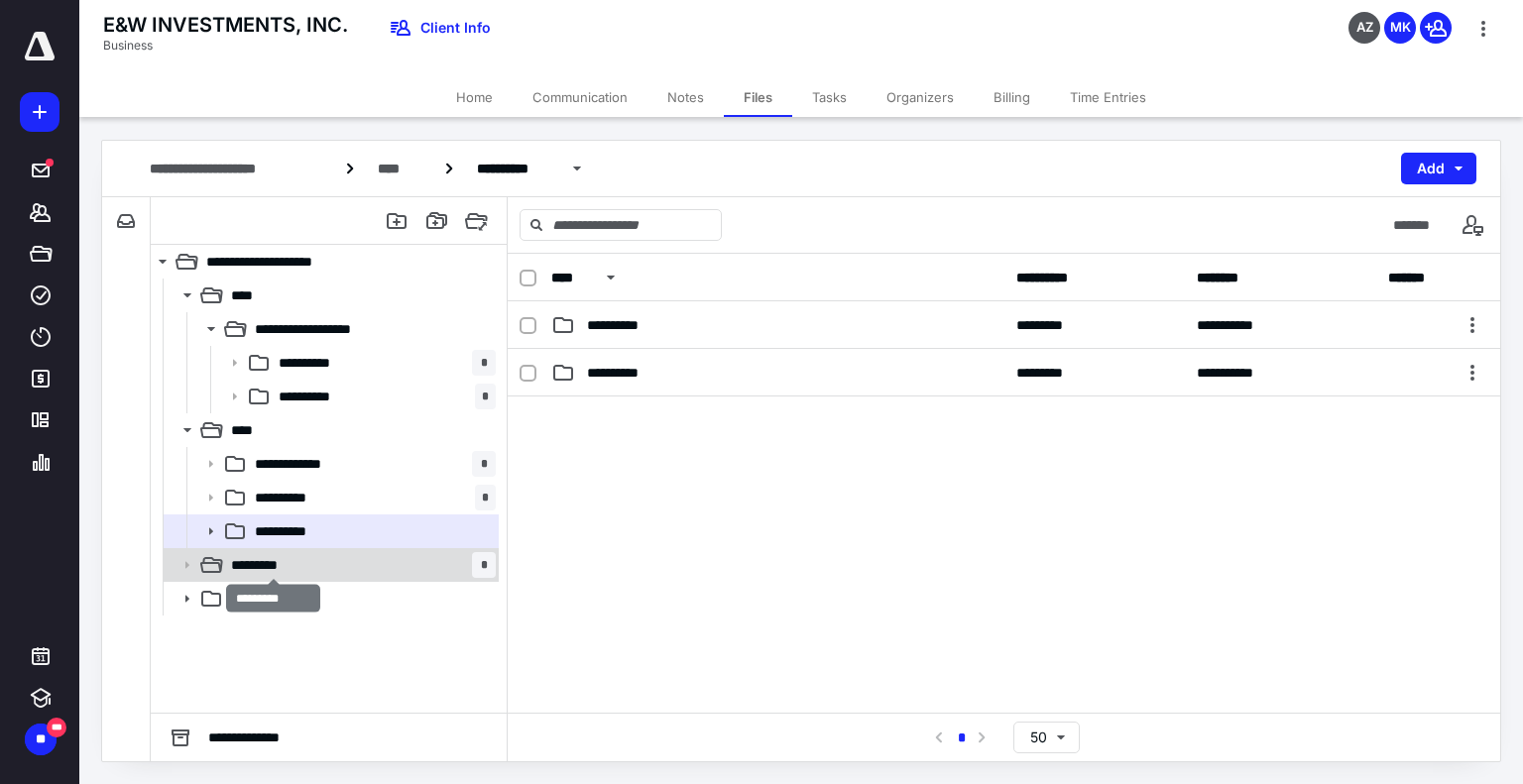 click on "*********" at bounding box center [274, 565] 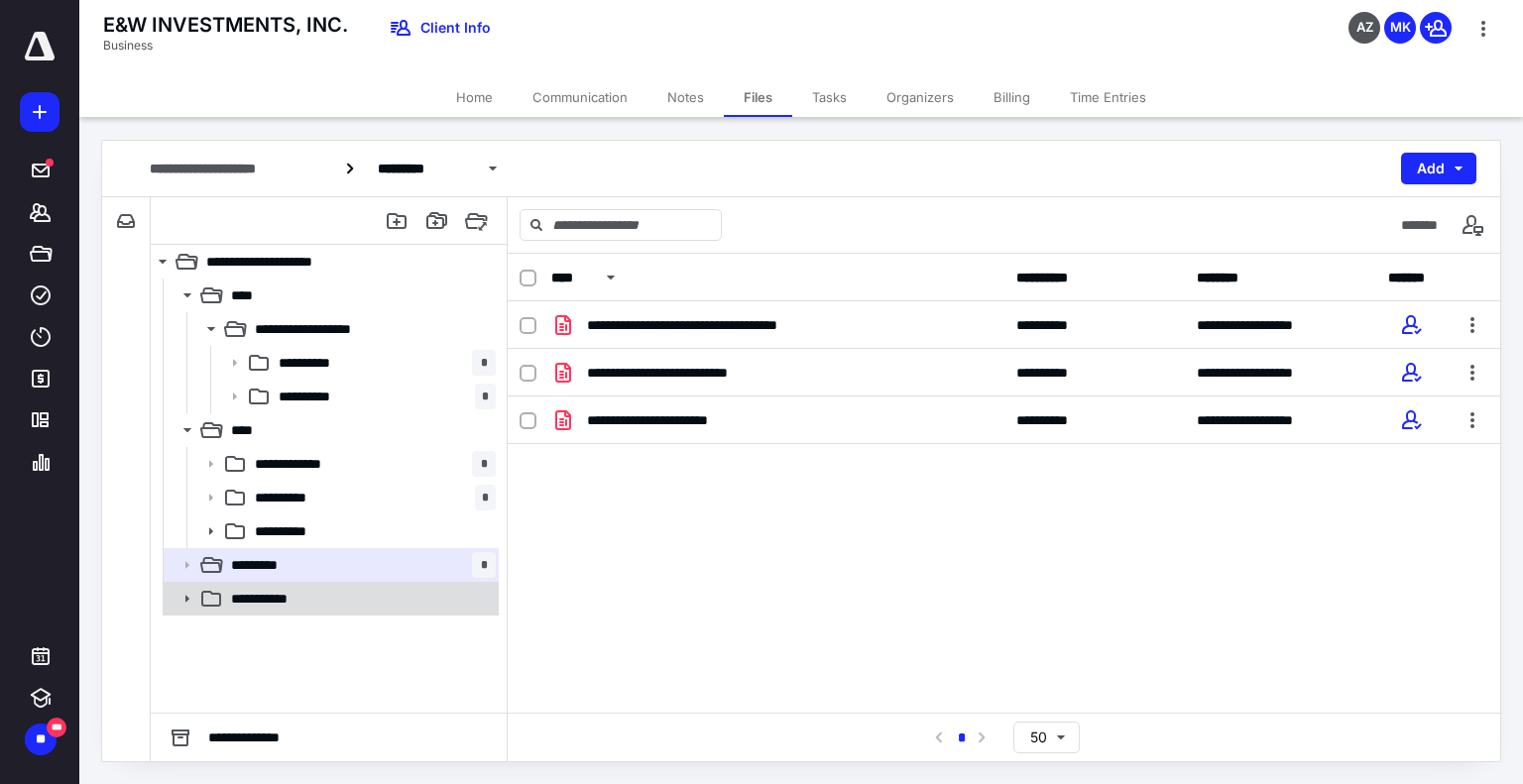 click 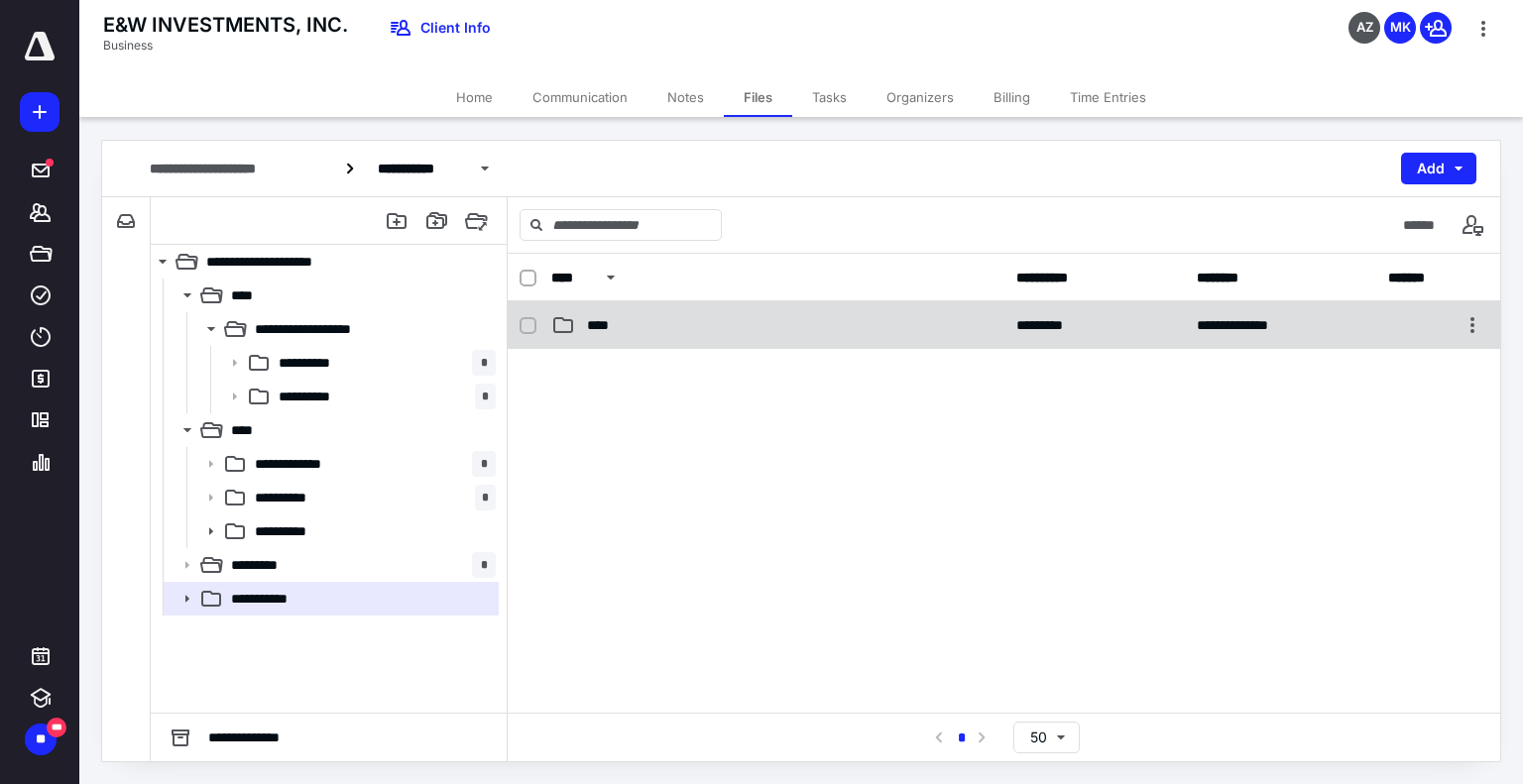 click on "**********" at bounding box center [1003, 325] 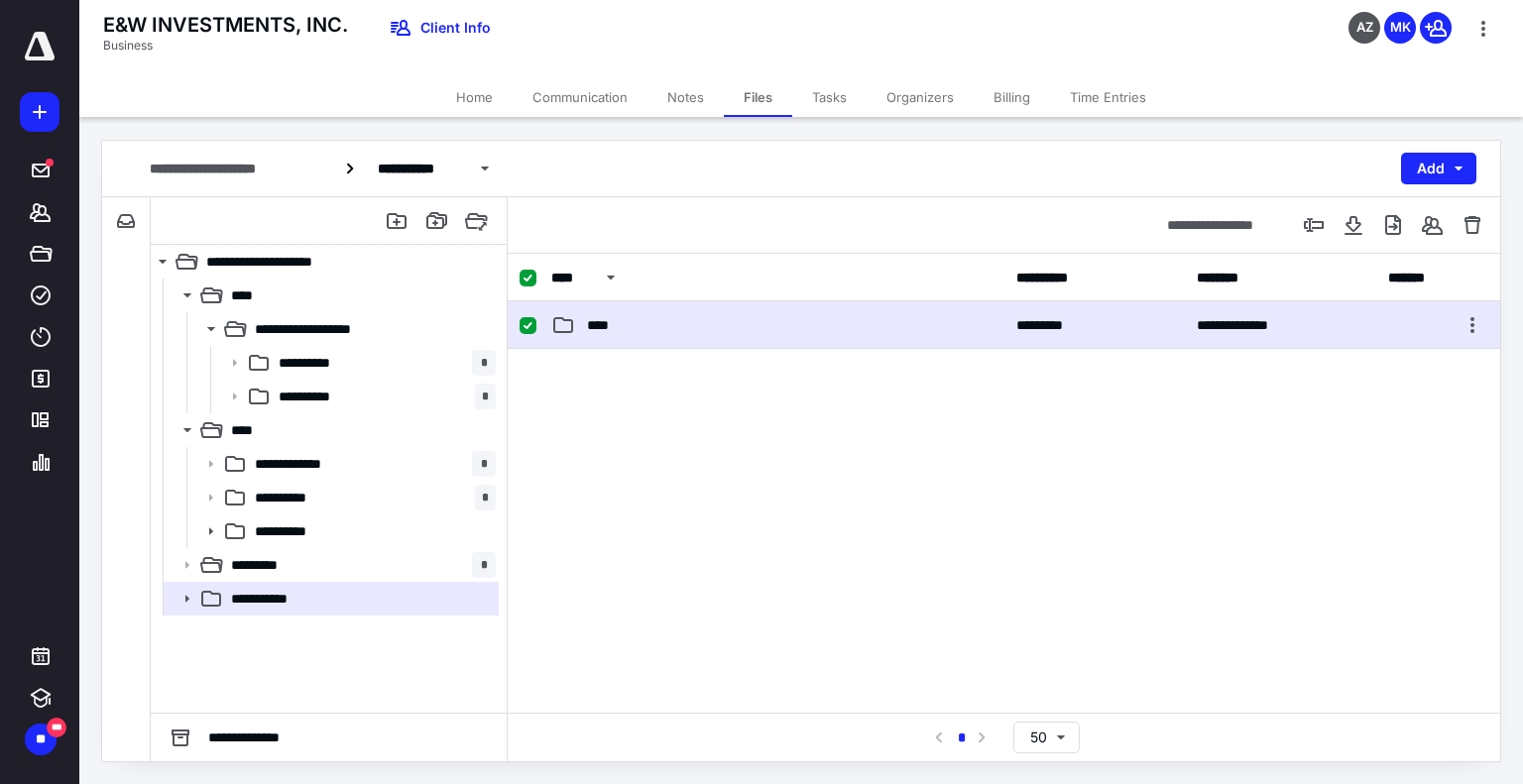 click on "**********" at bounding box center (1003, 325) 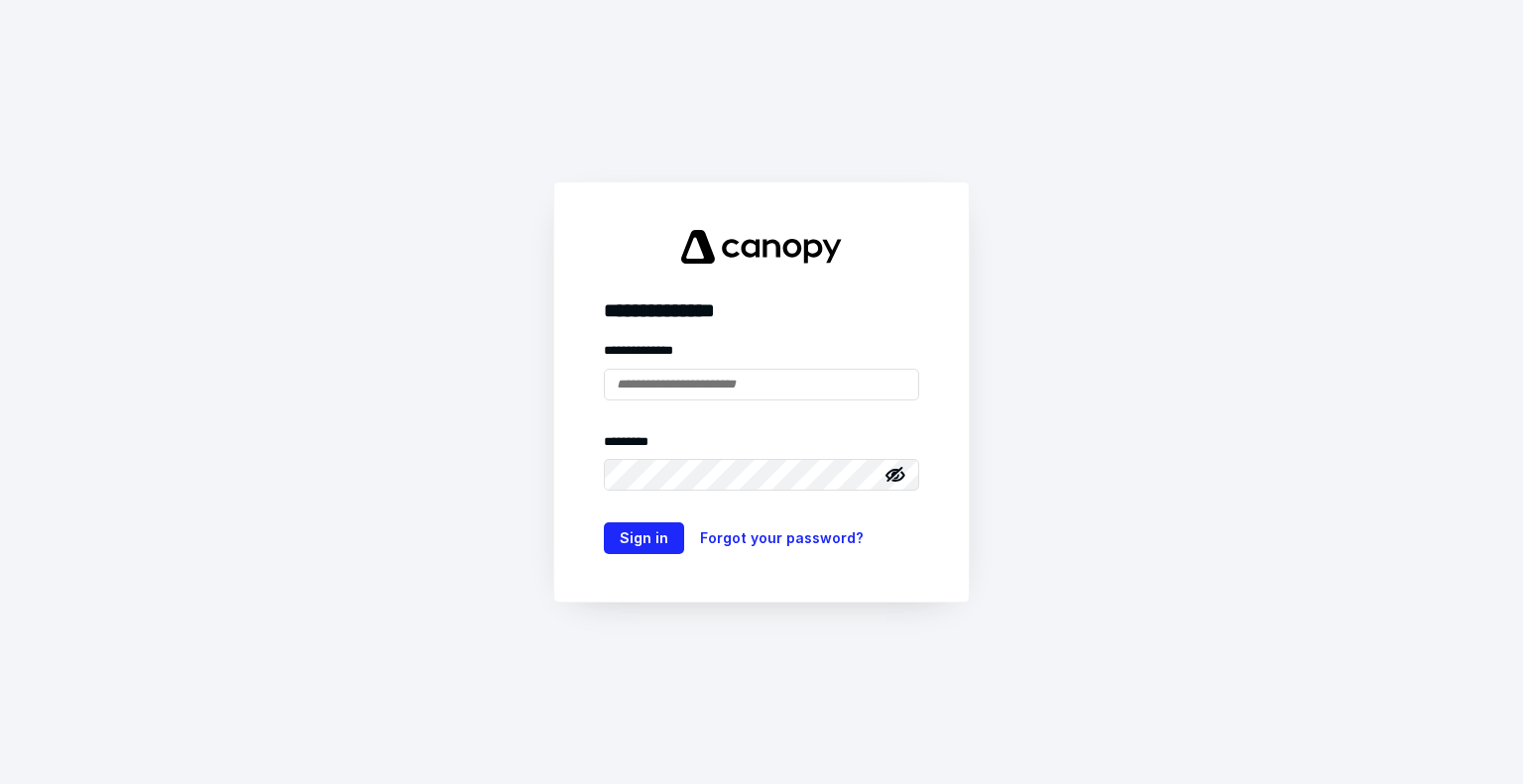 scroll, scrollTop: 0, scrollLeft: 0, axis: both 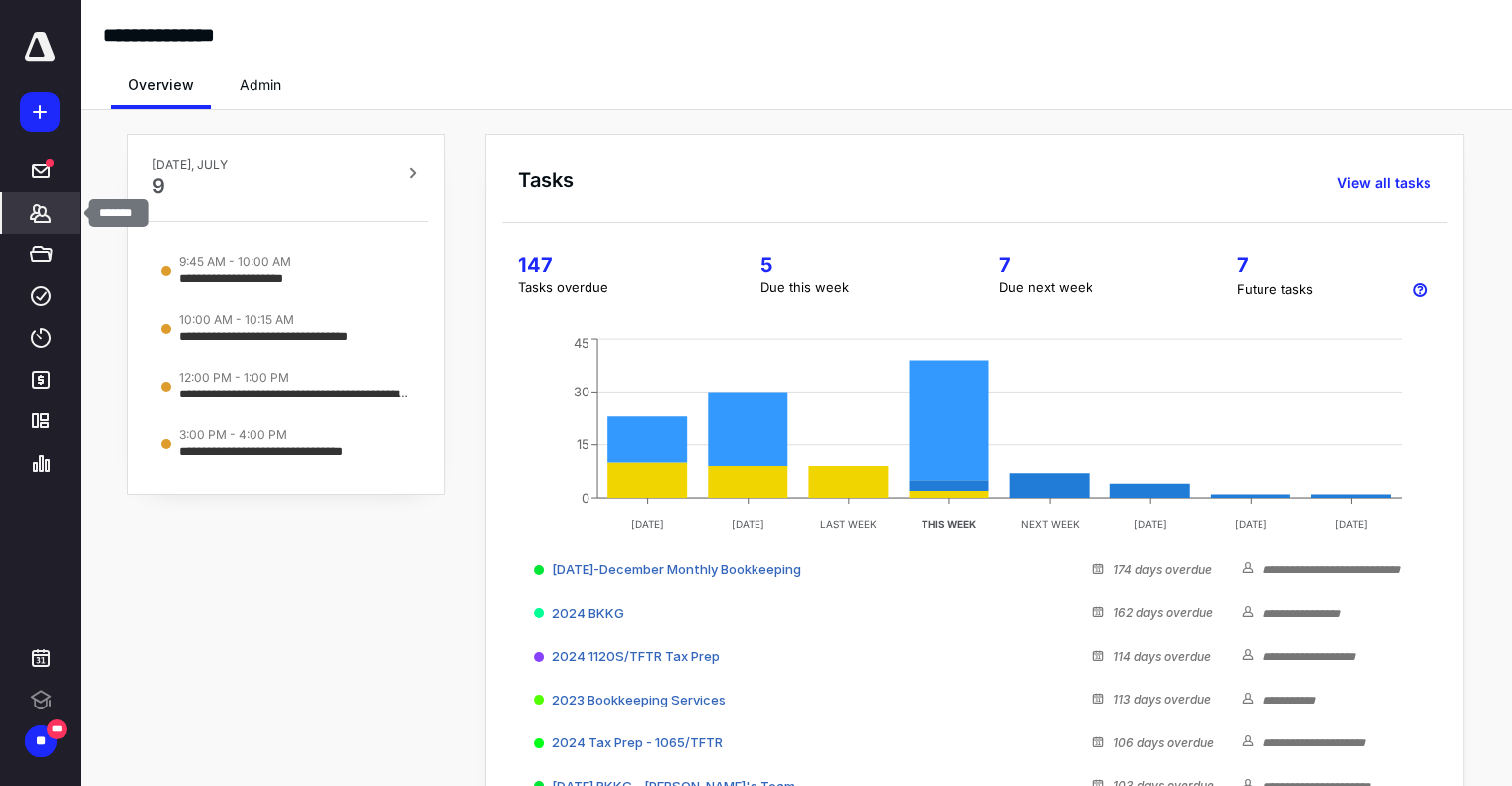 click on "*******" at bounding box center [41, 213] 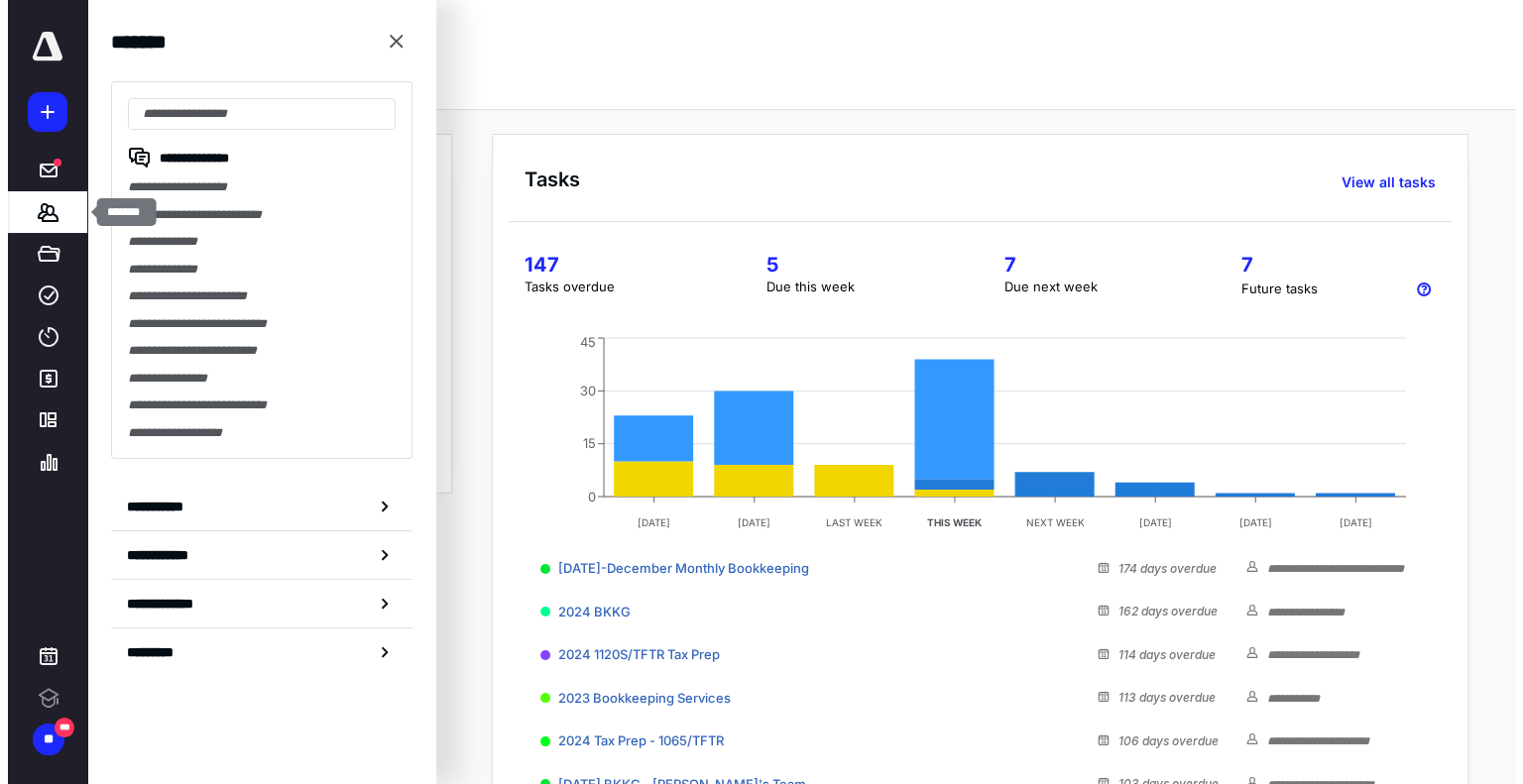 scroll, scrollTop: 0, scrollLeft: 0, axis: both 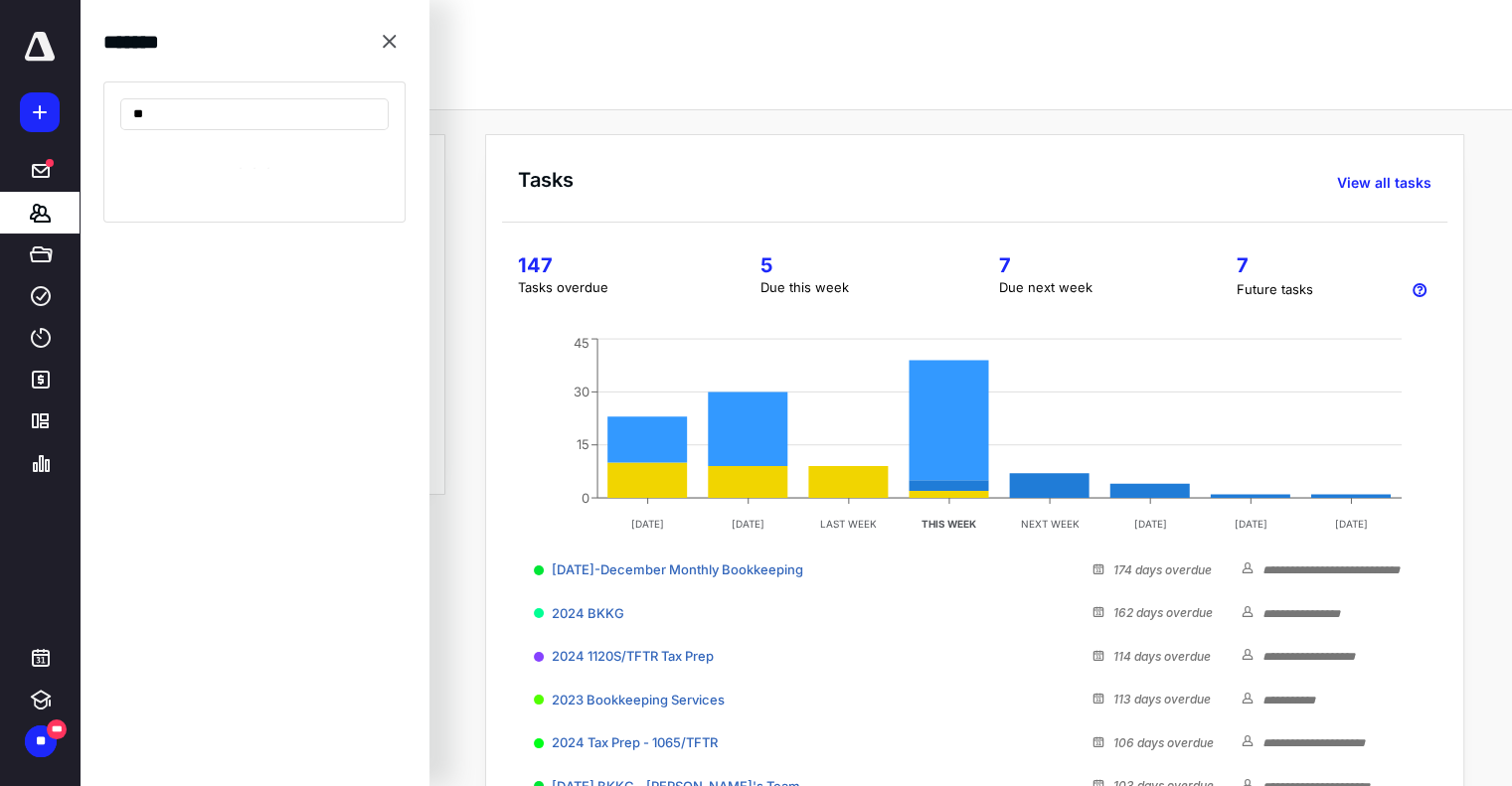 type on "*" 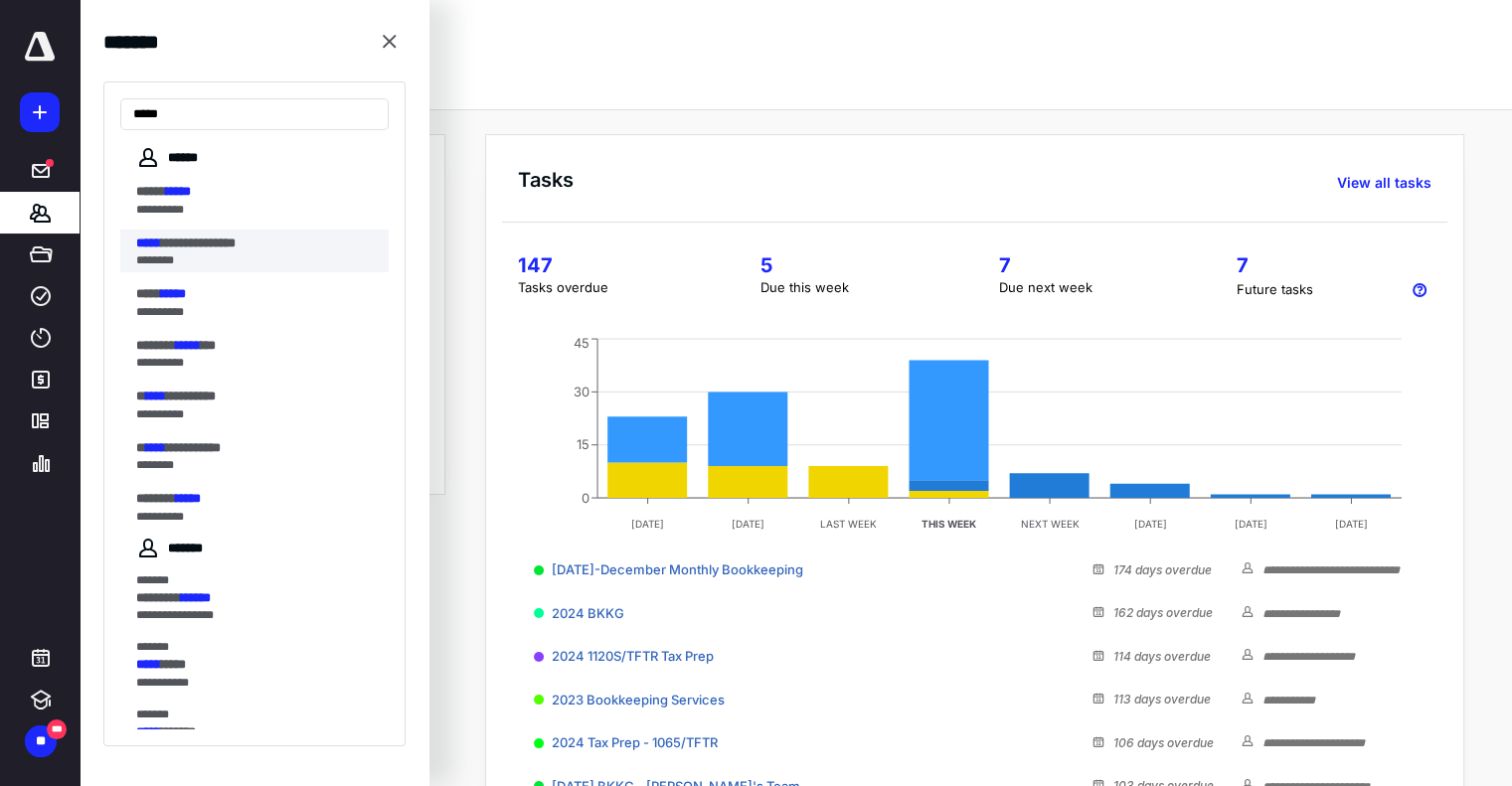 type on "*****" 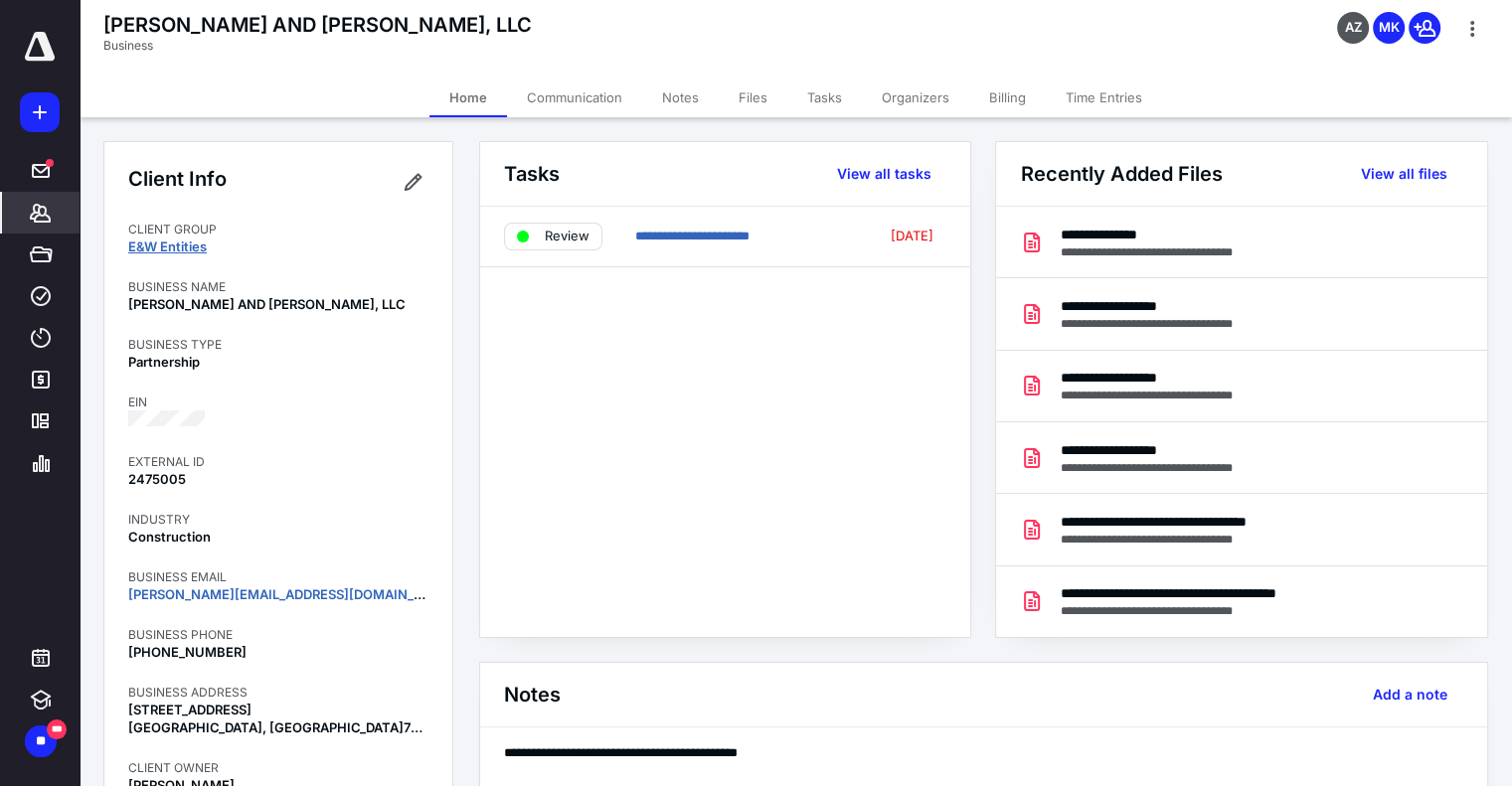 click on "E&W Entities" at bounding box center (167, 246) 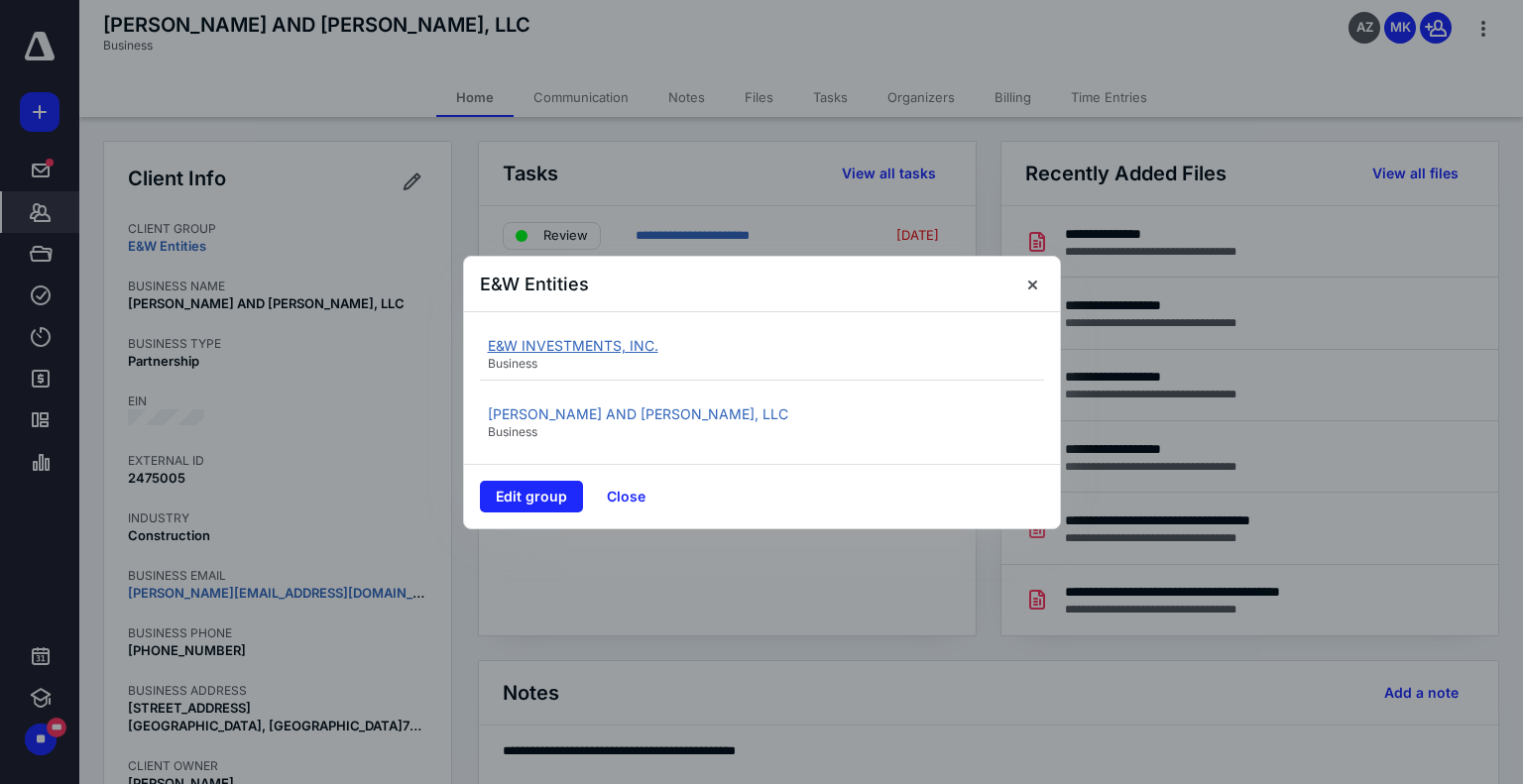click on "E&W INVESTMENTS, INC." at bounding box center (573, 345) 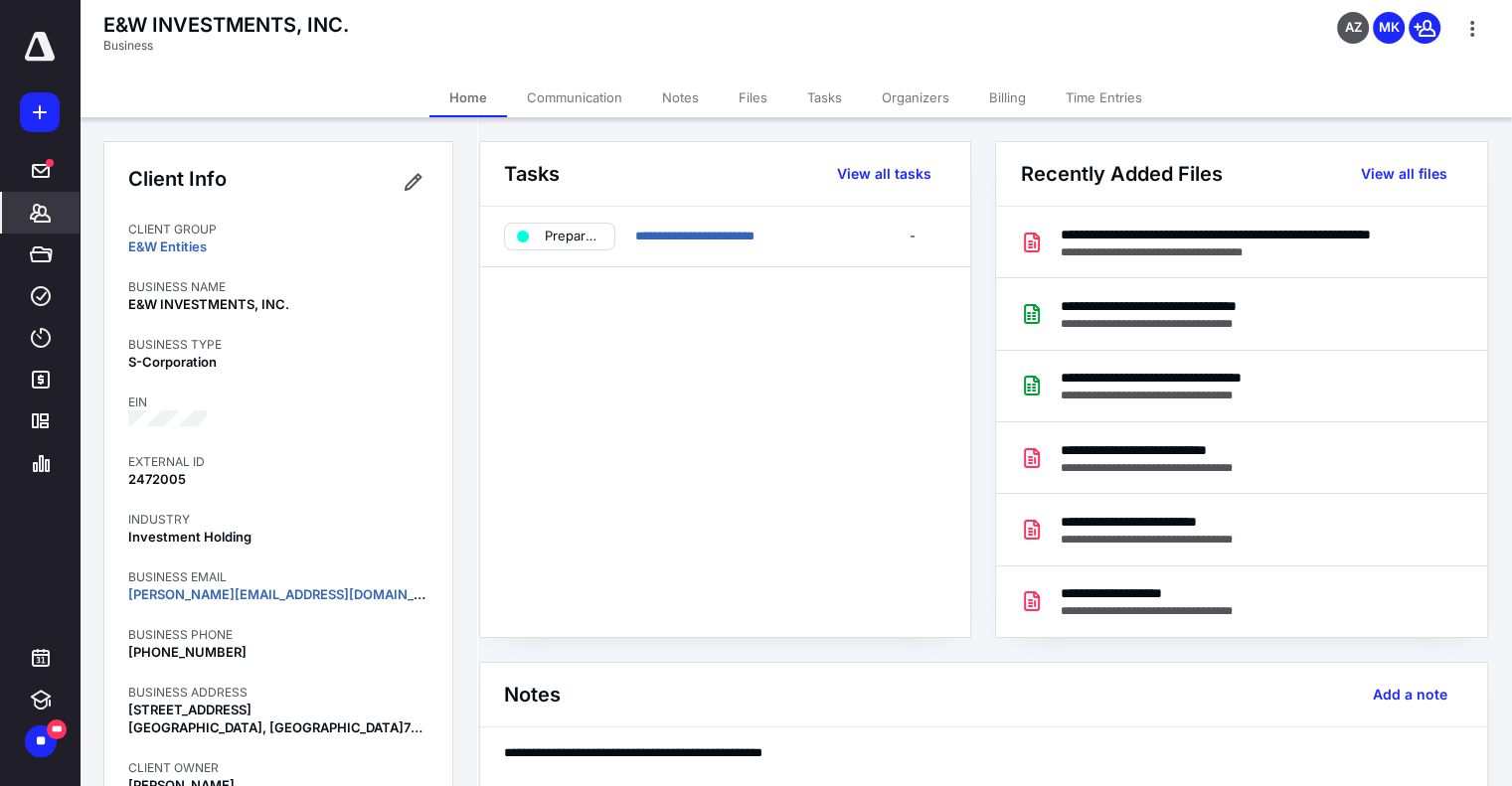 click on "Recently Added Files View all files" at bounding box center (1241, 174) 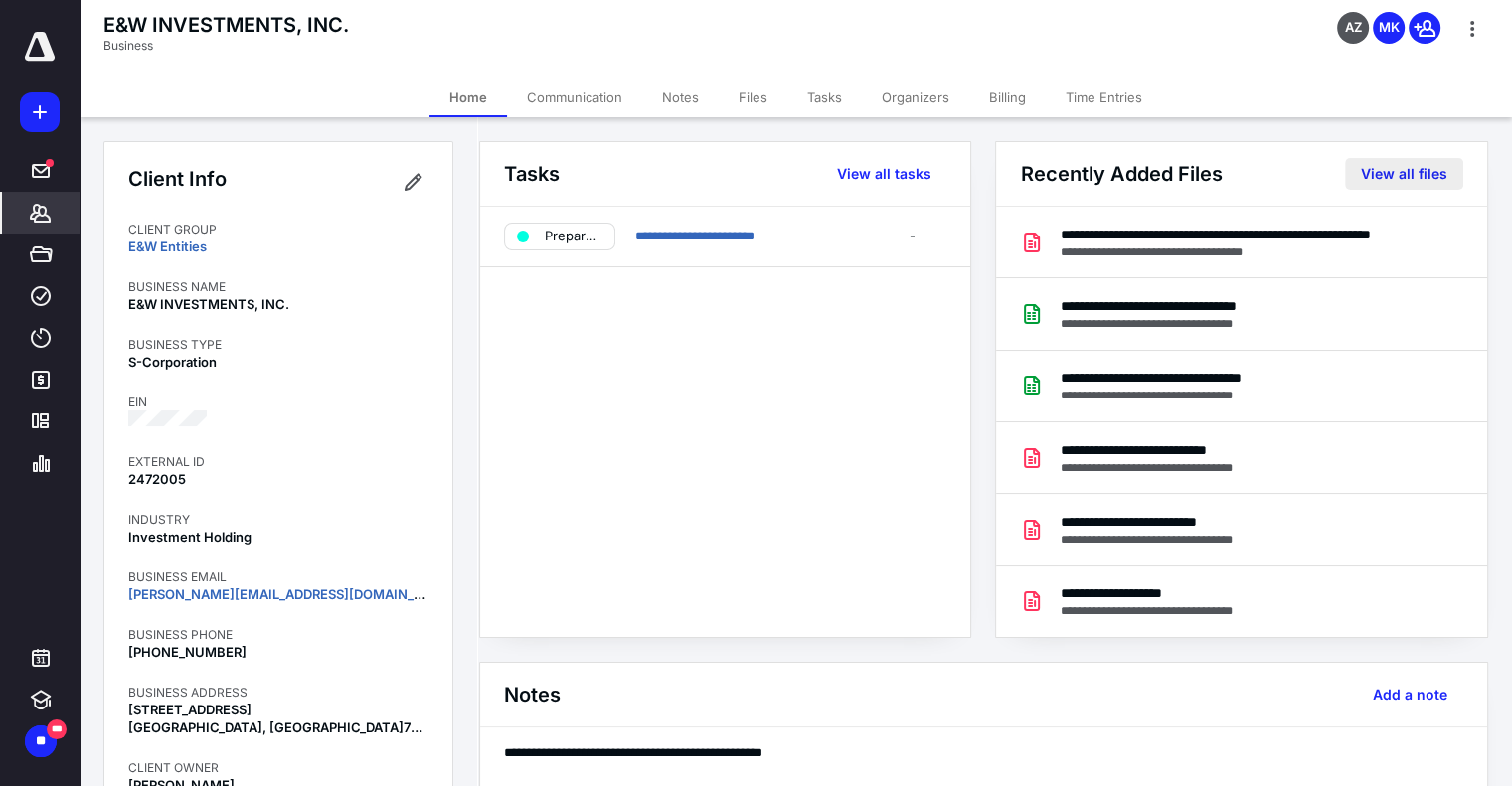 click on "View all files" at bounding box center [1404, 174] 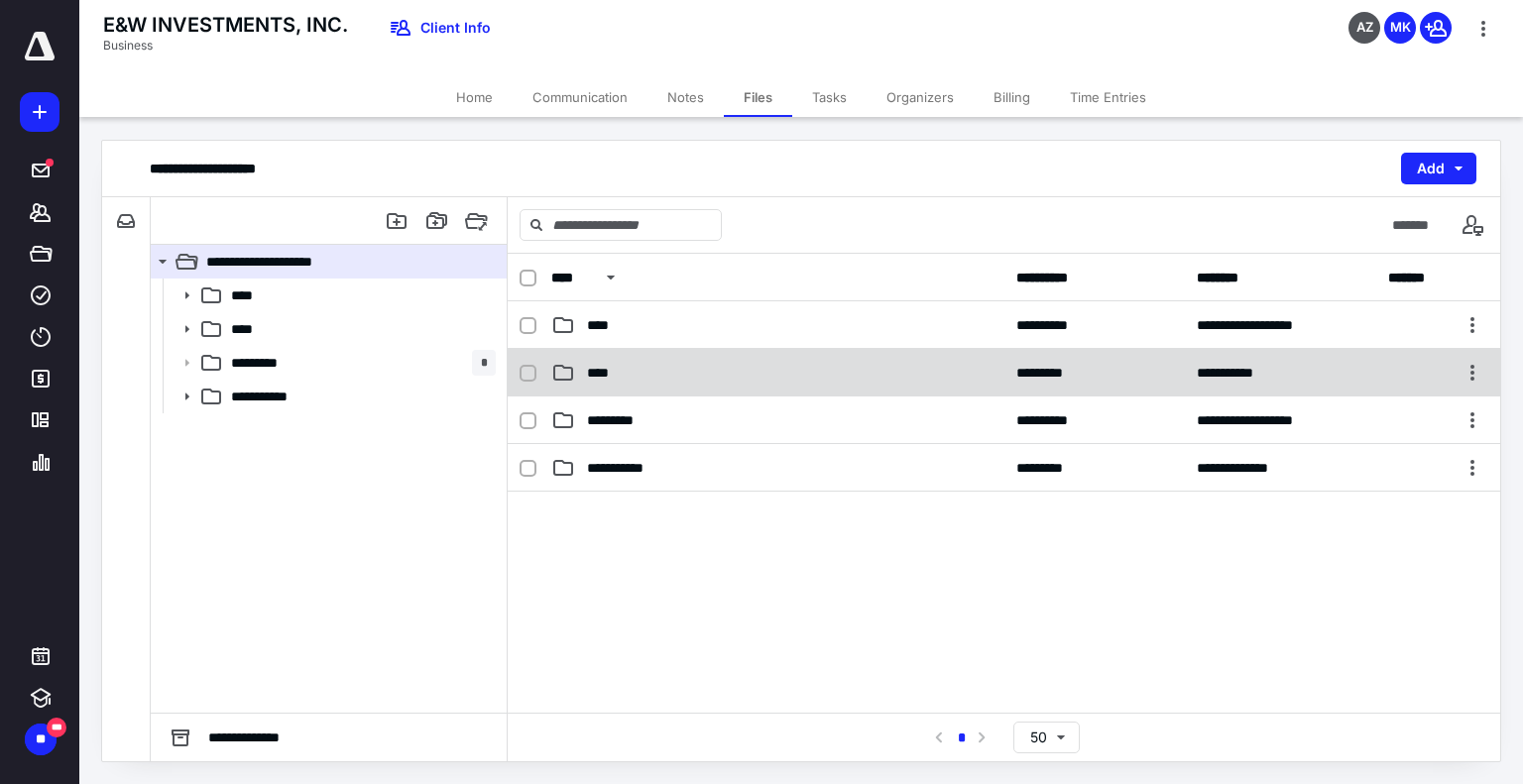 click on "**********" at bounding box center [1003, 373] 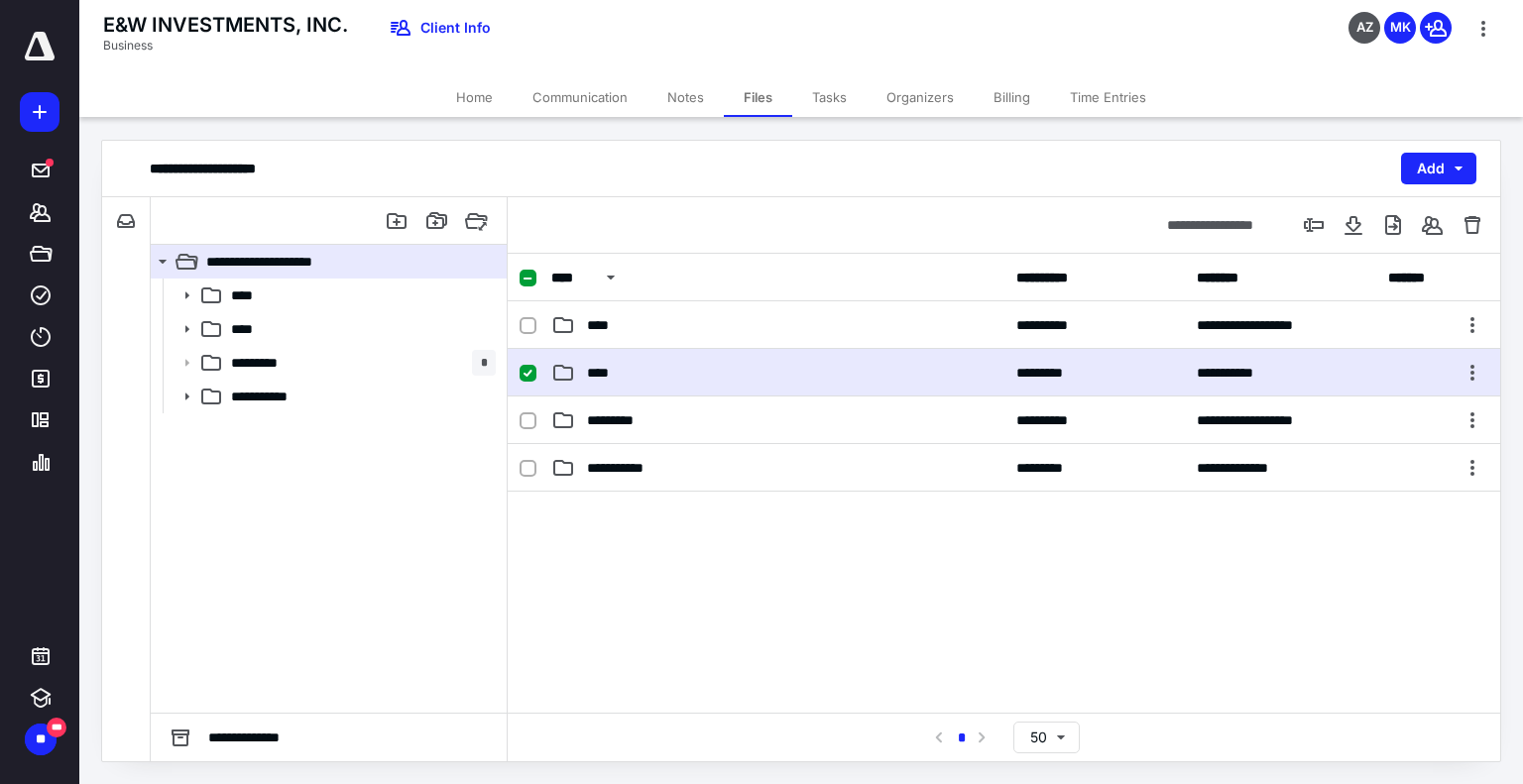 click on "**********" at bounding box center (1003, 373) 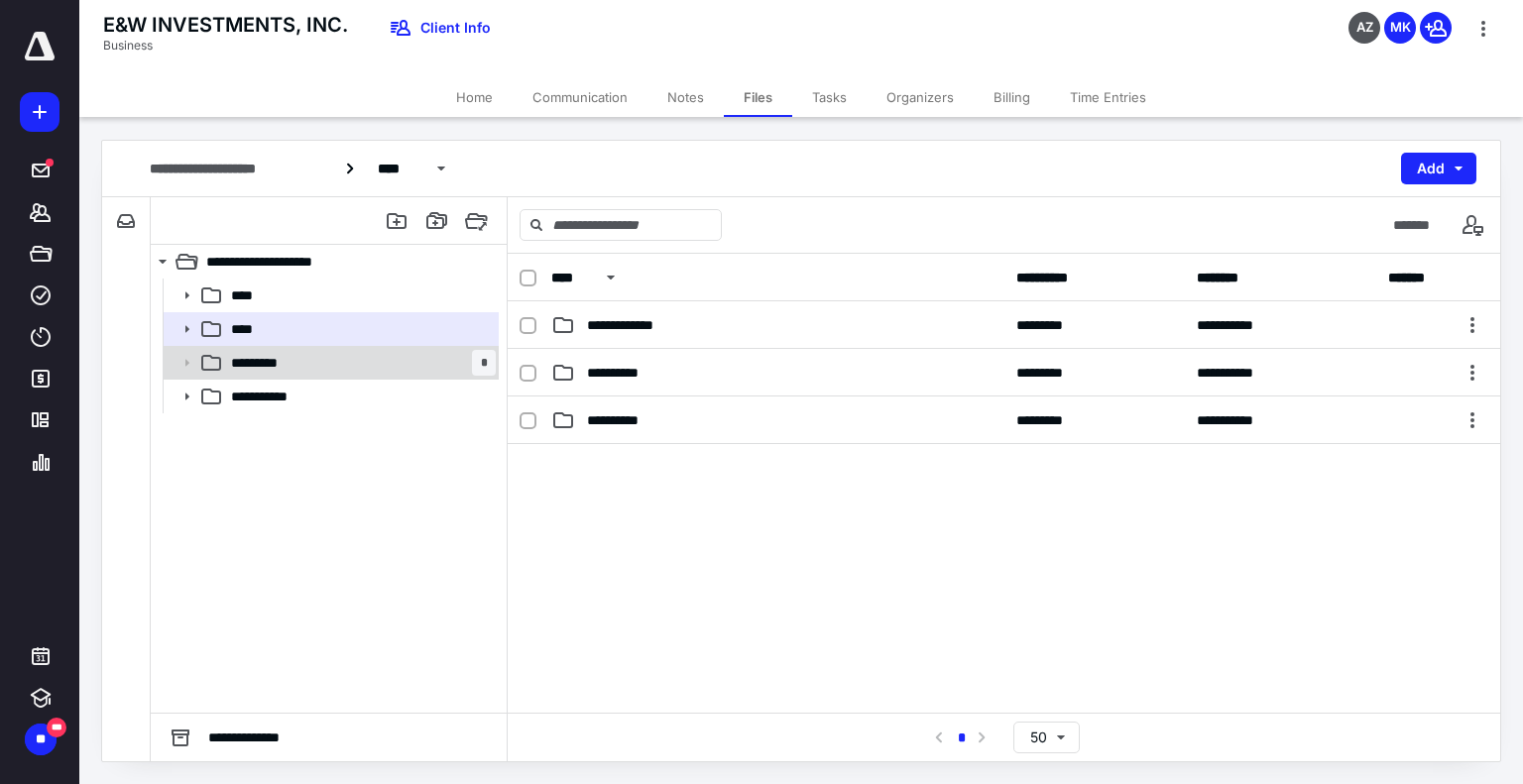 click on "*********" at bounding box center (274, 363) 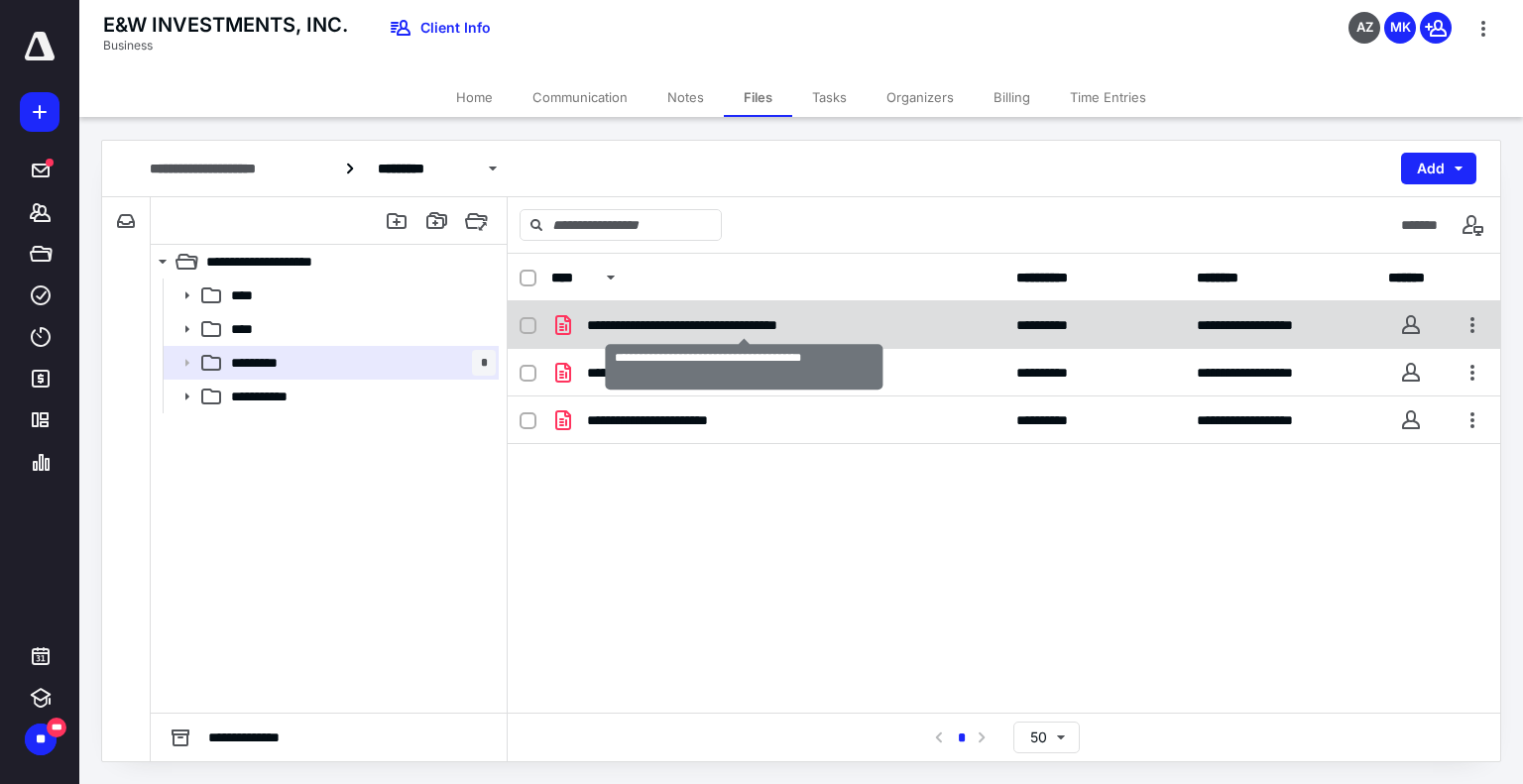 click on "**********" at bounding box center [745, 325] 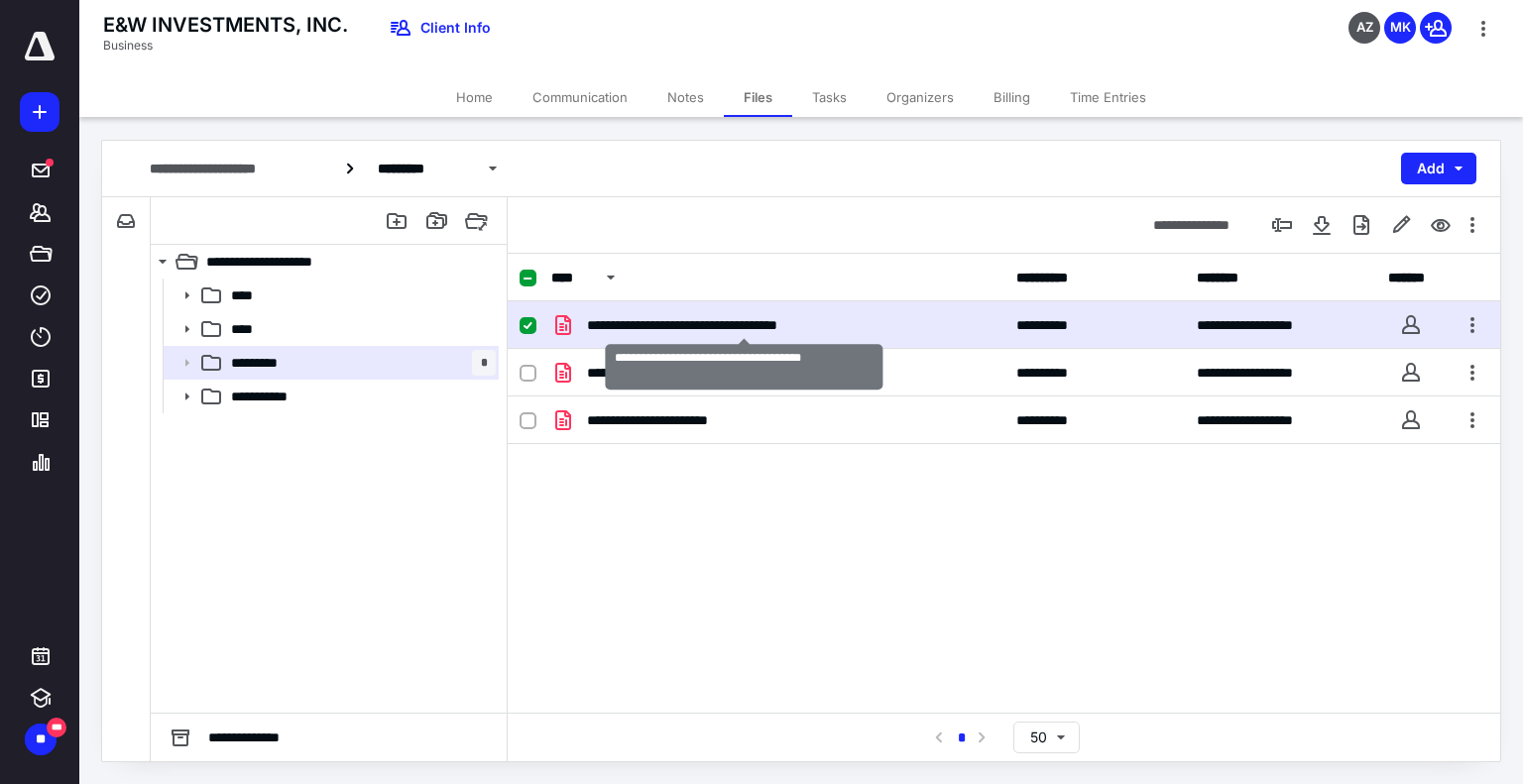 click on "**********" at bounding box center [745, 325] 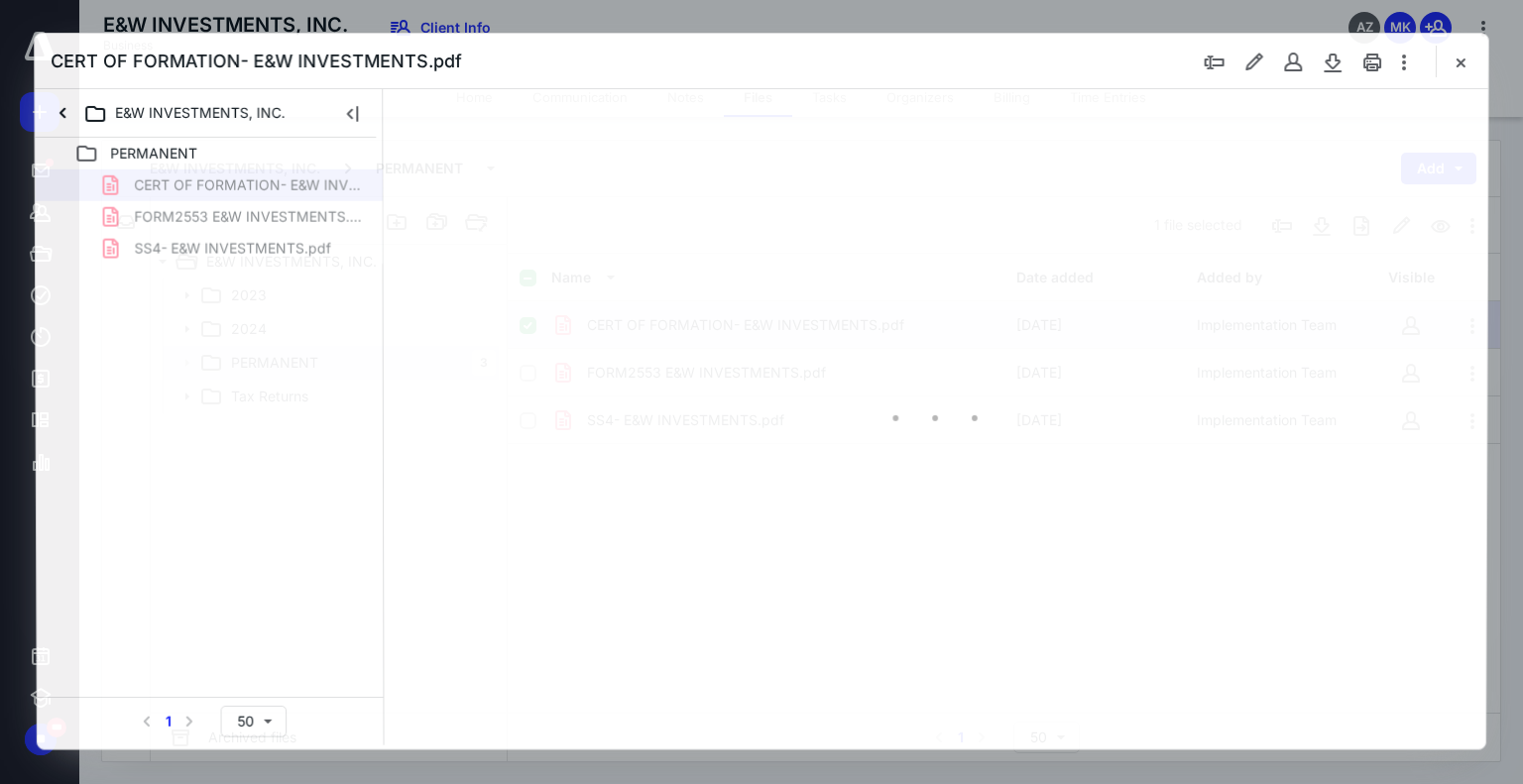scroll, scrollTop: 0, scrollLeft: 0, axis: both 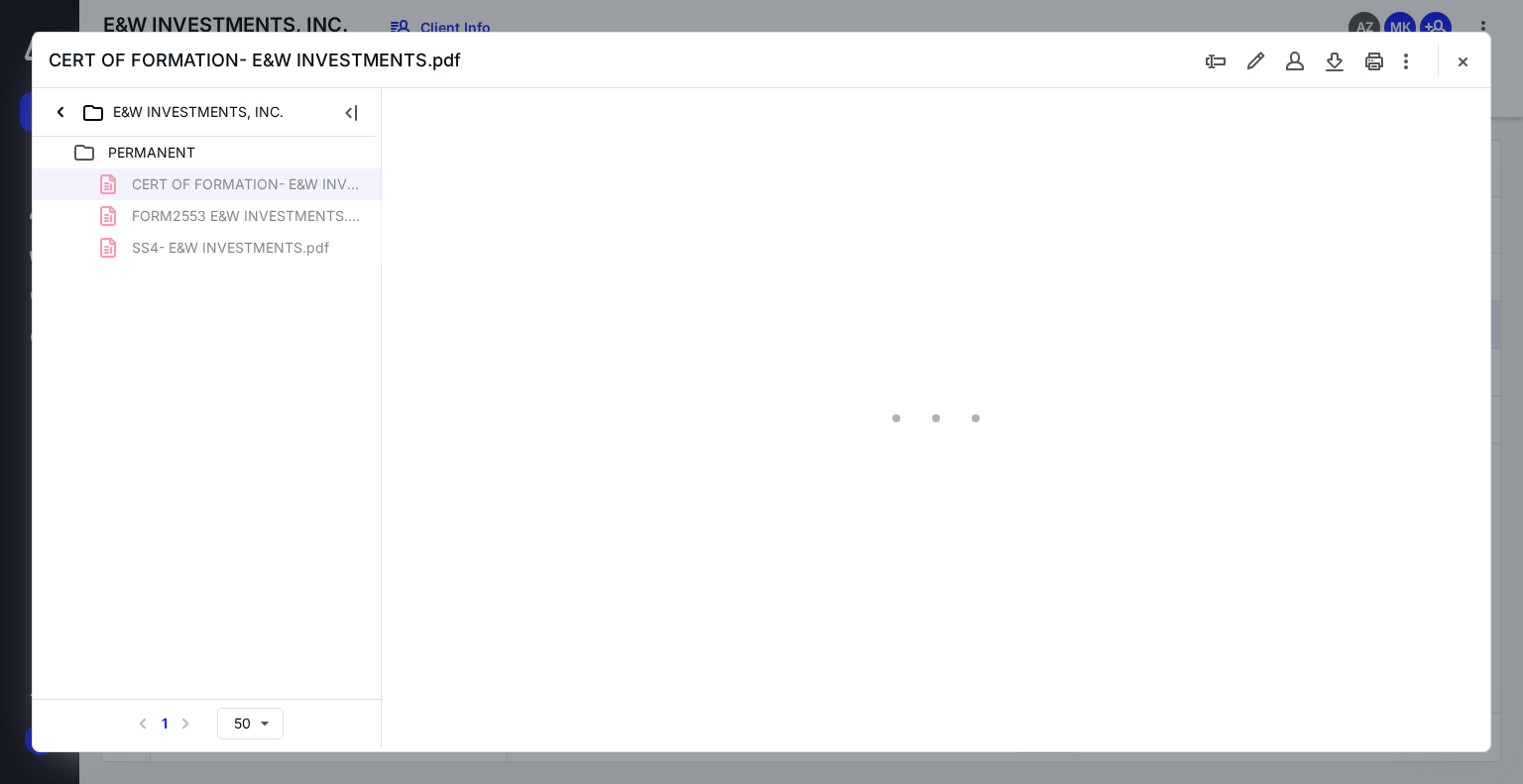 type on "179" 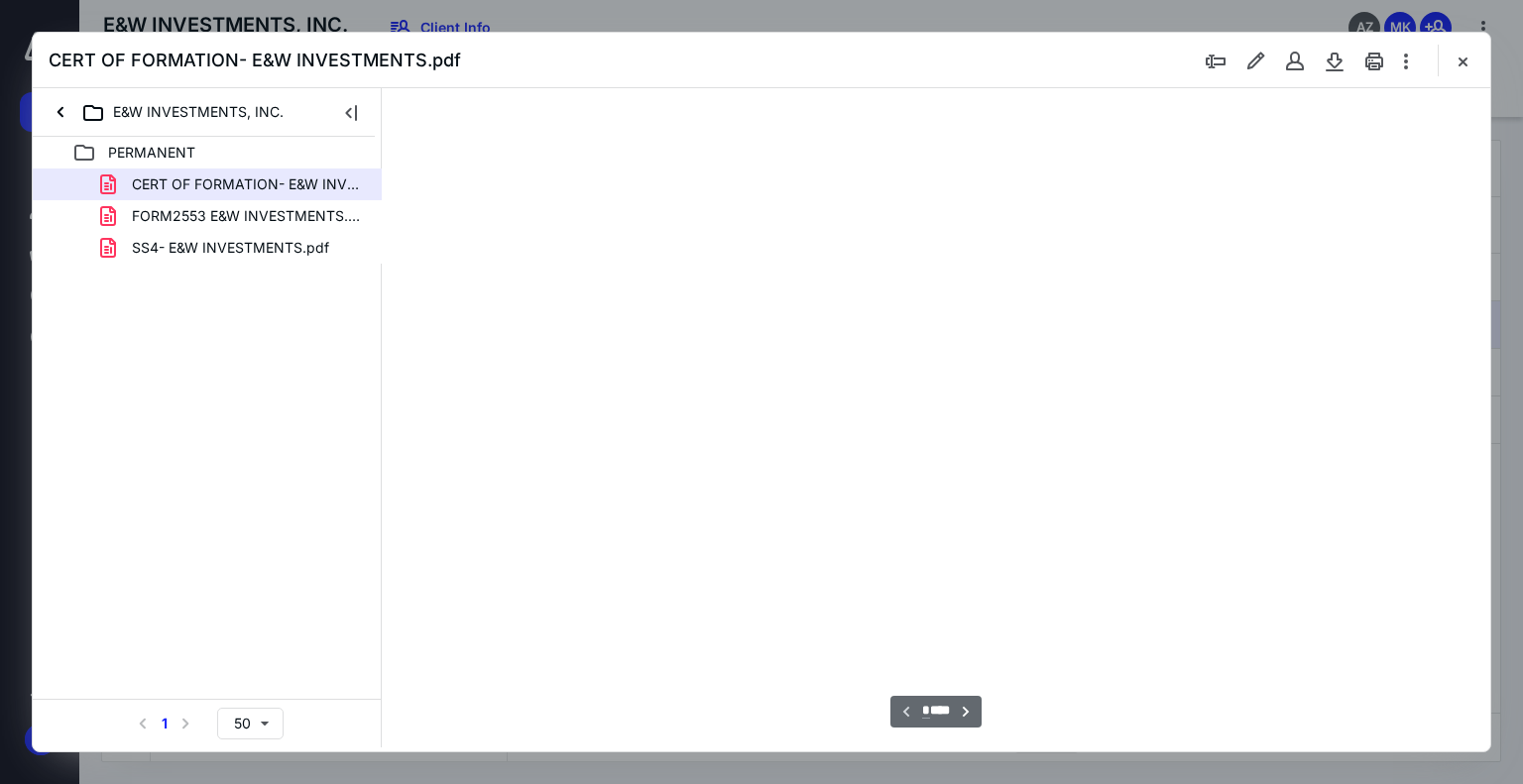 scroll, scrollTop: 82, scrollLeft: 0, axis: vertical 